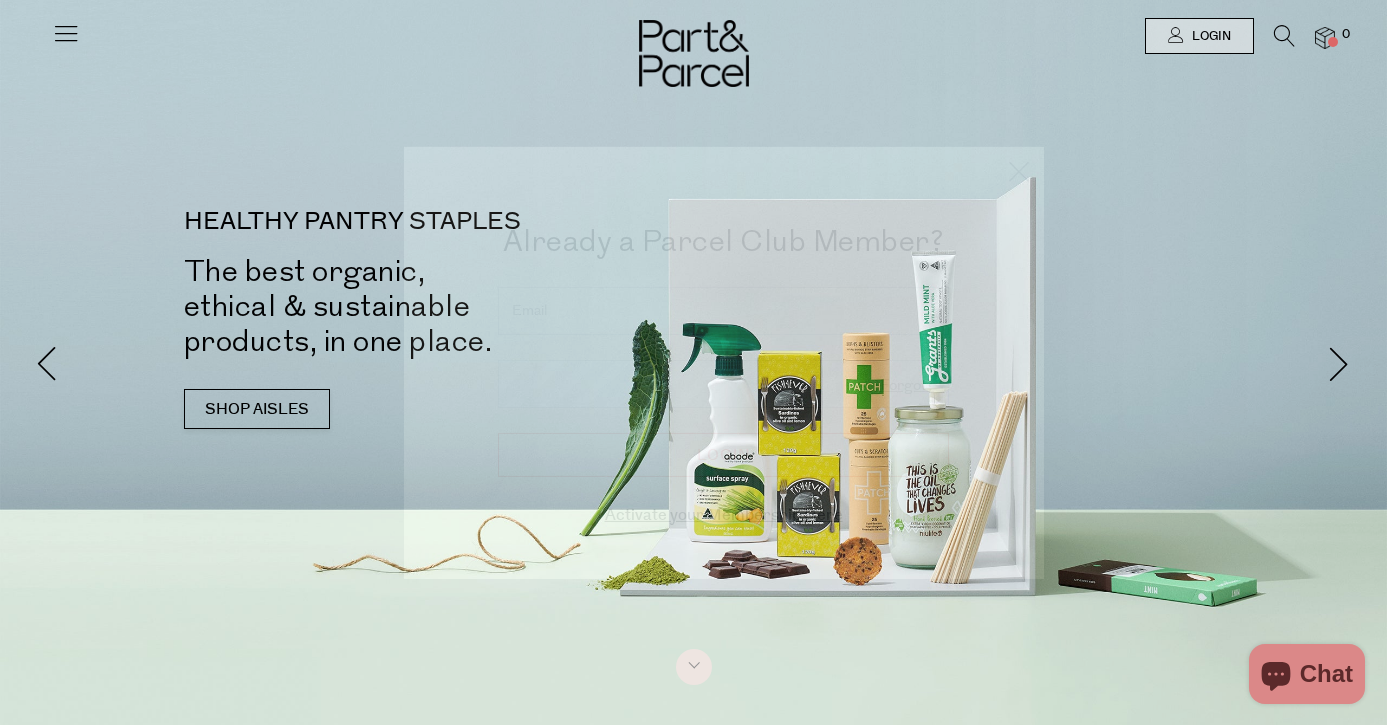 scroll, scrollTop: 0, scrollLeft: 0, axis: both 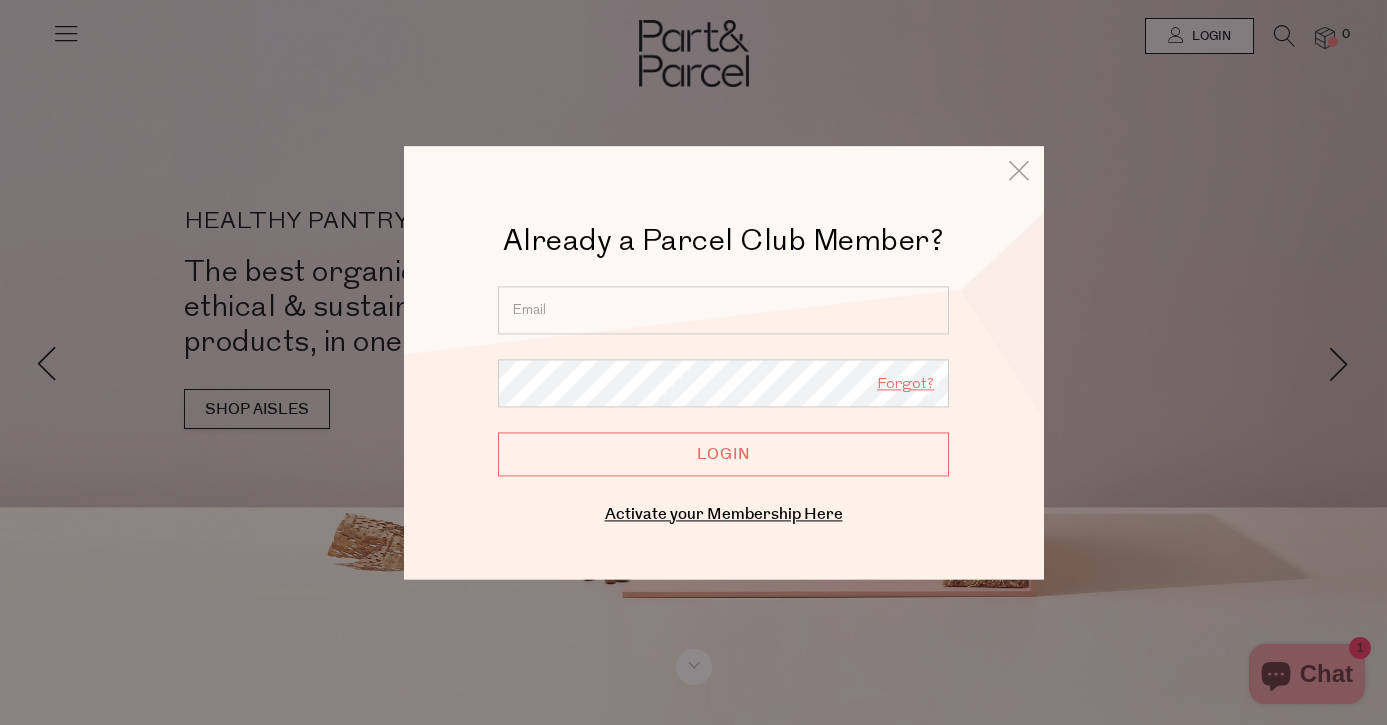 click on "Forgot?" at bounding box center (905, 385) 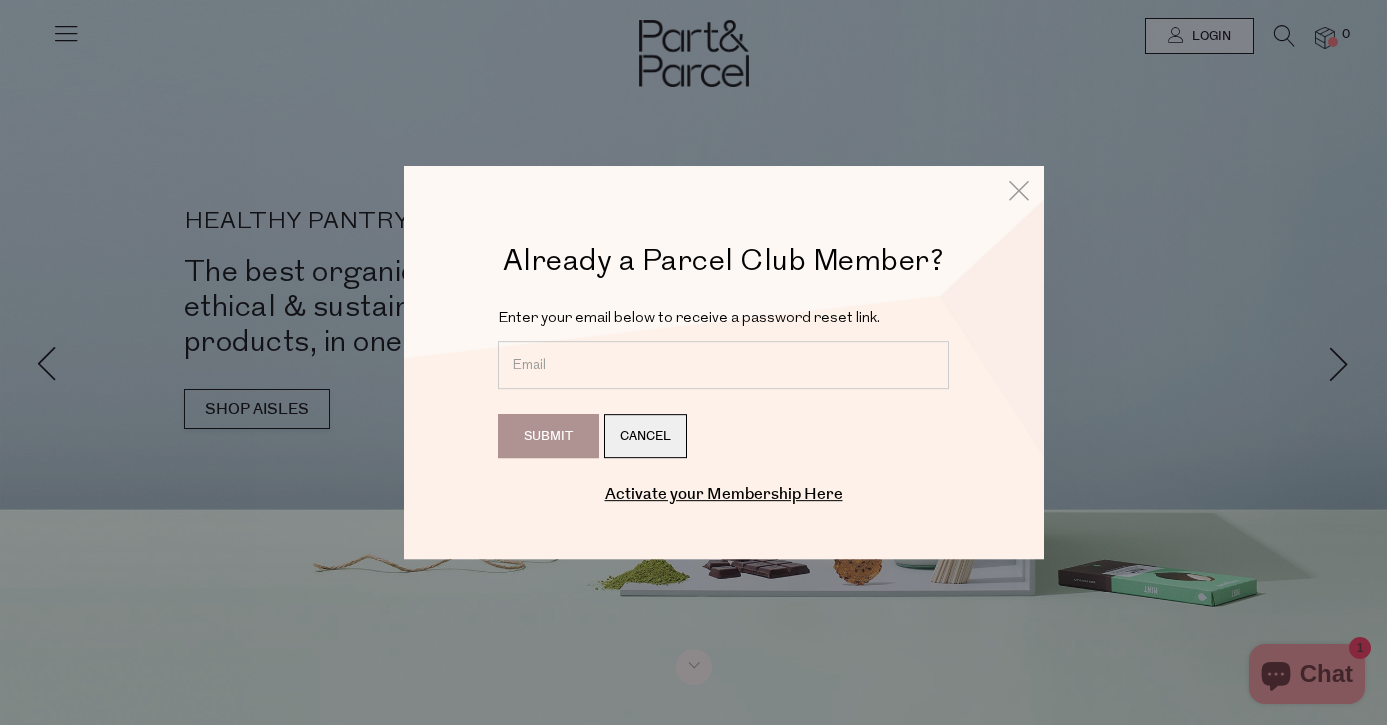 click on "Cancel" at bounding box center [645, 436] 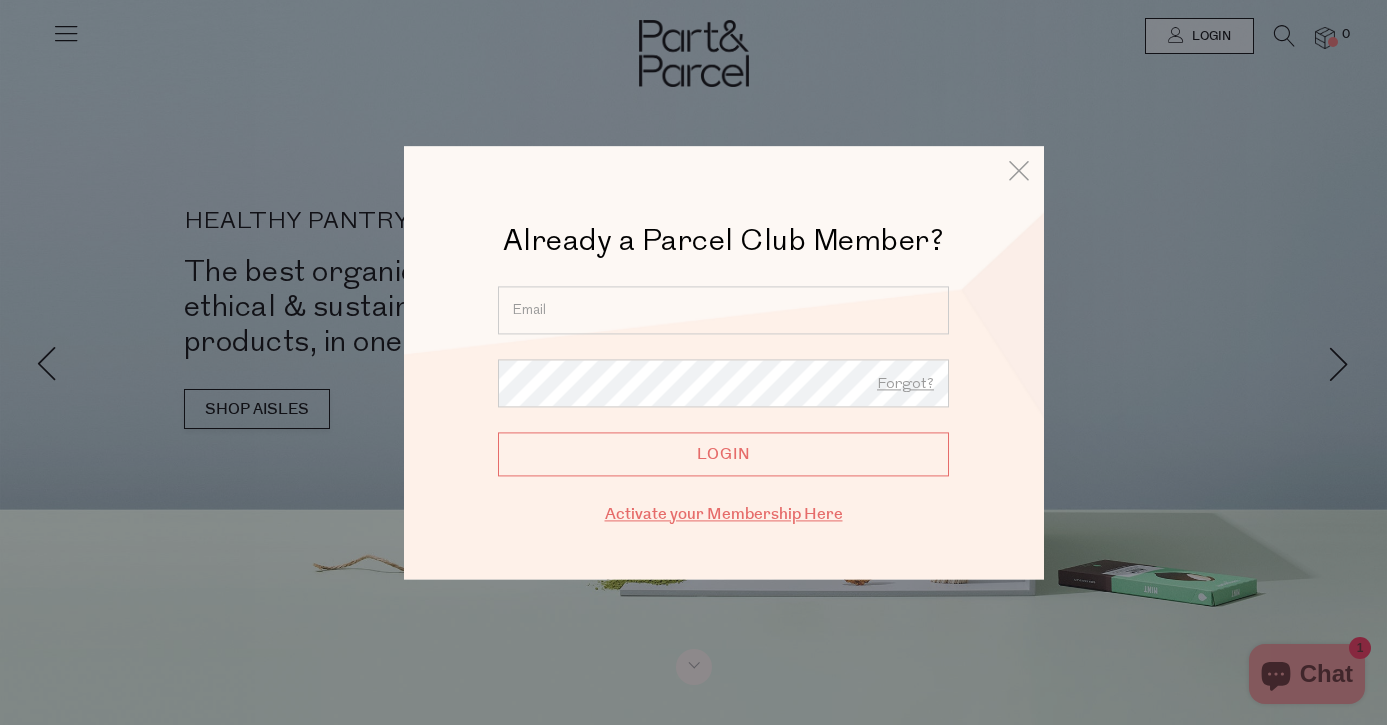 click on "Activate your Membership Here" at bounding box center (724, 514) 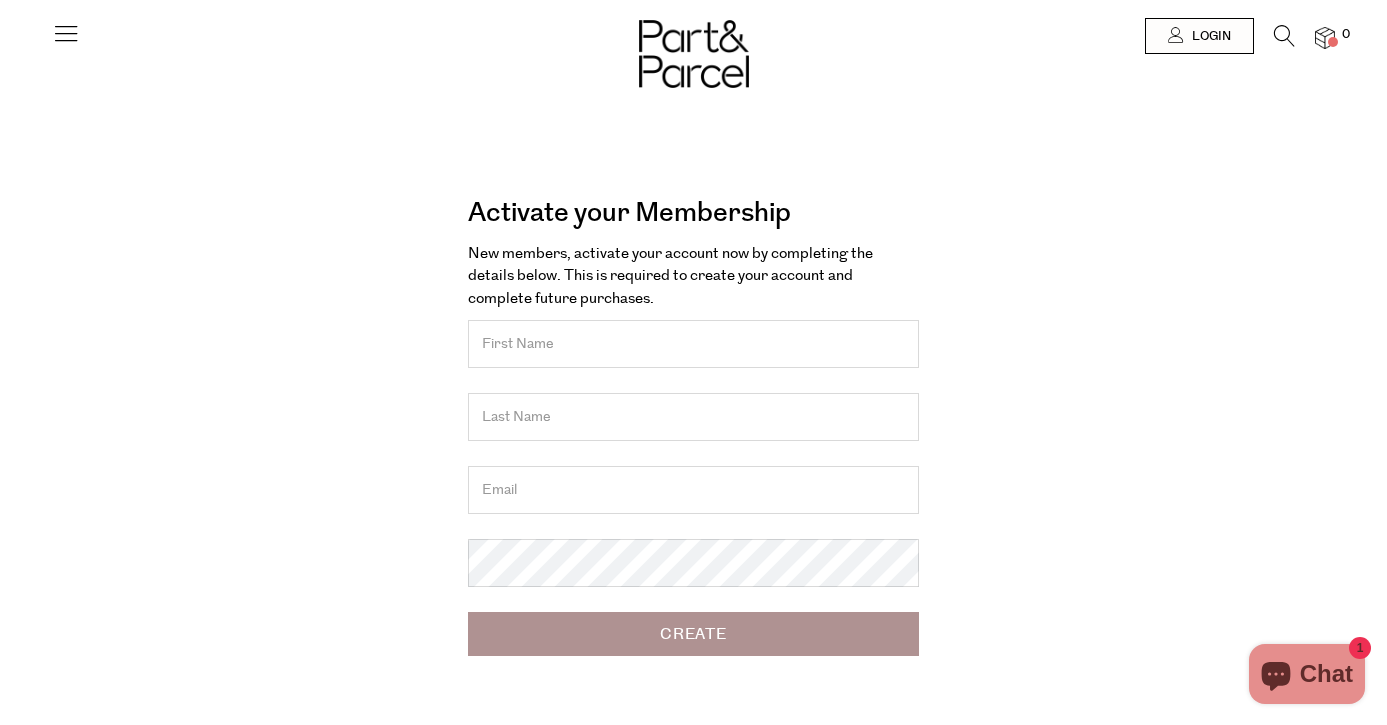 scroll, scrollTop: 0, scrollLeft: 0, axis: both 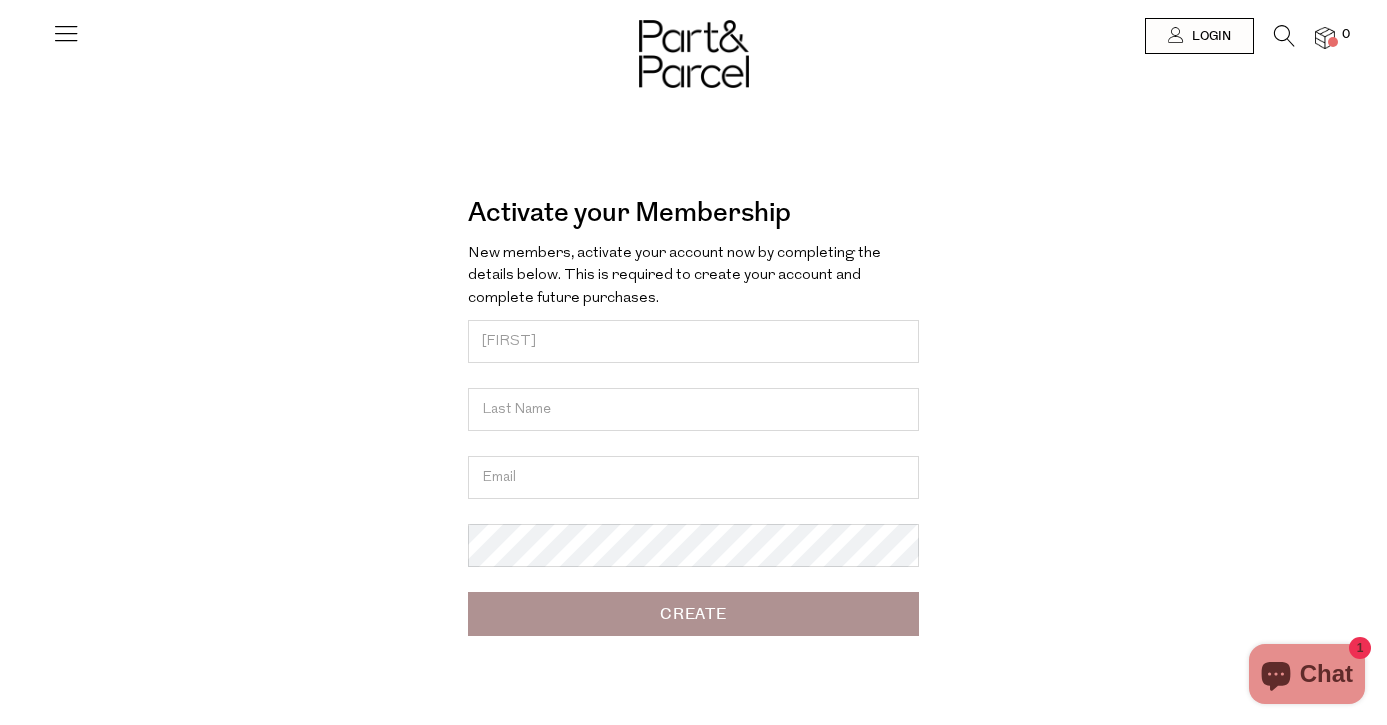 type on "[FIRST]" 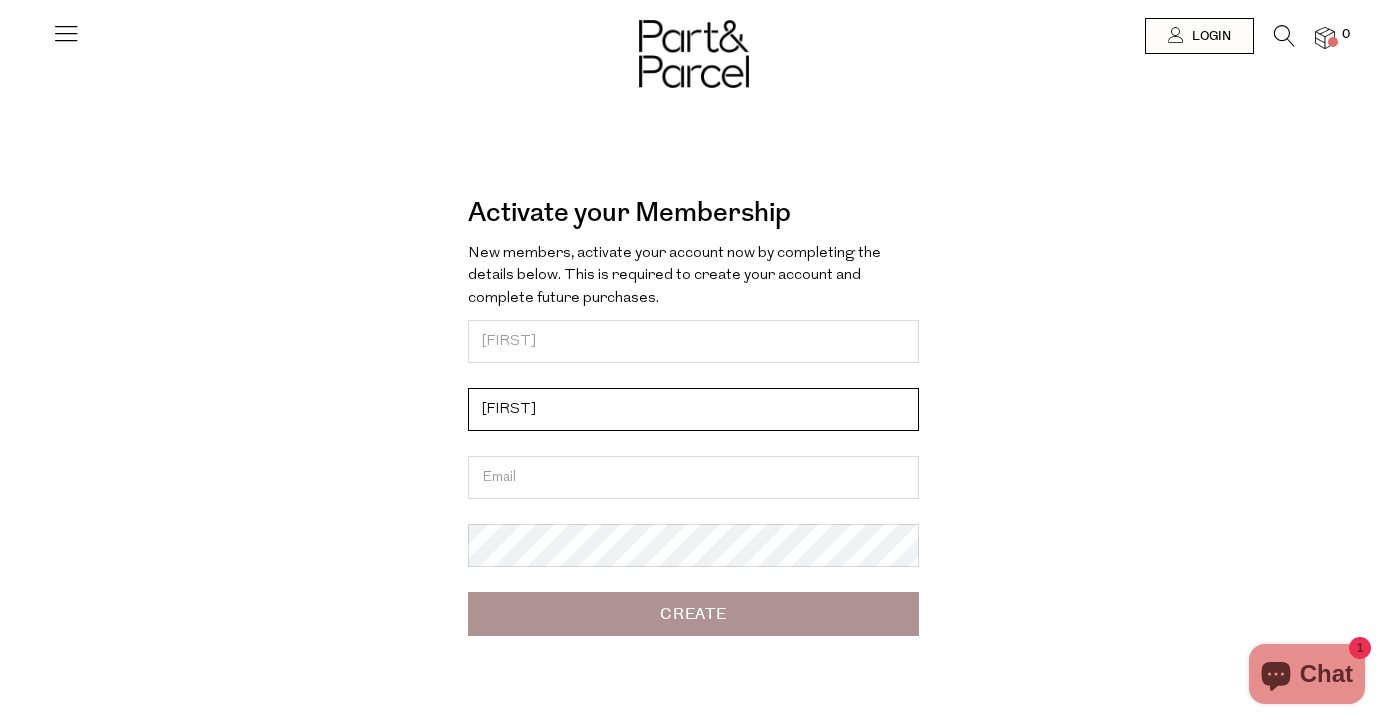 type on "[FIRST]" 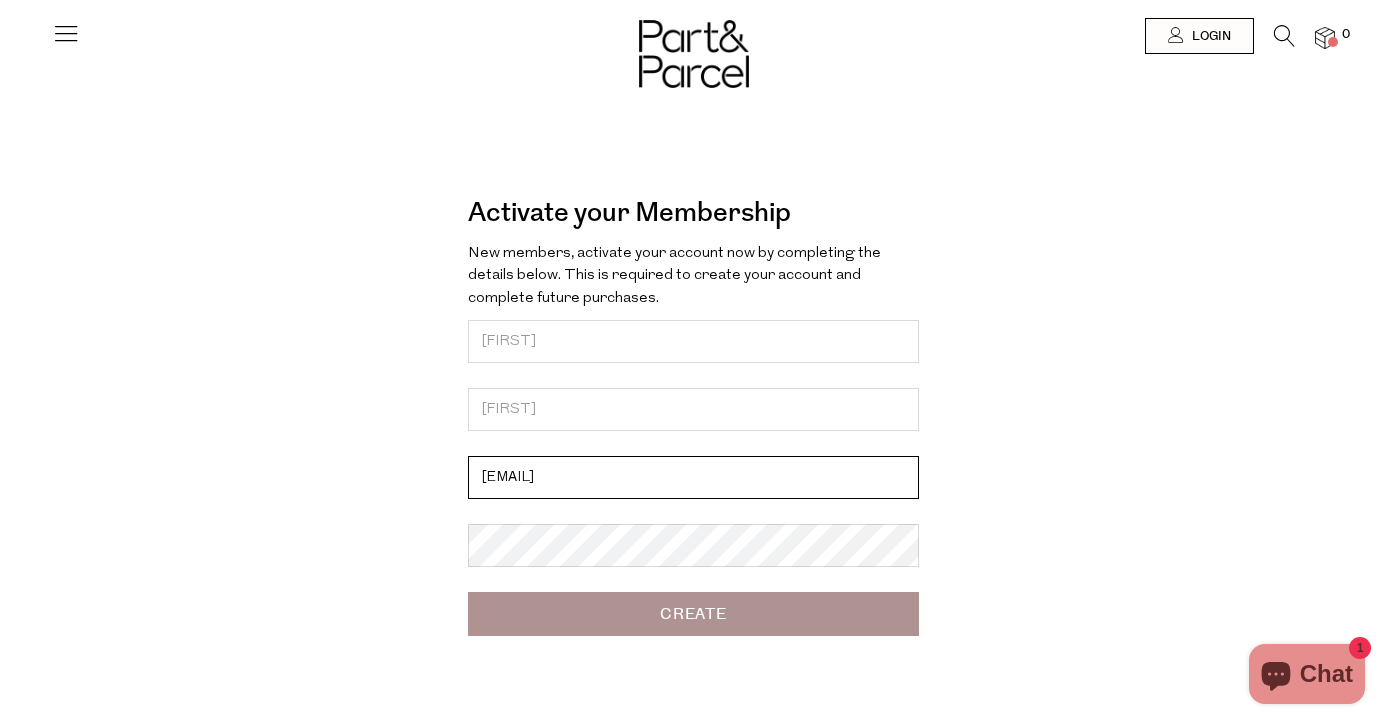 type on "[EMAIL]" 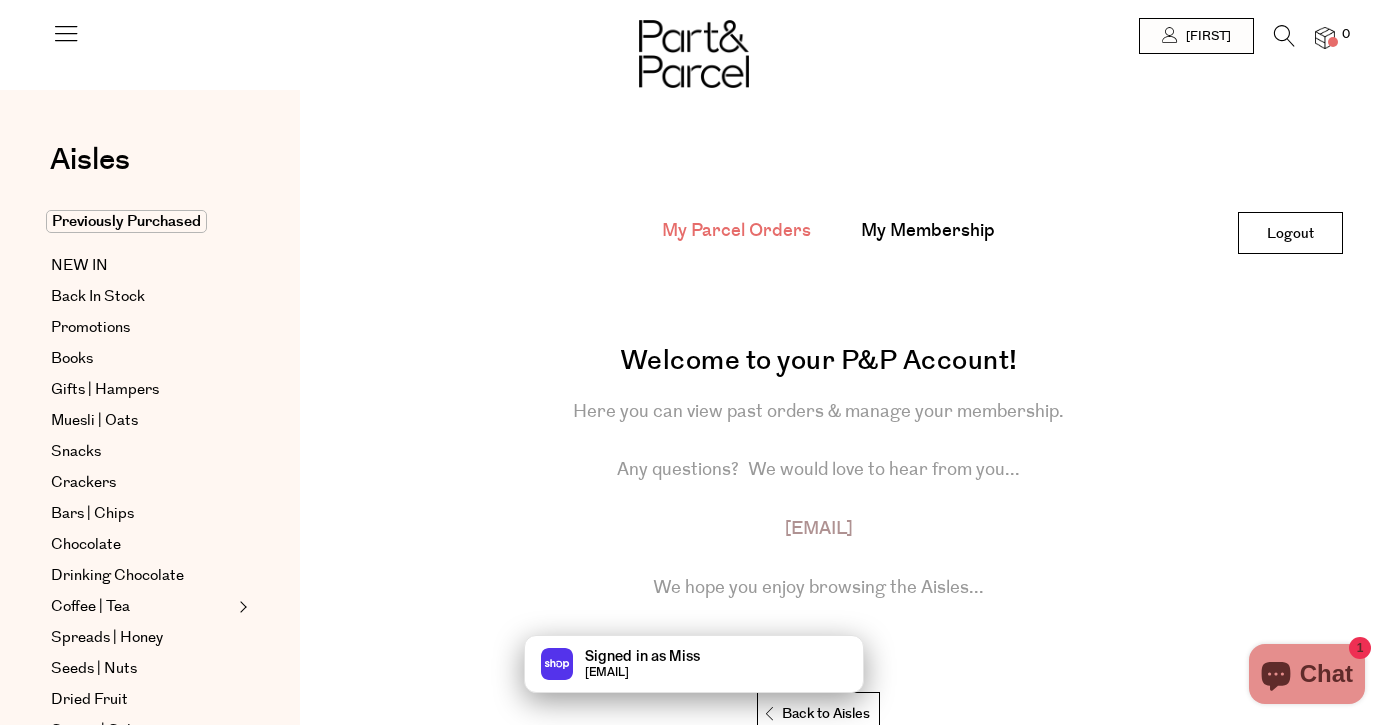 scroll, scrollTop: 0, scrollLeft: 0, axis: both 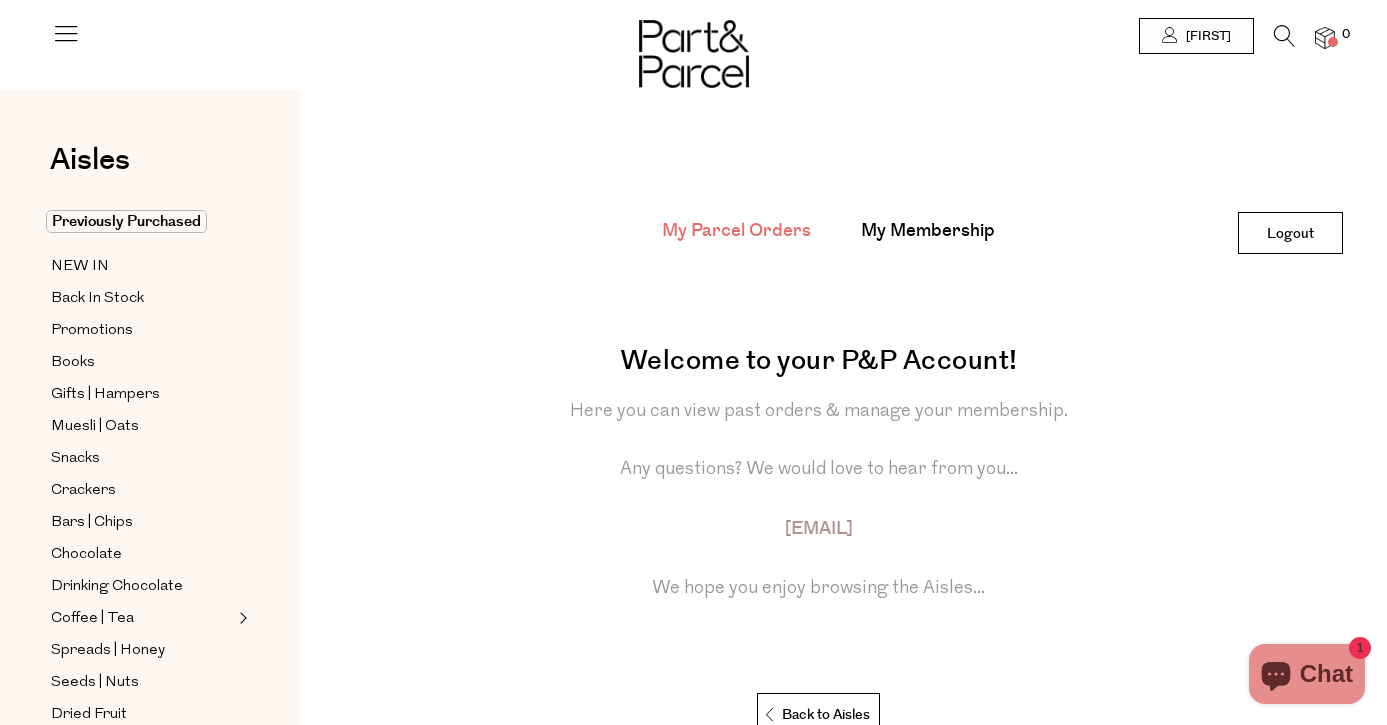 click at bounding box center [1284, 36] 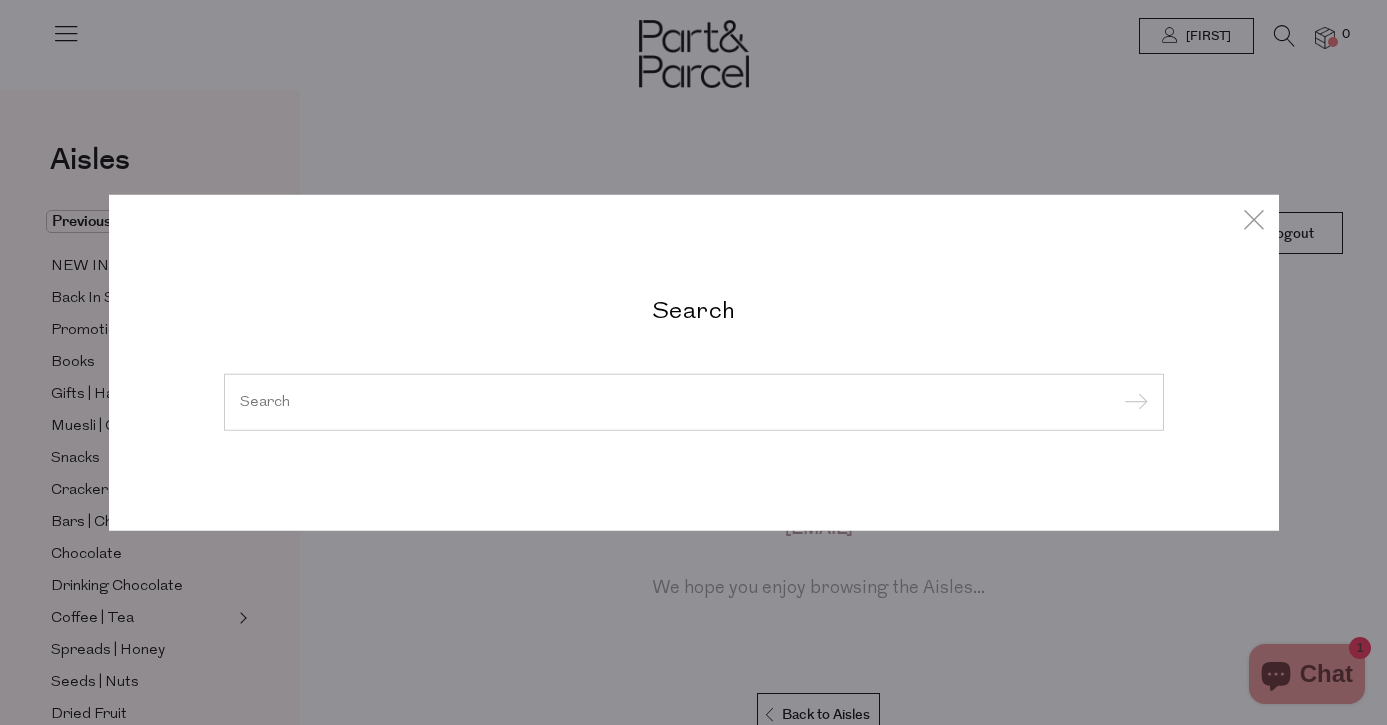 click on "Search" at bounding box center (694, 362) 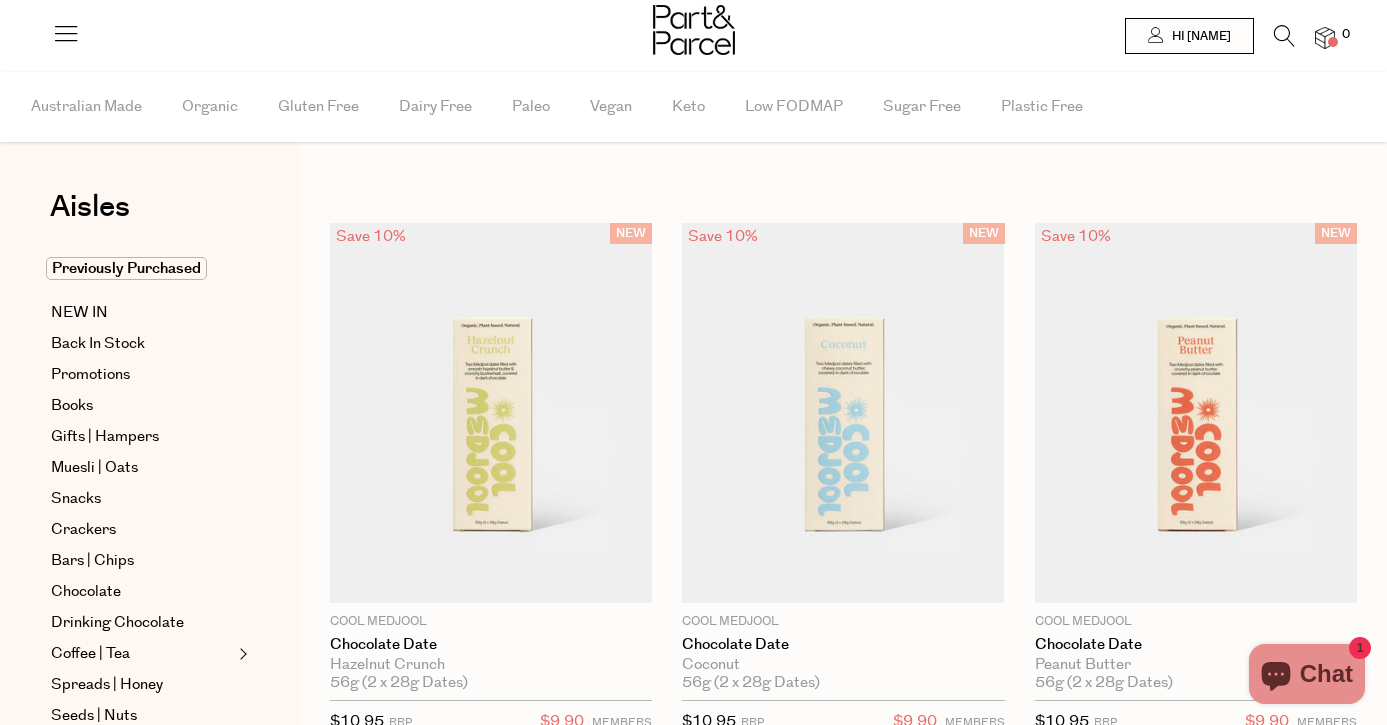 scroll, scrollTop: 0, scrollLeft: 0, axis: both 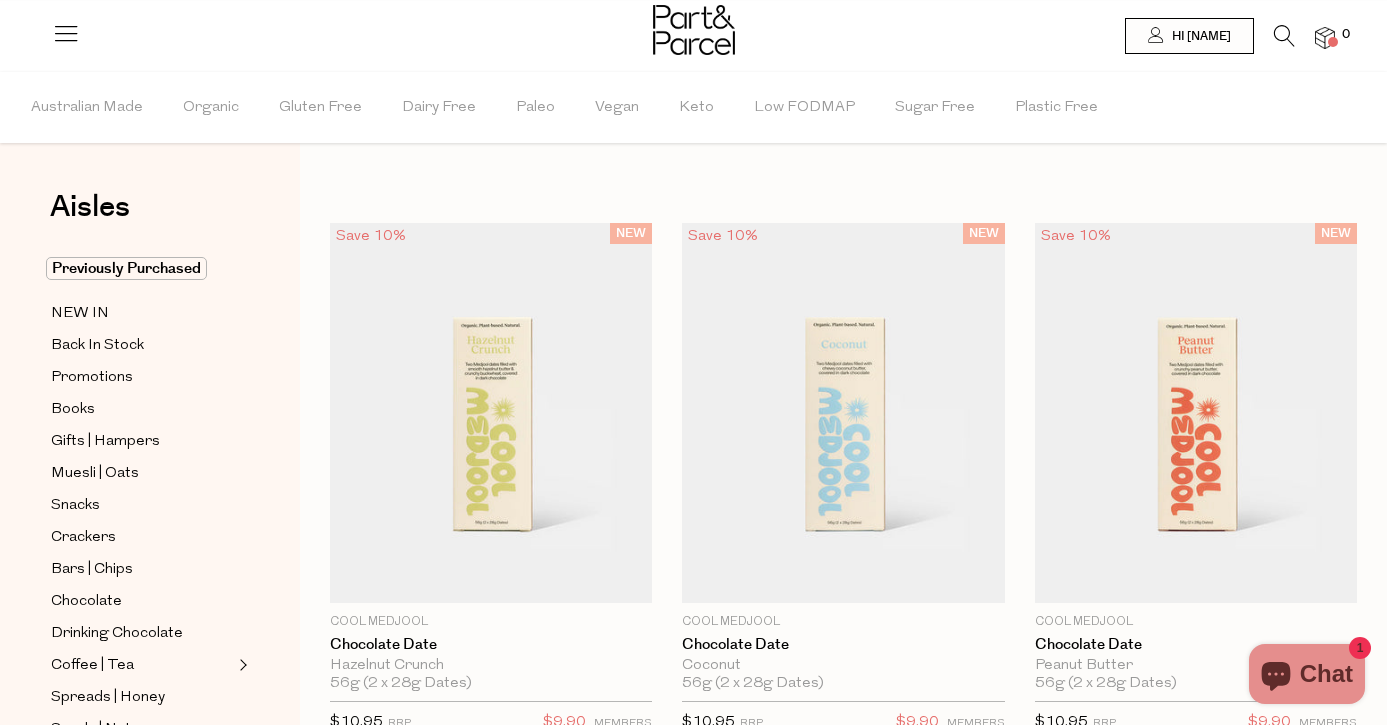 click at bounding box center [1284, 36] 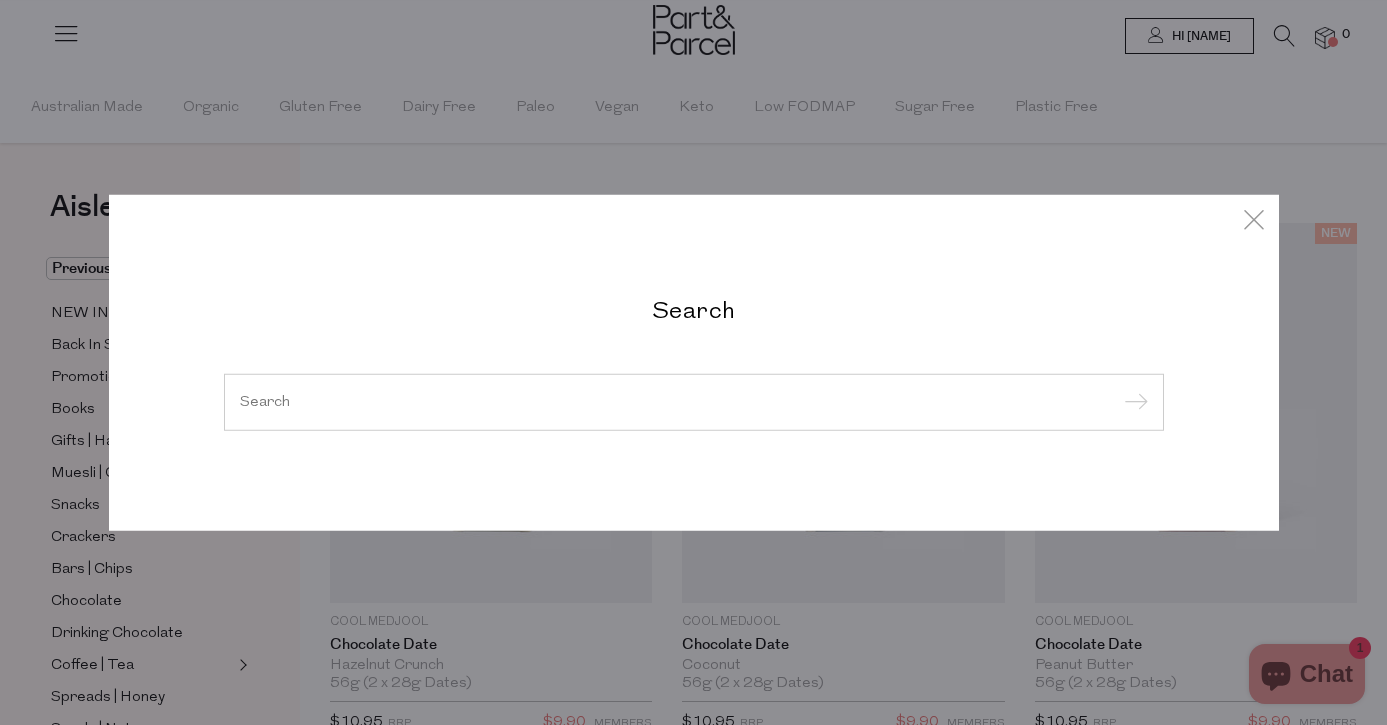 click at bounding box center [1133, 403] 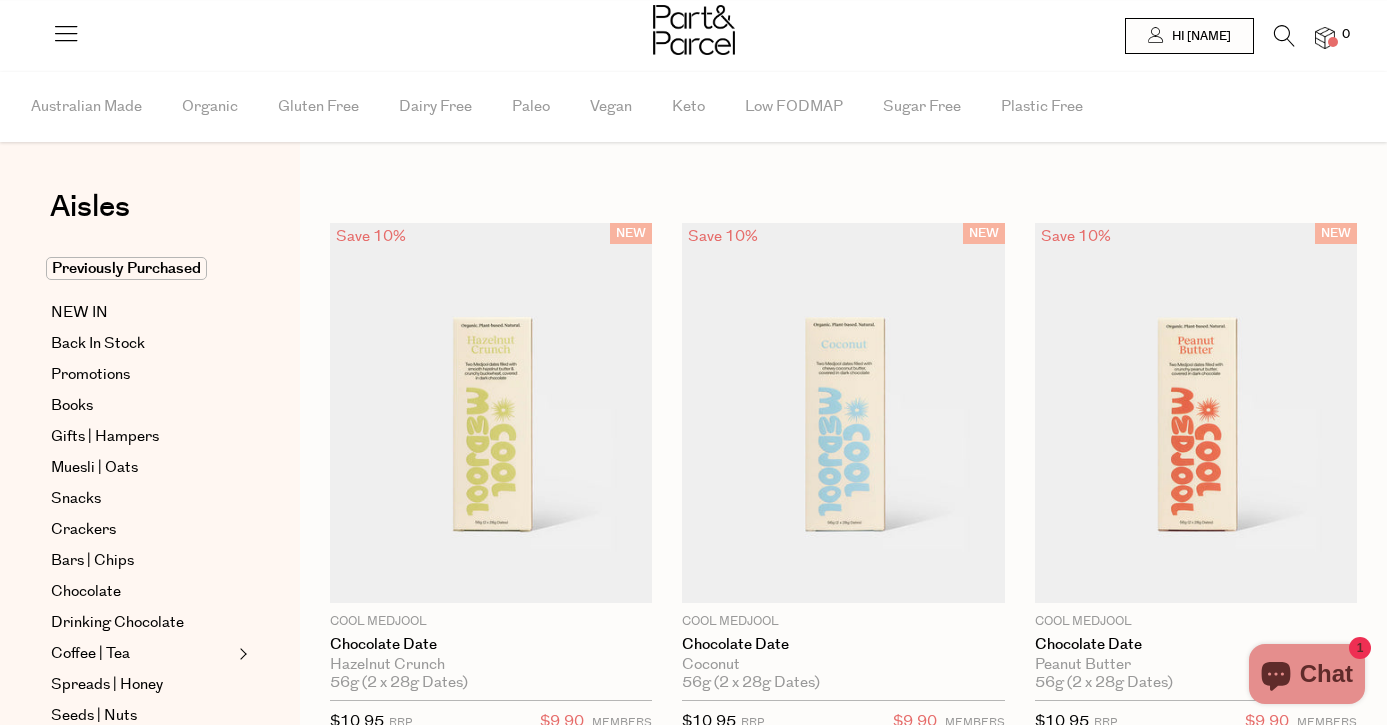 scroll, scrollTop: 0, scrollLeft: 0, axis: both 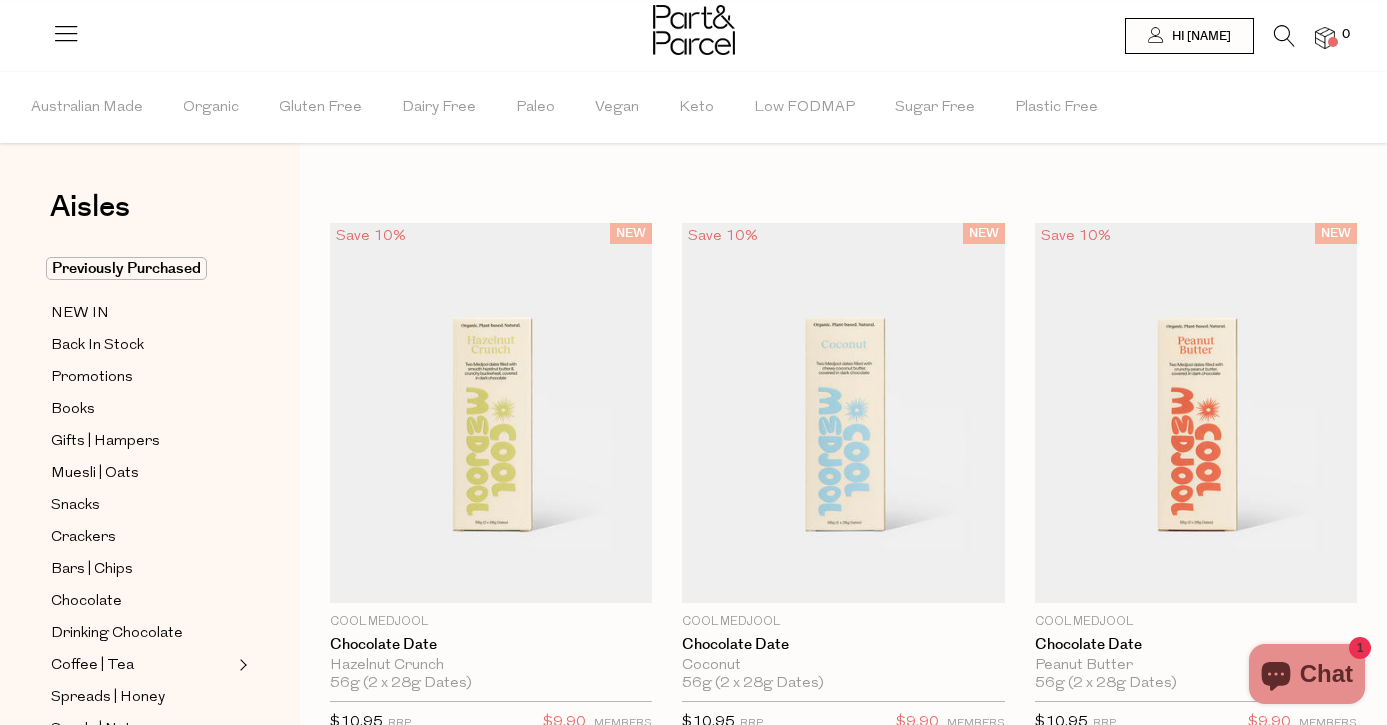 click at bounding box center (1284, 36) 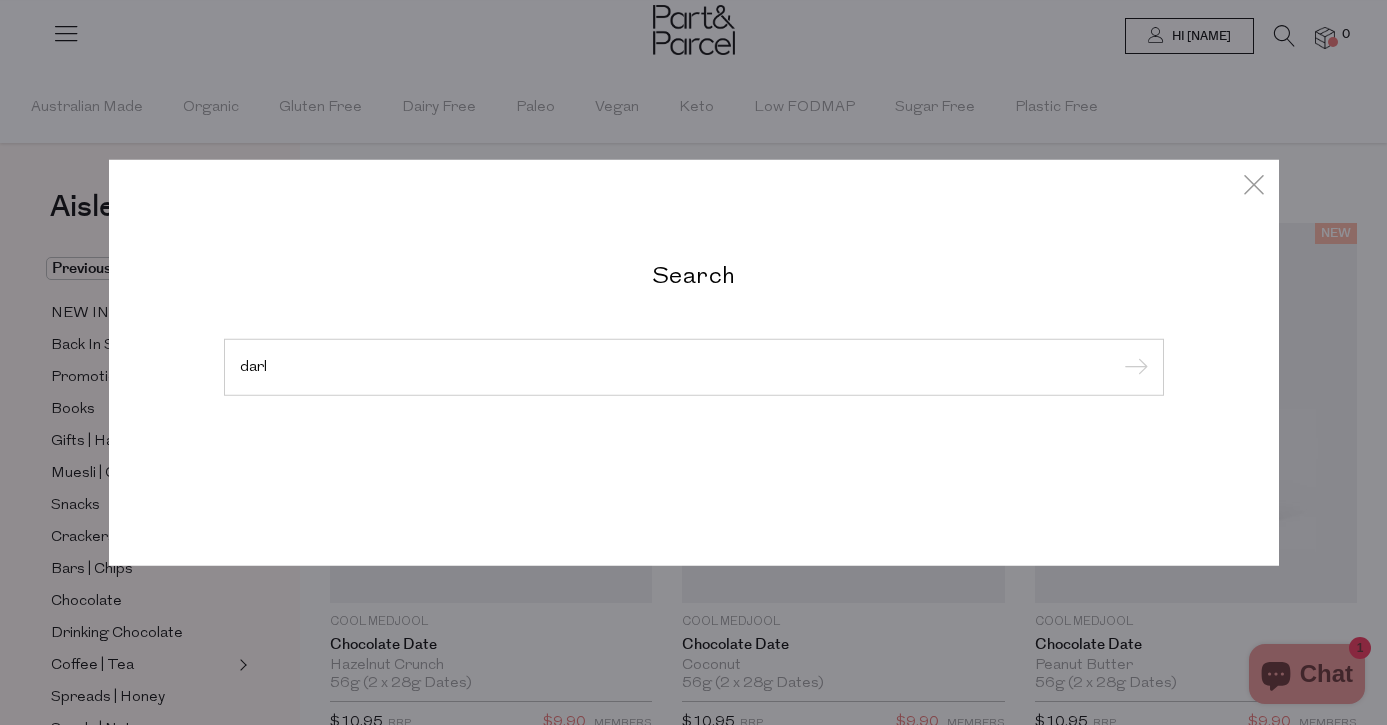 type on "darl" 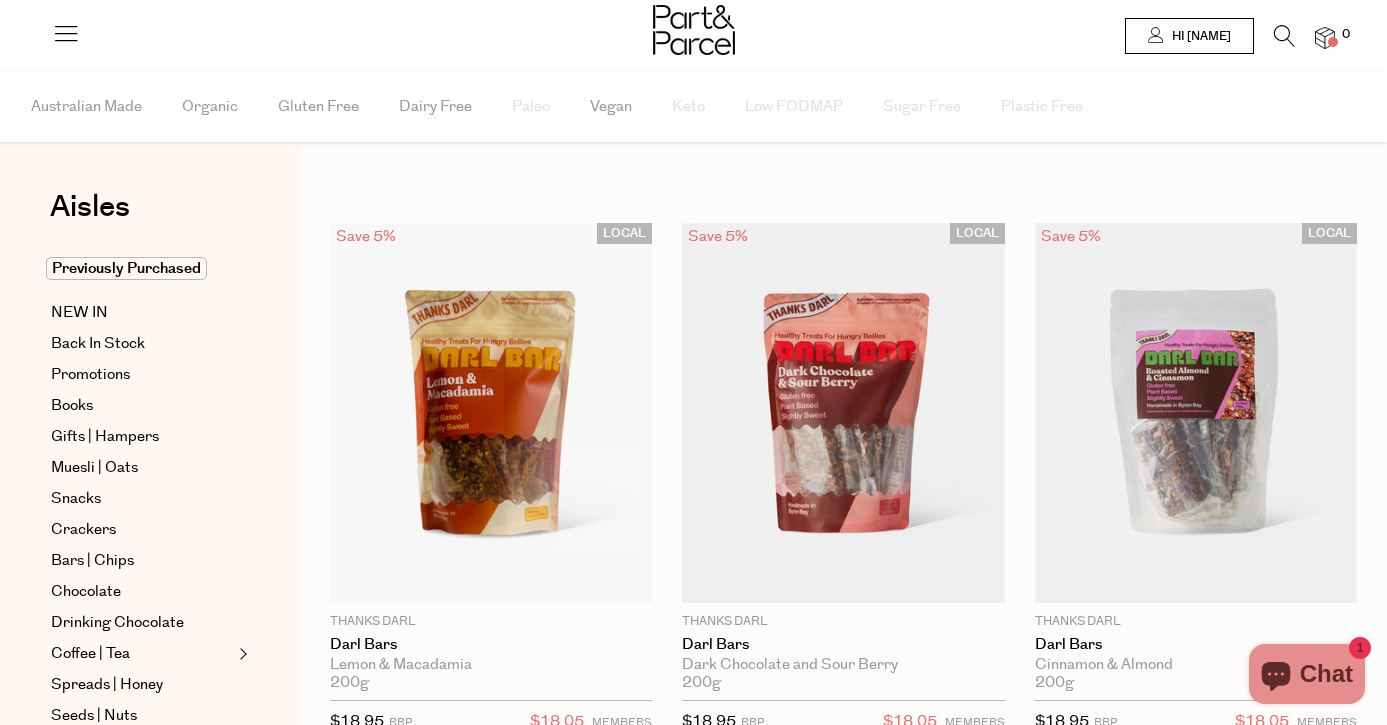scroll, scrollTop: 0, scrollLeft: 0, axis: both 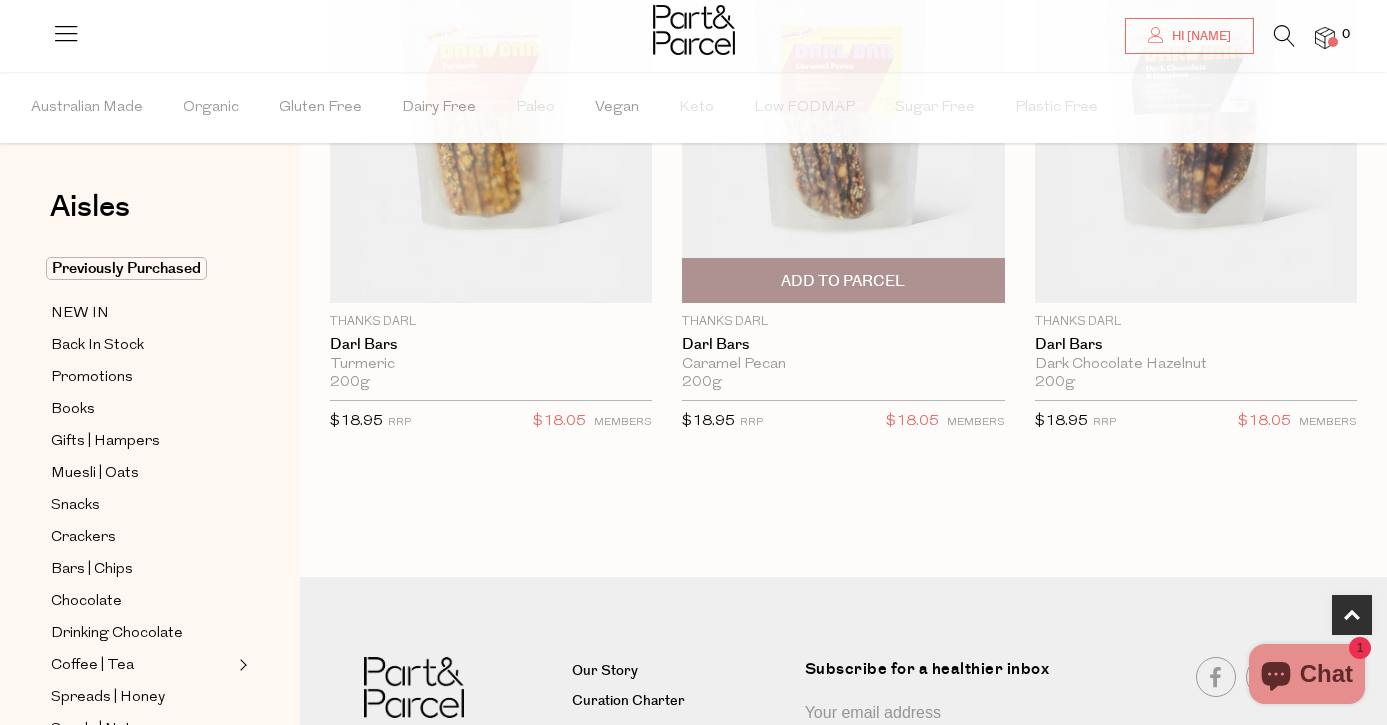 click on "Add To Parcel" at bounding box center [843, 281] 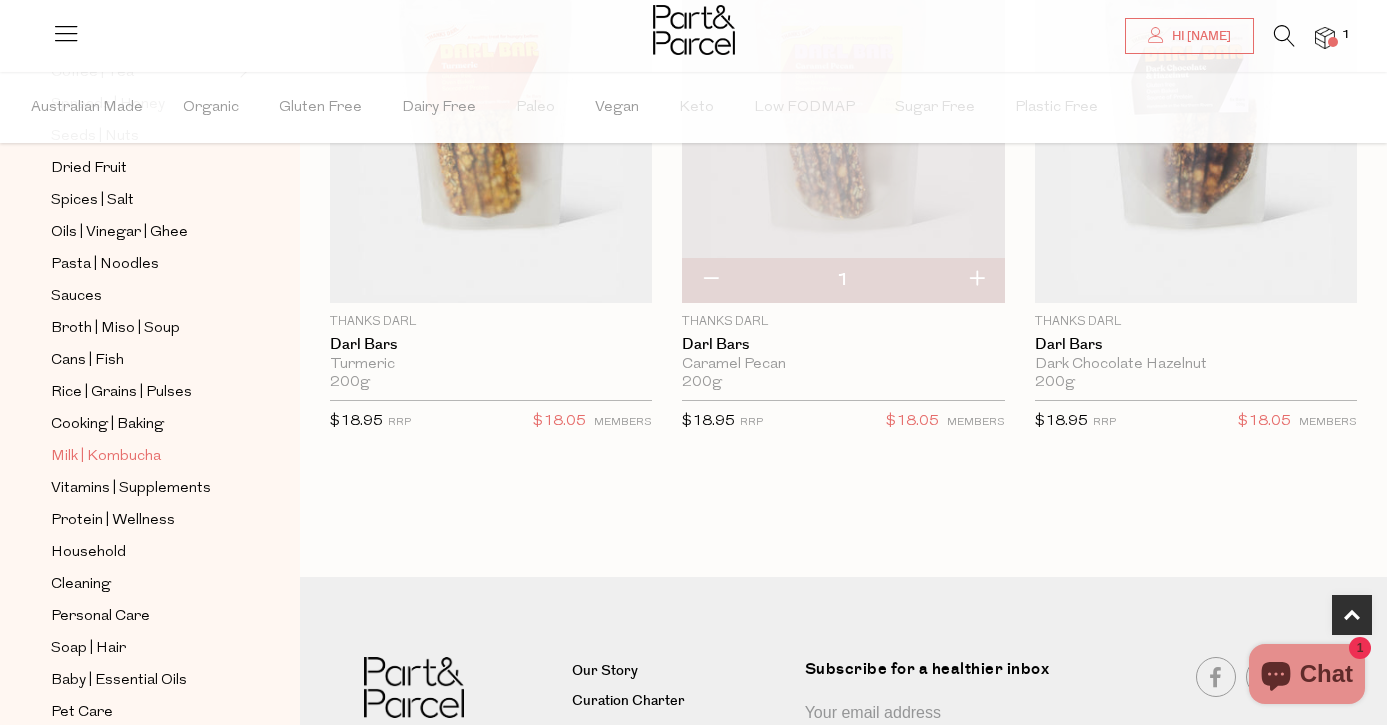 scroll, scrollTop: 600, scrollLeft: 0, axis: vertical 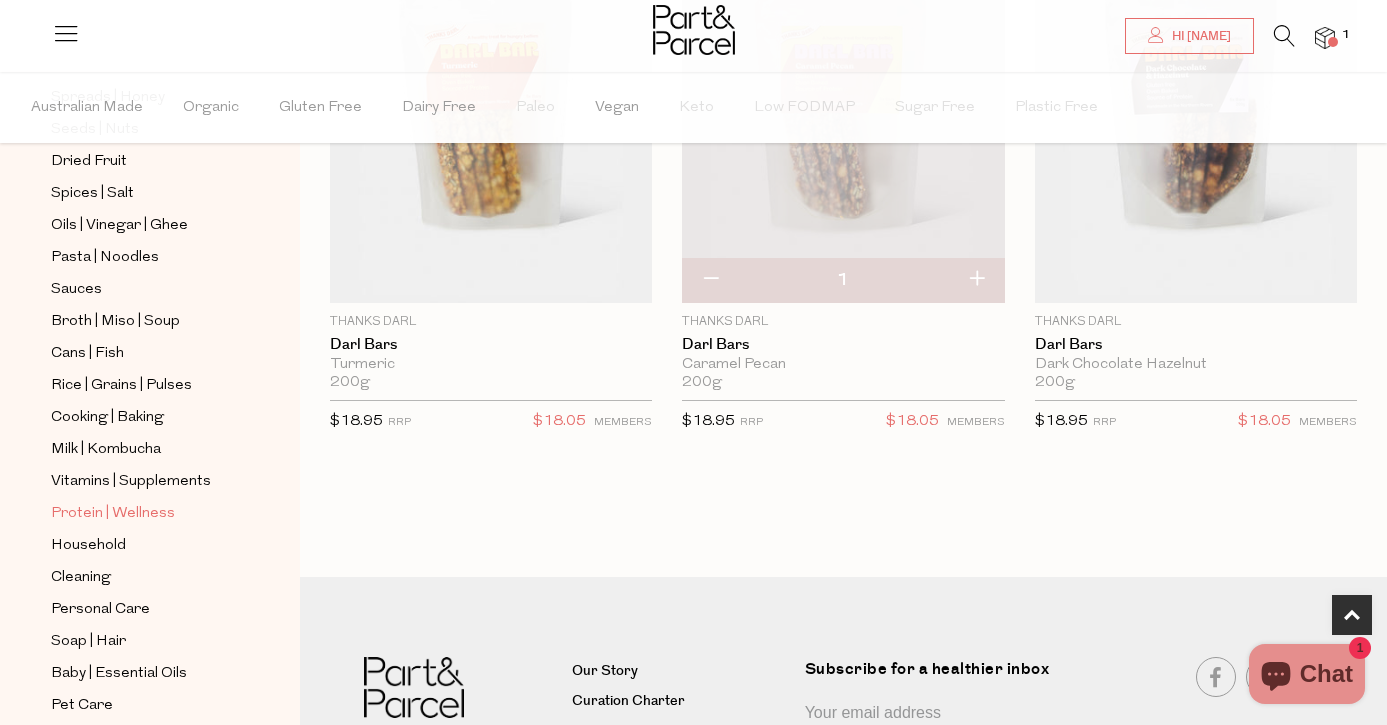 click on "Protein | Wellness" at bounding box center [113, 514] 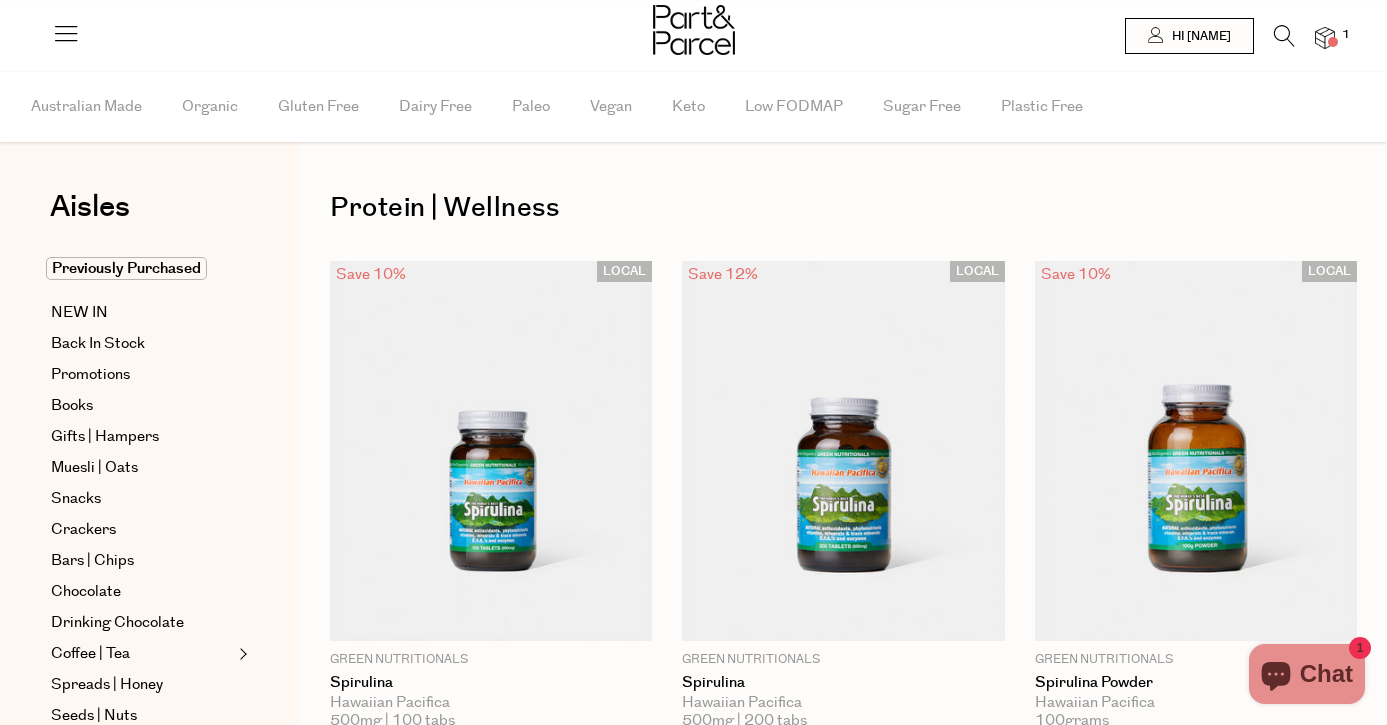 scroll, scrollTop: 0, scrollLeft: 0, axis: both 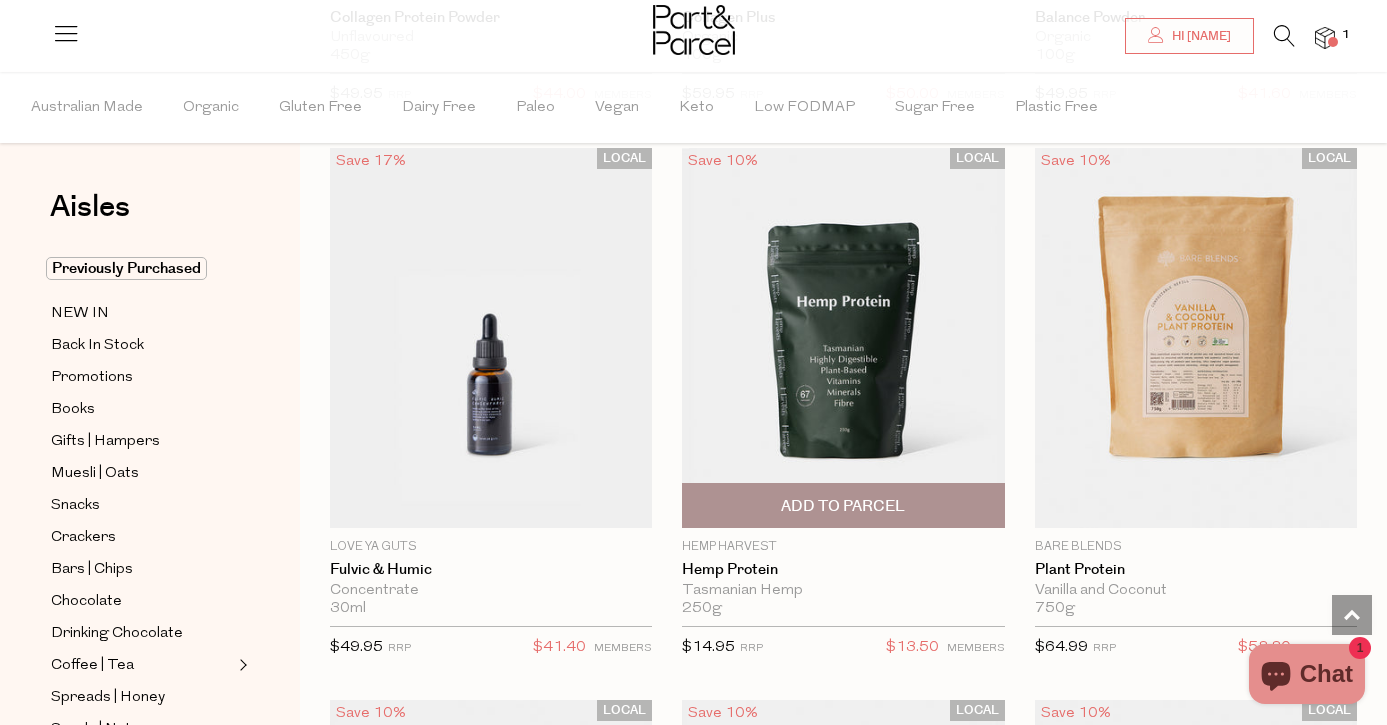 click at bounding box center [843, 338] 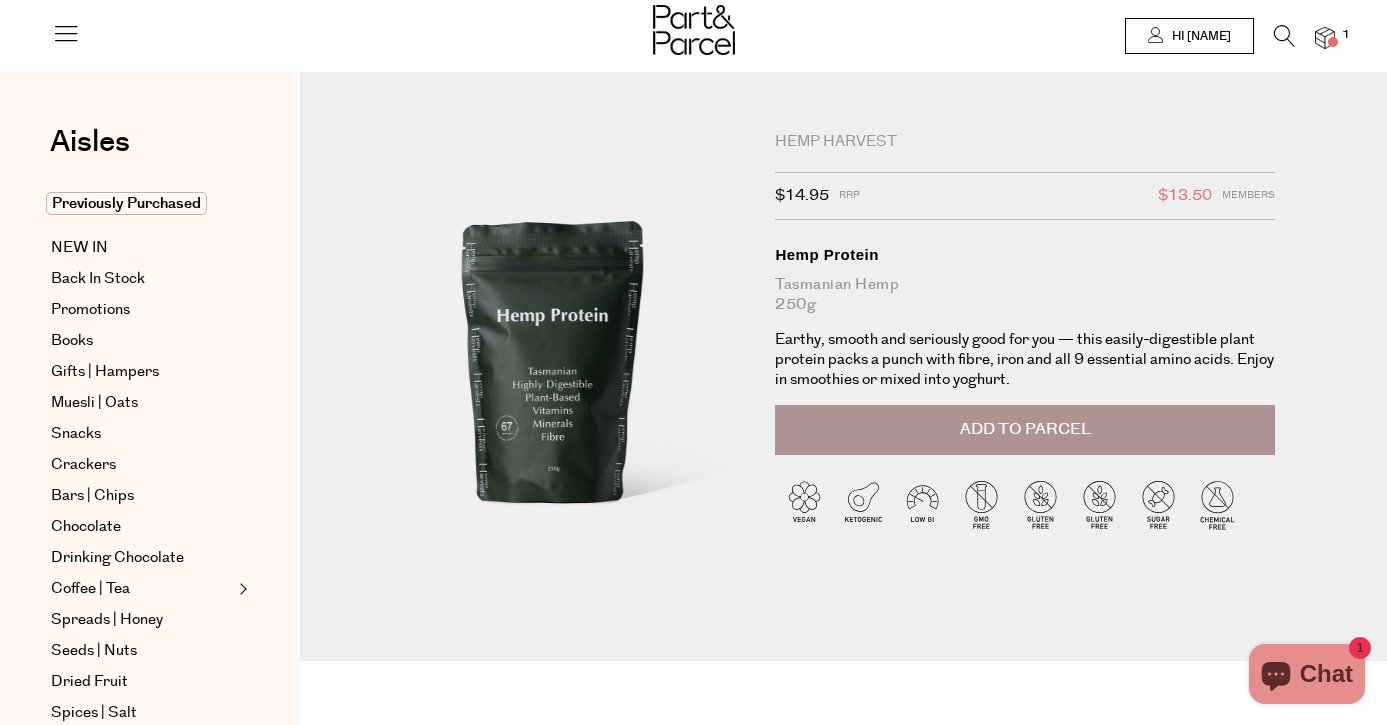scroll, scrollTop: 0, scrollLeft: 0, axis: both 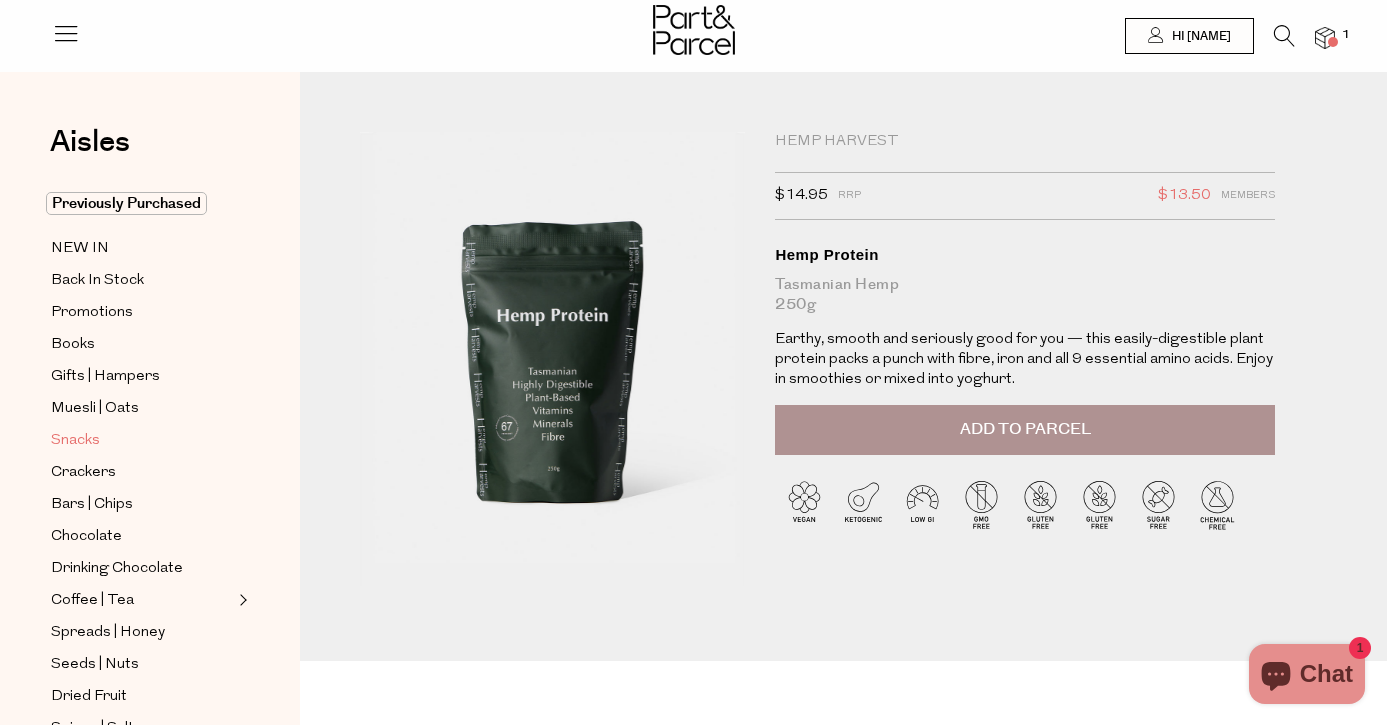 click on "Snacks" at bounding box center [75, 441] 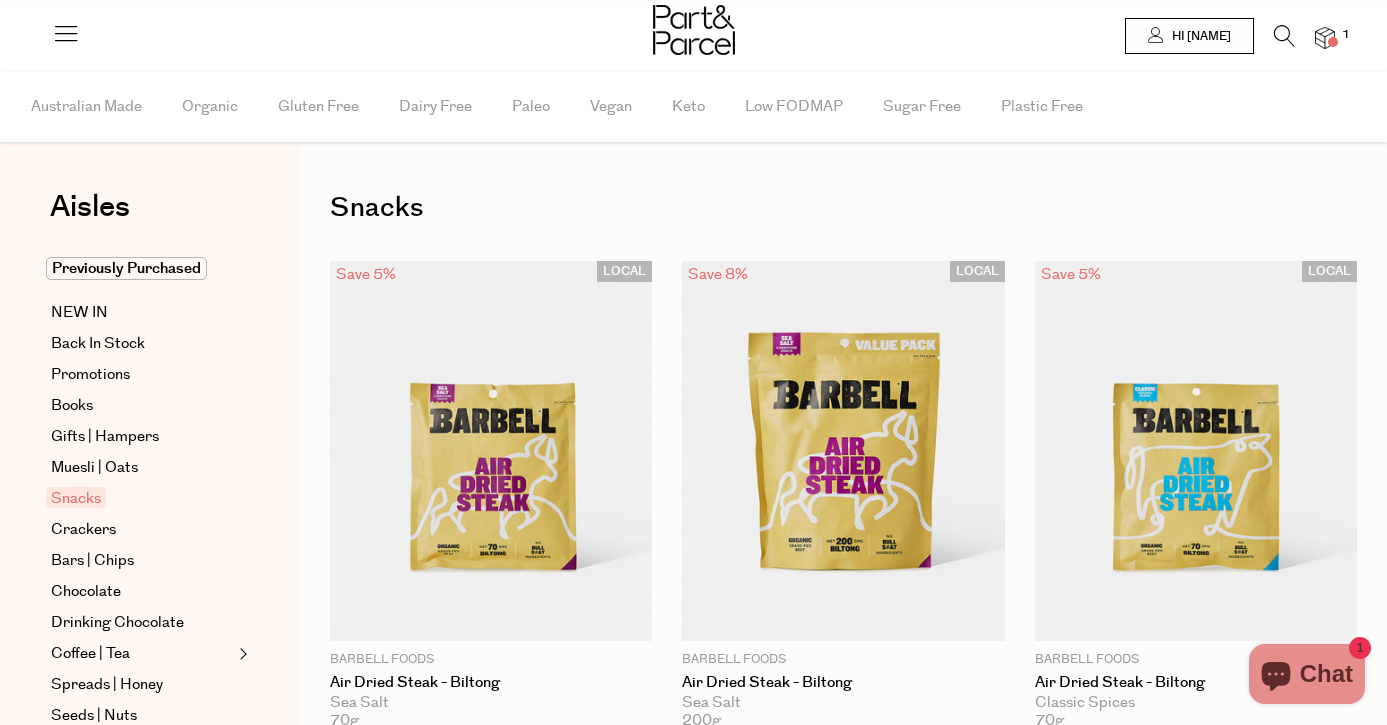 scroll, scrollTop: 0, scrollLeft: 0, axis: both 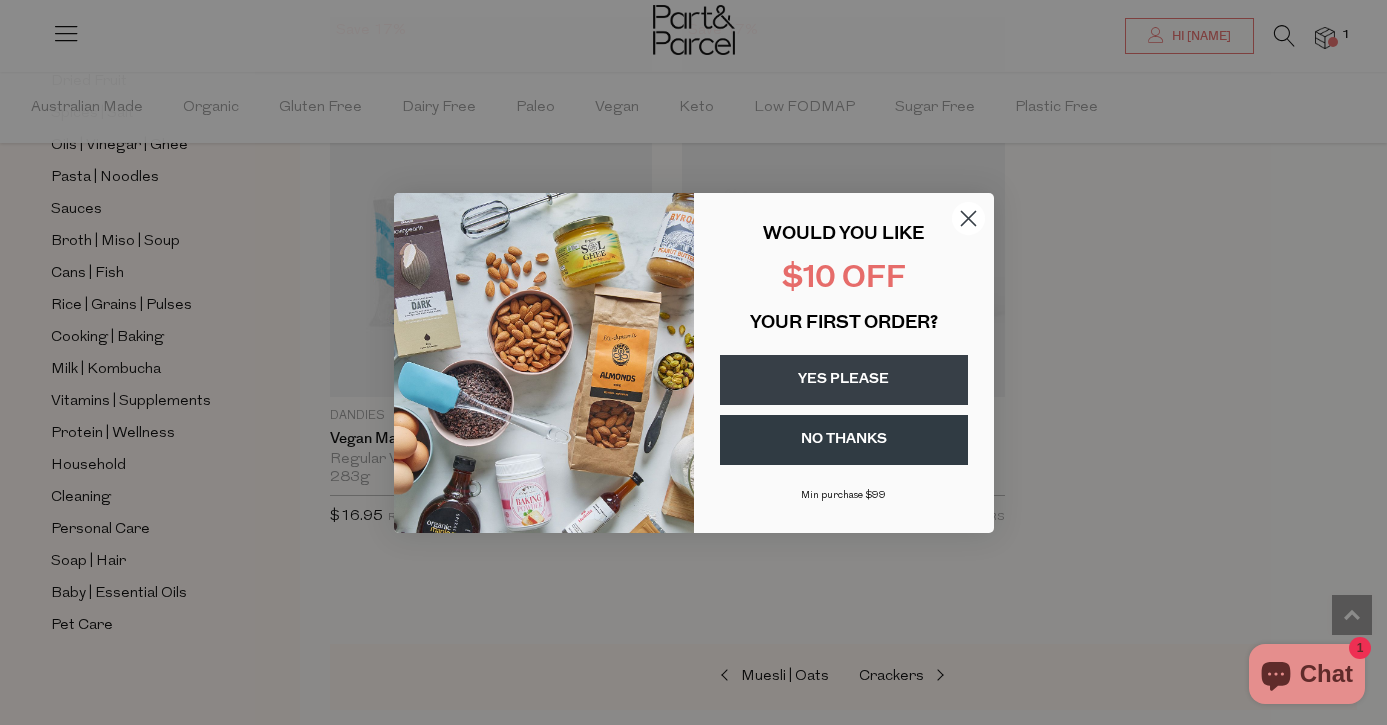 click 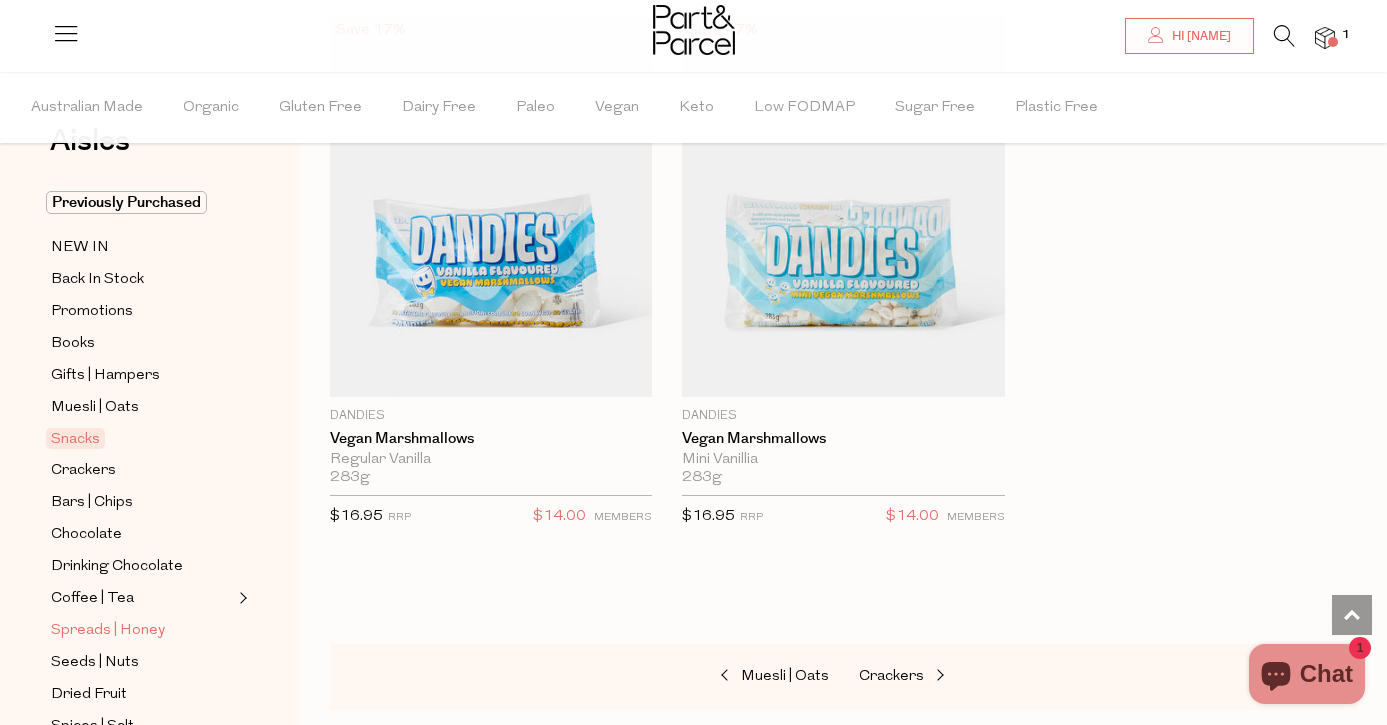 scroll, scrollTop: 169, scrollLeft: 0, axis: vertical 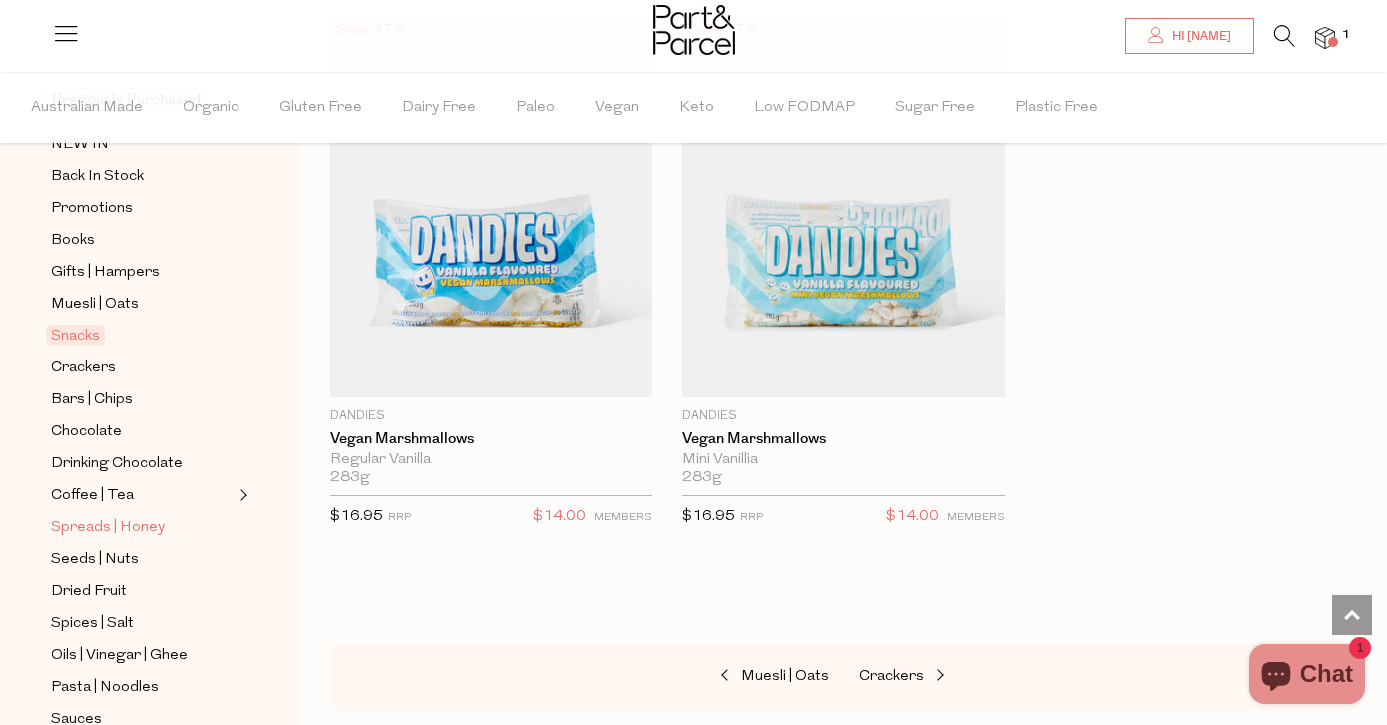 click on "Spreads | Honey" at bounding box center [108, 528] 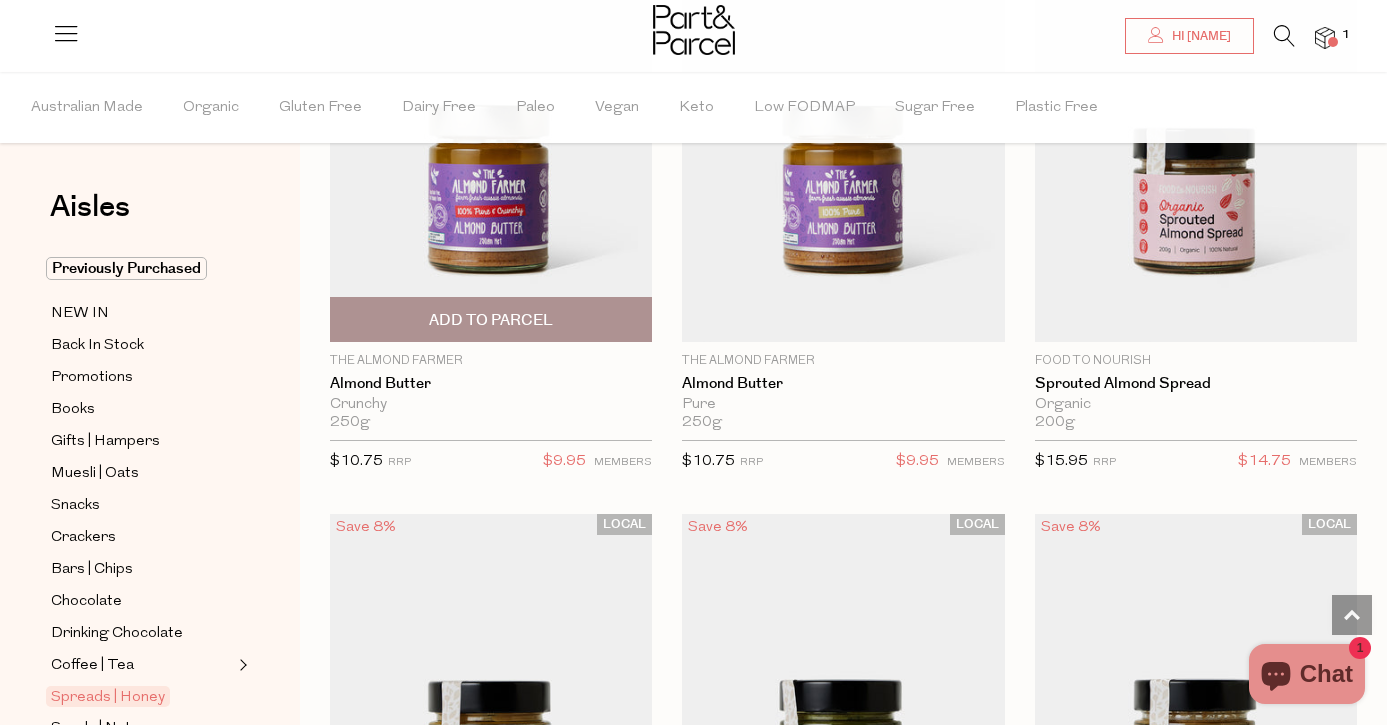 scroll, scrollTop: 7175, scrollLeft: 0, axis: vertical 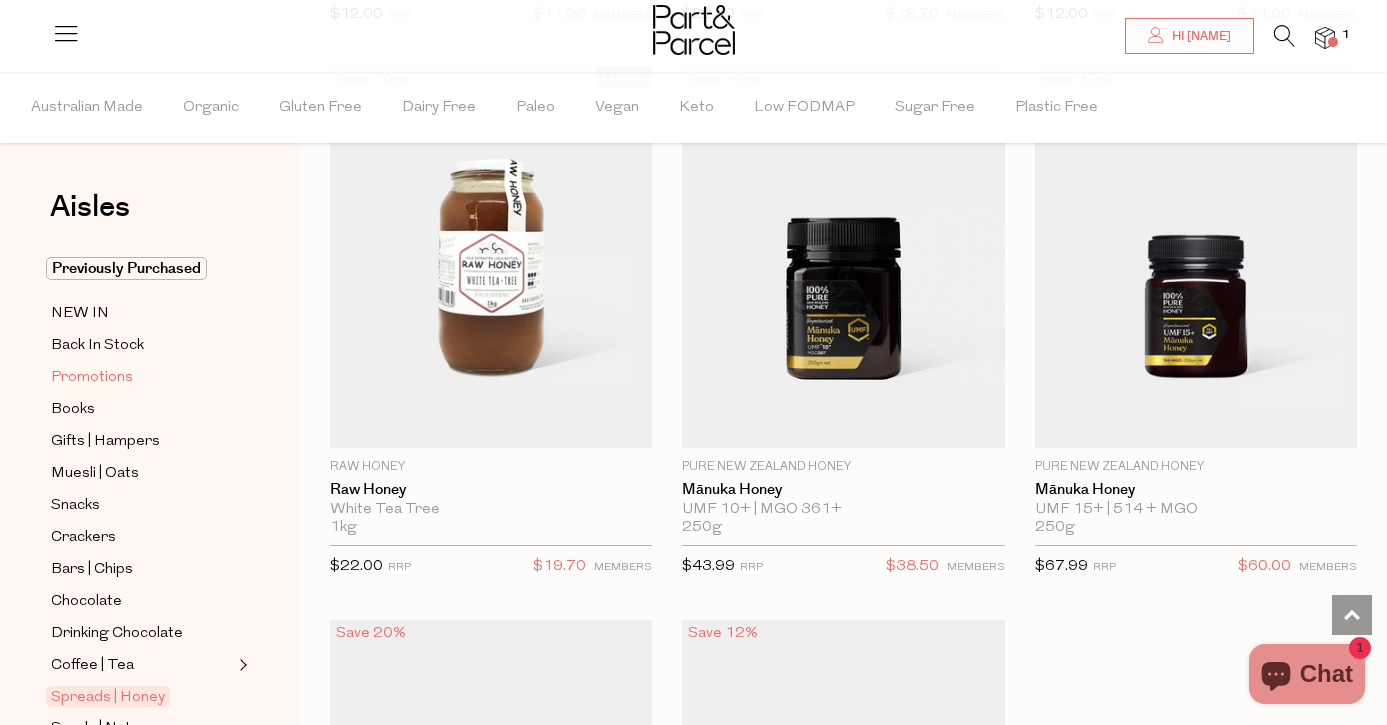 click on "Promotions" at bounding box center [92, 378] 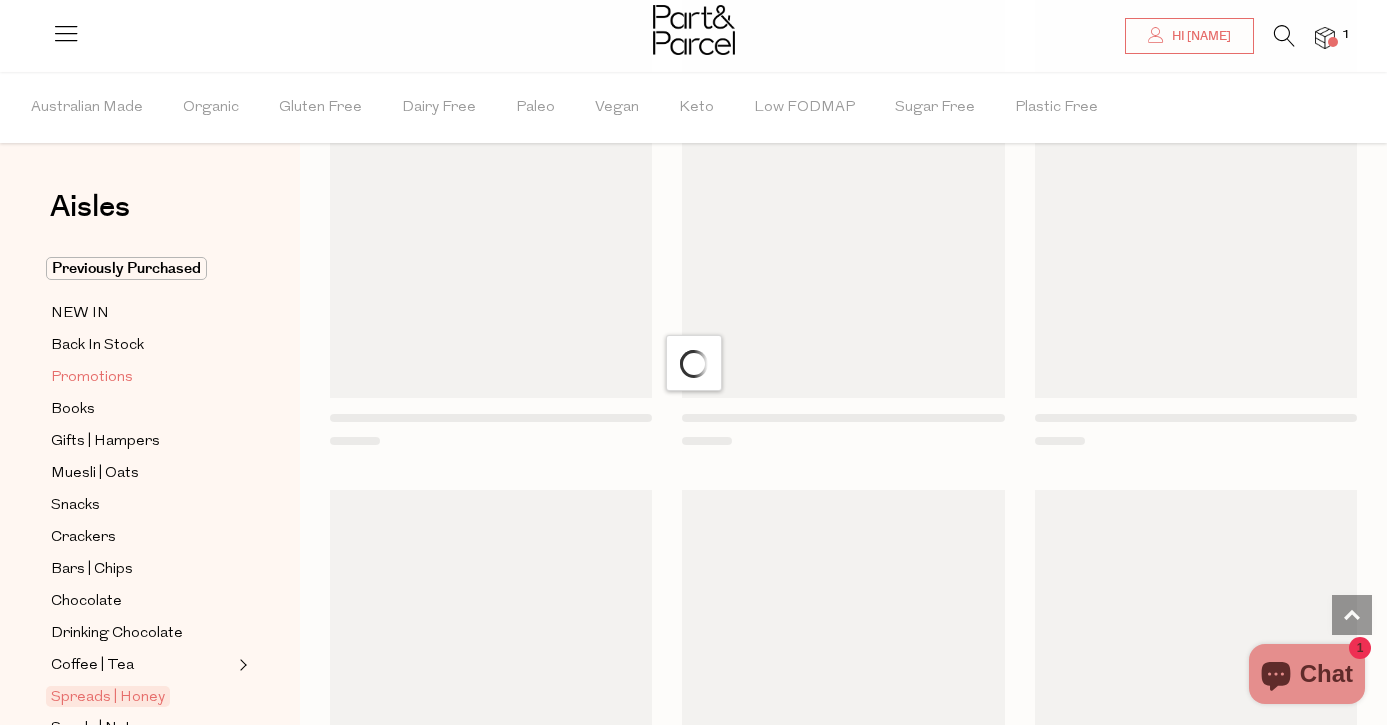 scroll, scrollTop: 0, scrollLeft: 0, axis: both 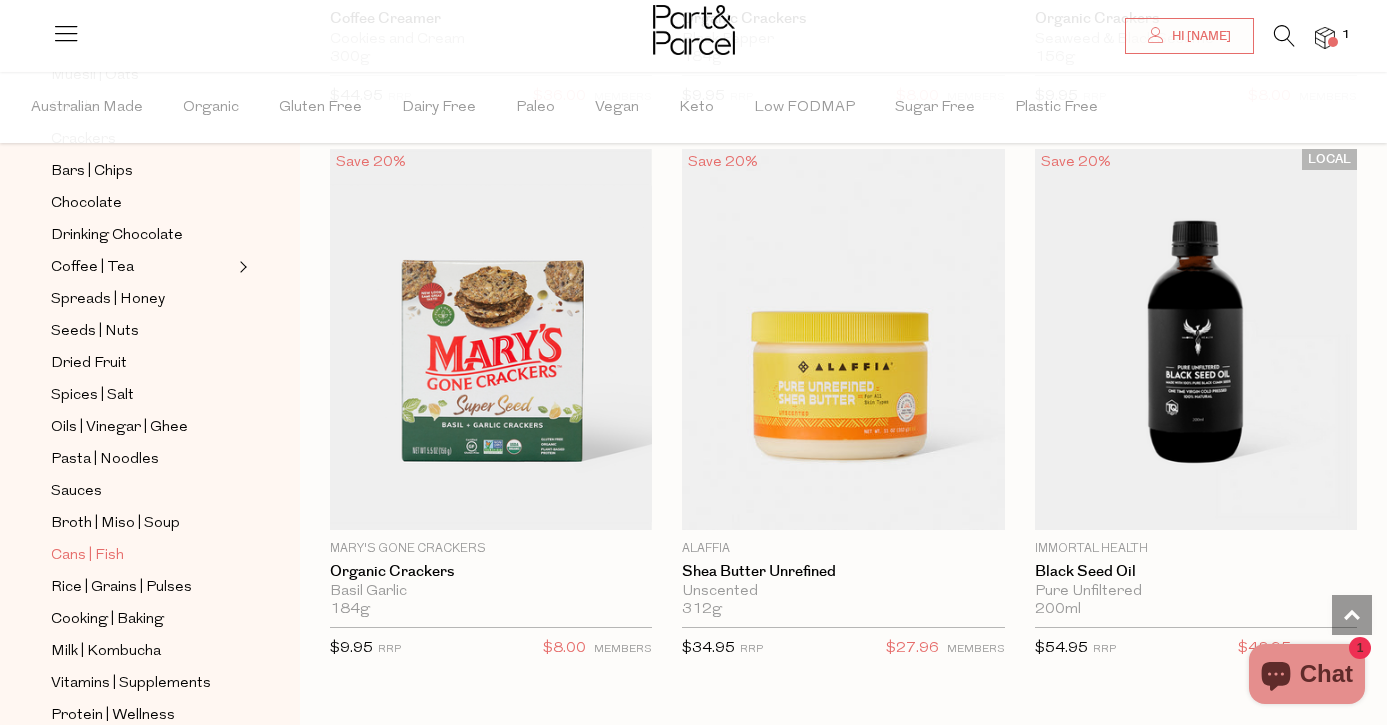 click on "Cans | Fish" at bounding box center (87, 556) 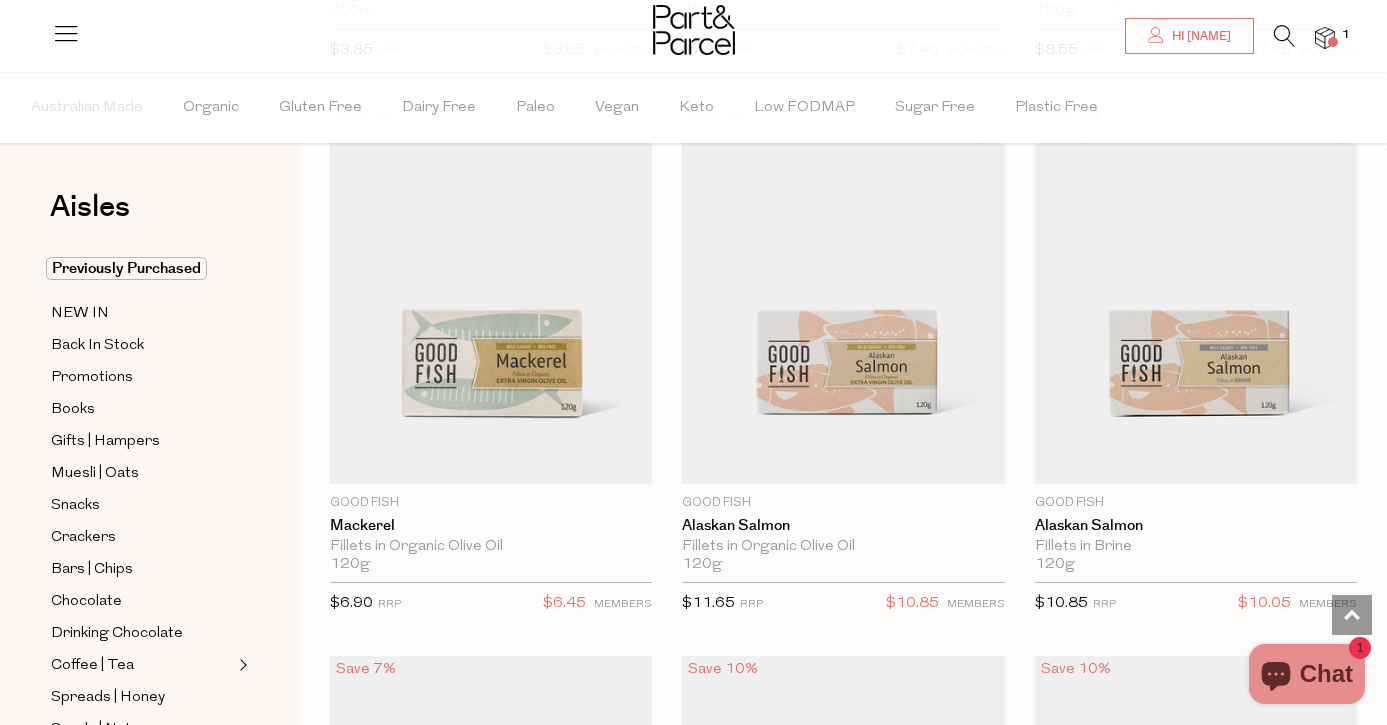 scroll, scrollTop: 3484, scrollLeft: 0, axis: vertical 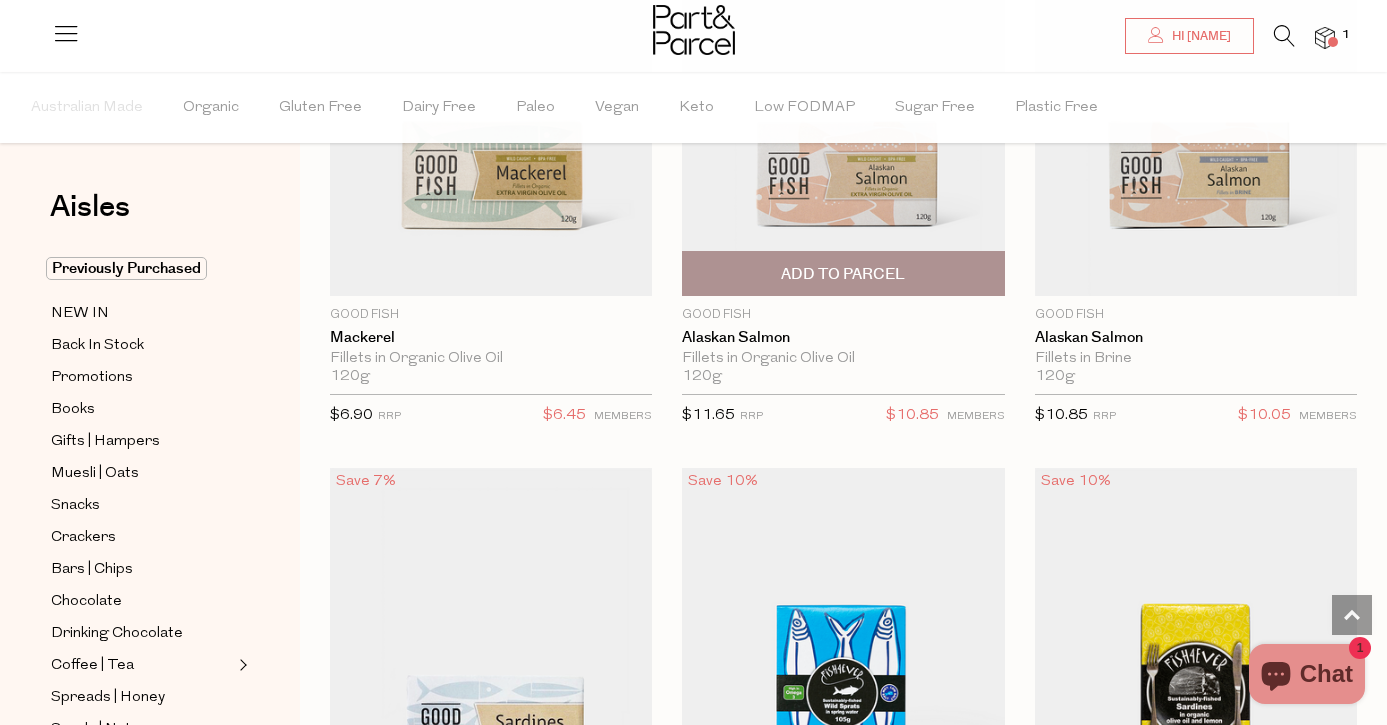 click on "Add To Parcel" at bounding box center [843, 274] 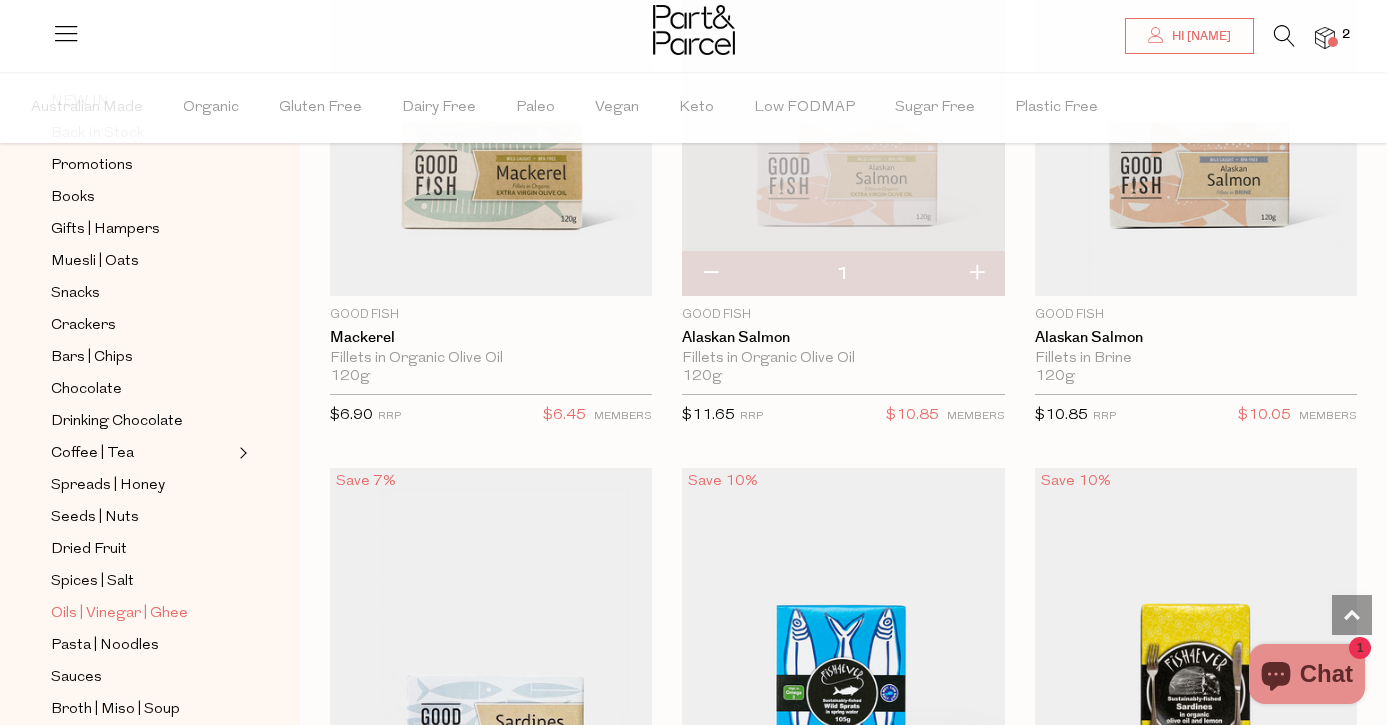 scroll, scrollTop: 213, scrollLeft: 0, axis: vertical 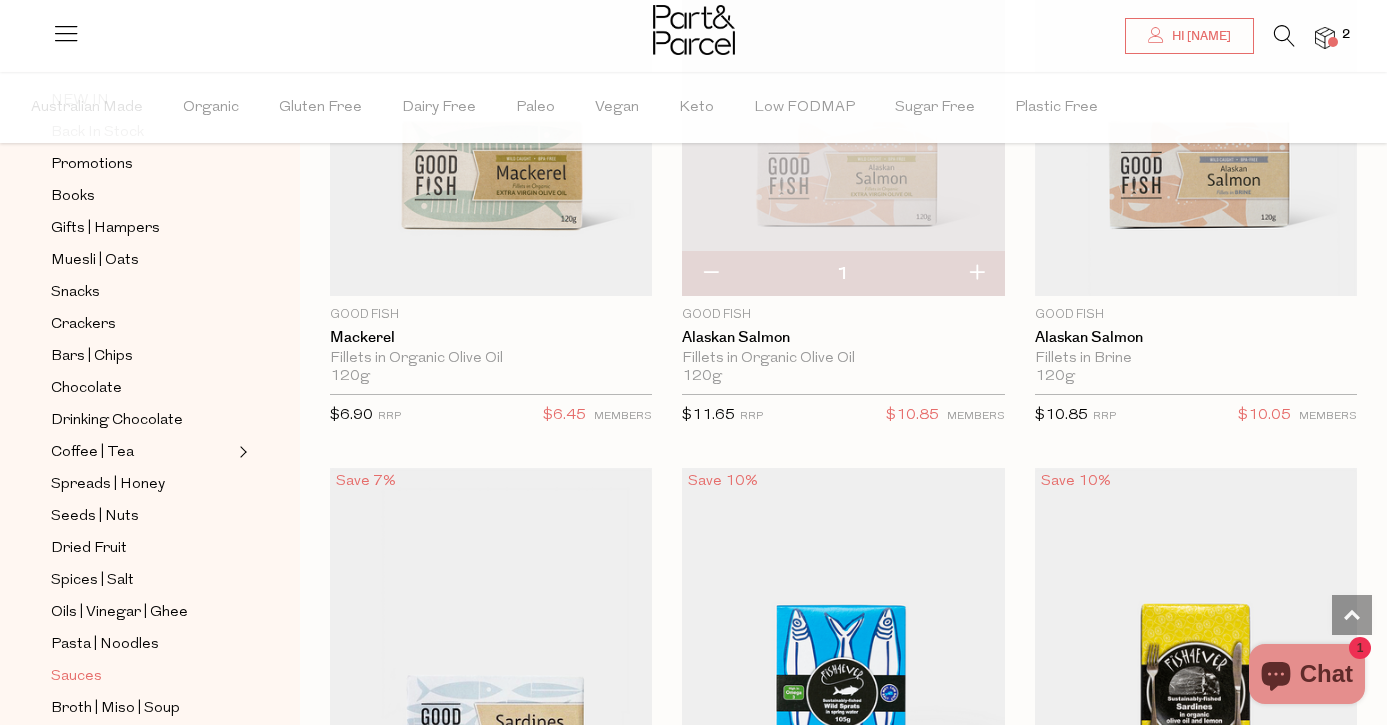 click on "Sauces" at bounding box center (76, 677) 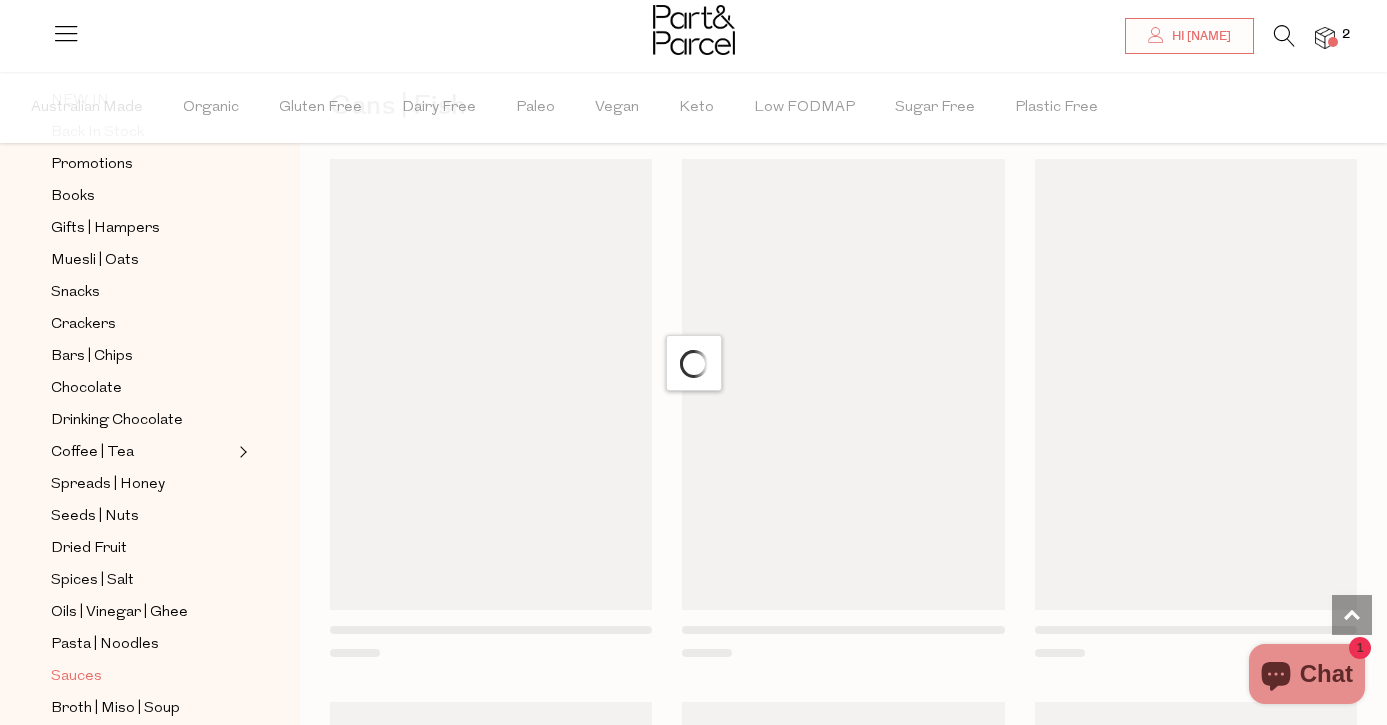 scroll, scrollTop: 0, scrollLeft: 0, axis: both 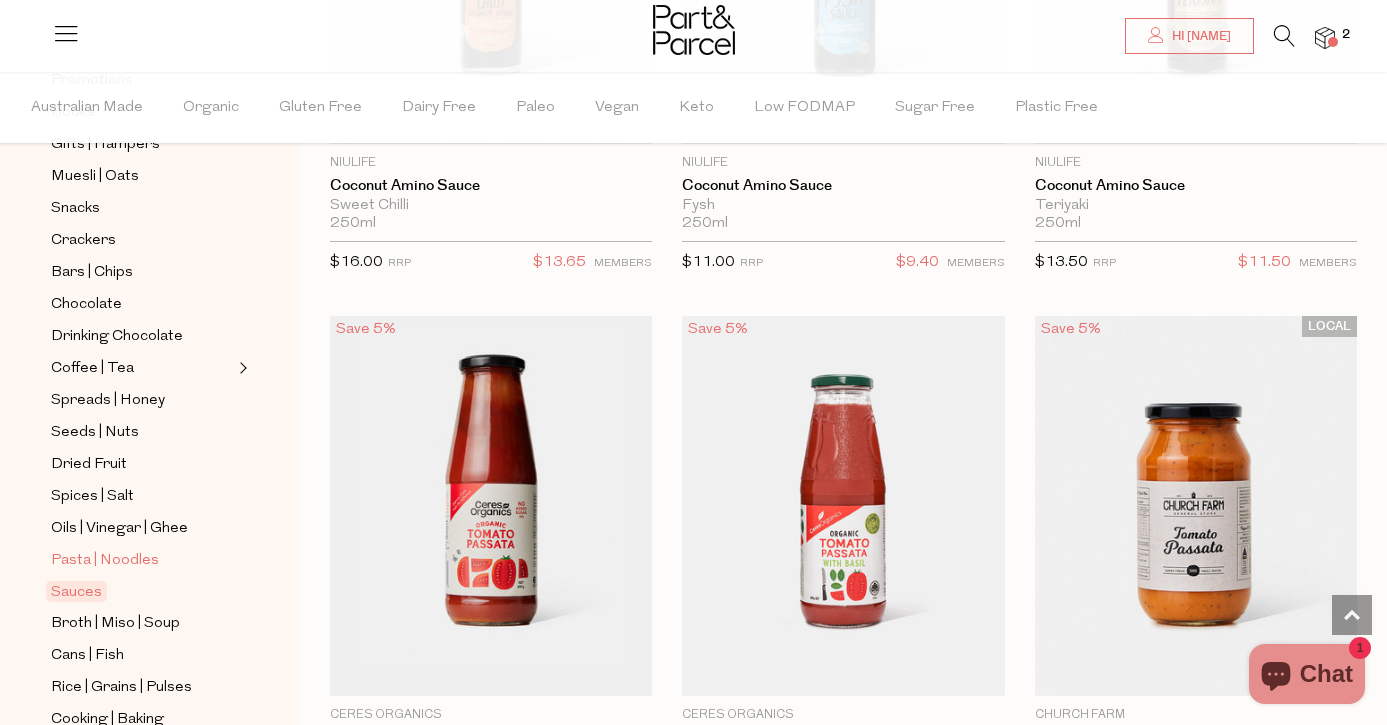 click on "Pasta | Noodles" at bounding box center (105, 561) 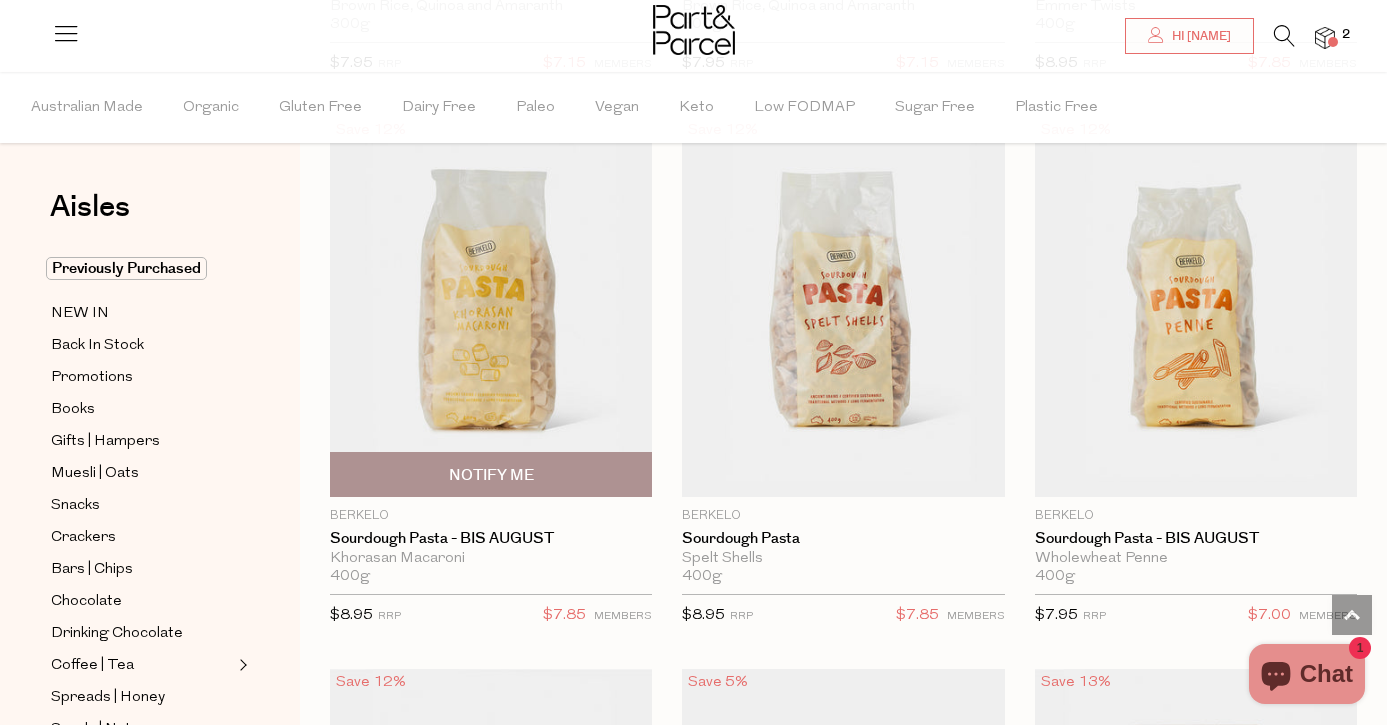scroll, scrollTop: 3462, scrollLeft: 0, axis: vertical 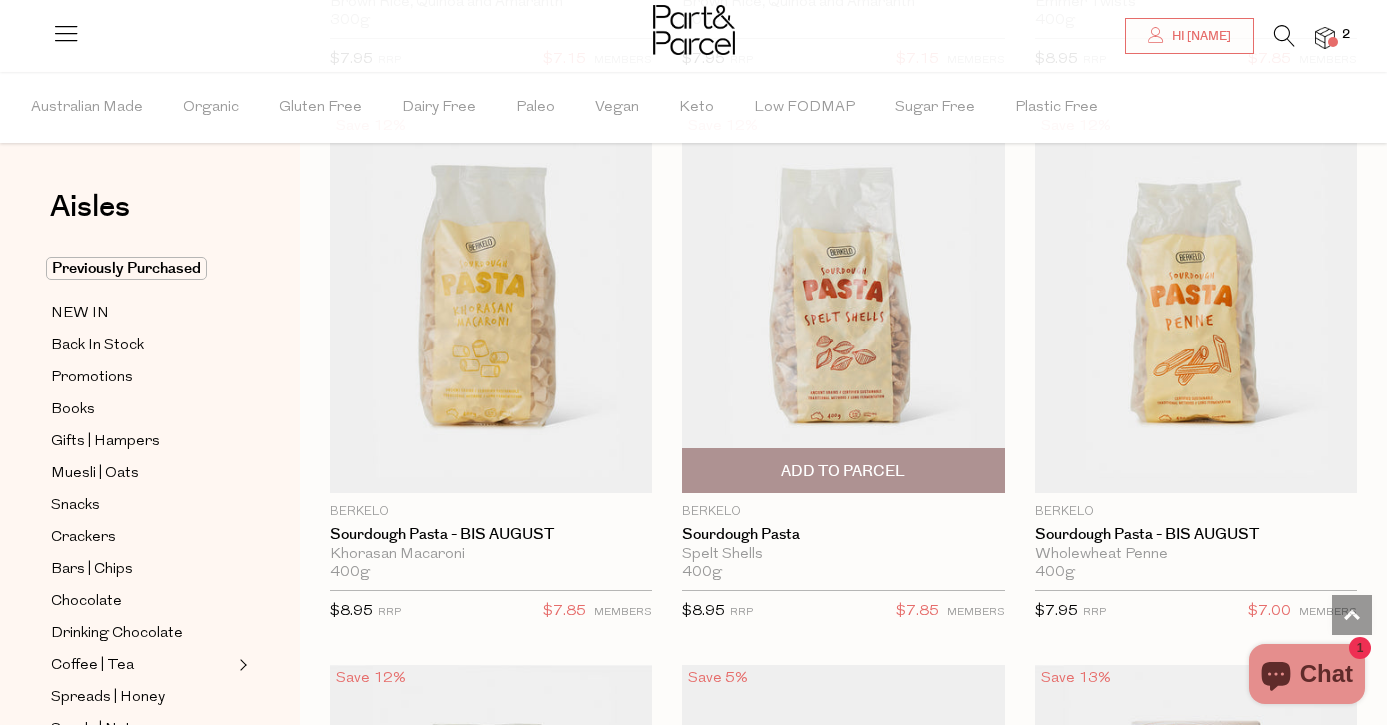 click at bounding box center [843, 303] 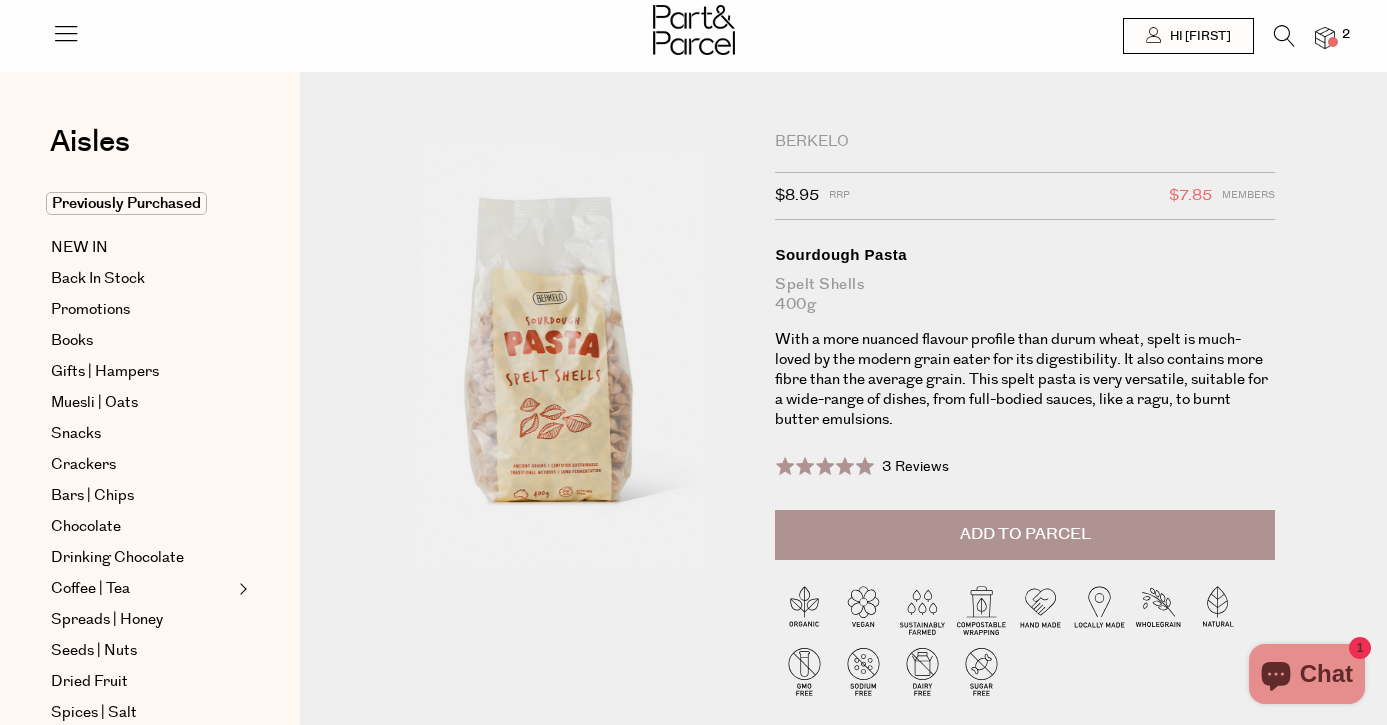 scroll, scrollTop: 0, scrollLeft: 0, axis: both 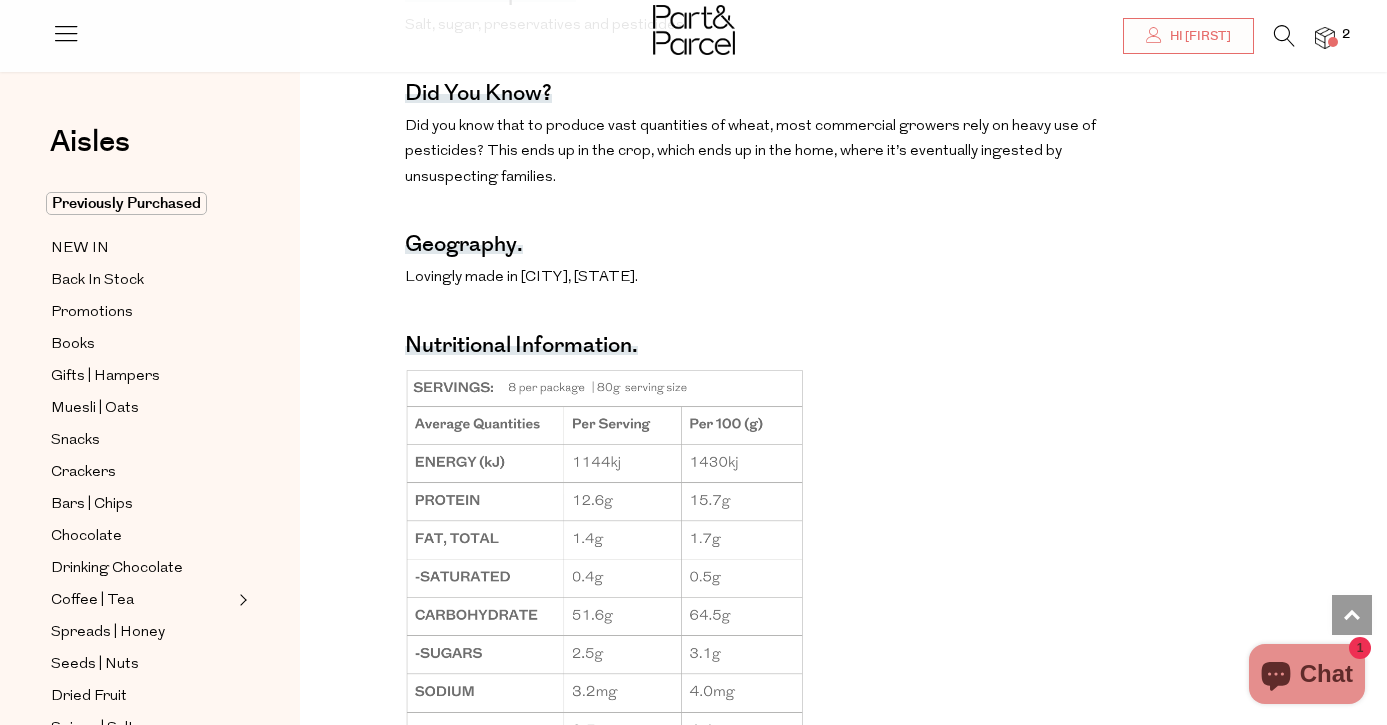 click at bounding box center (605, 560) 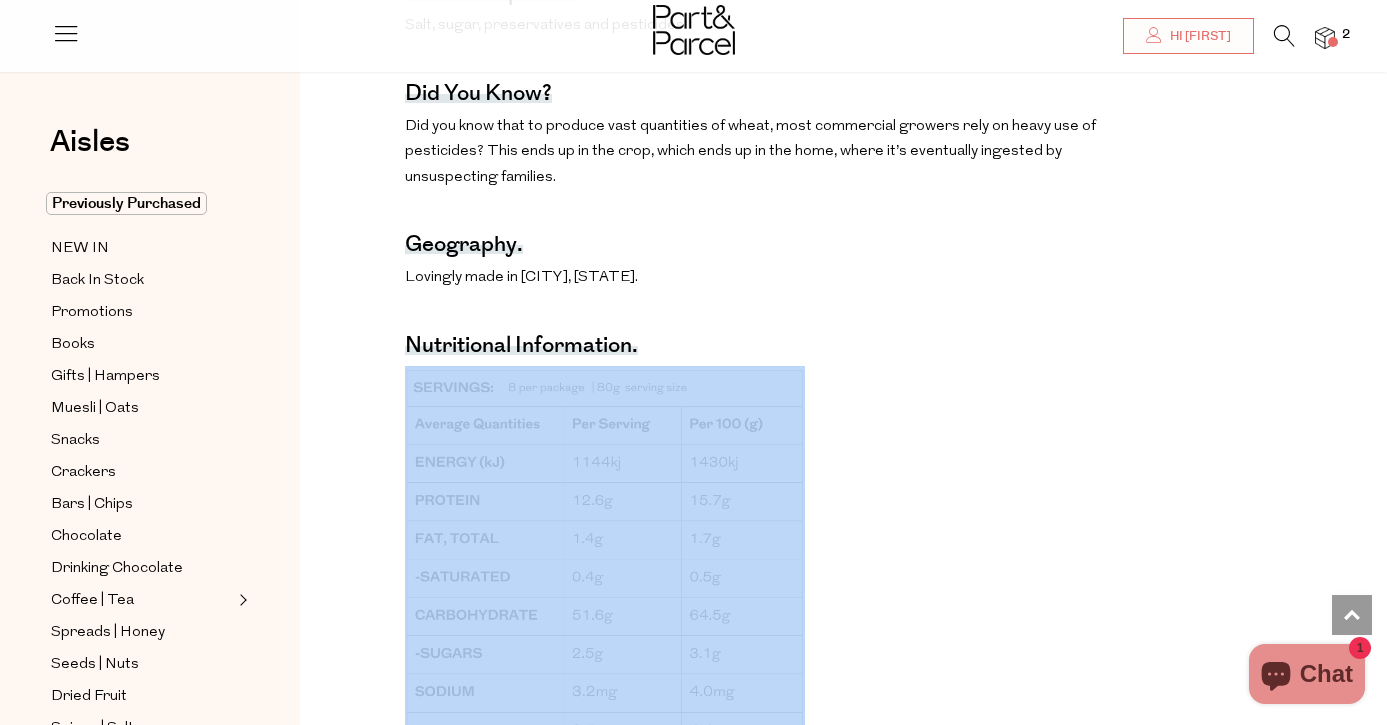 click at bounding box center [605, 560] 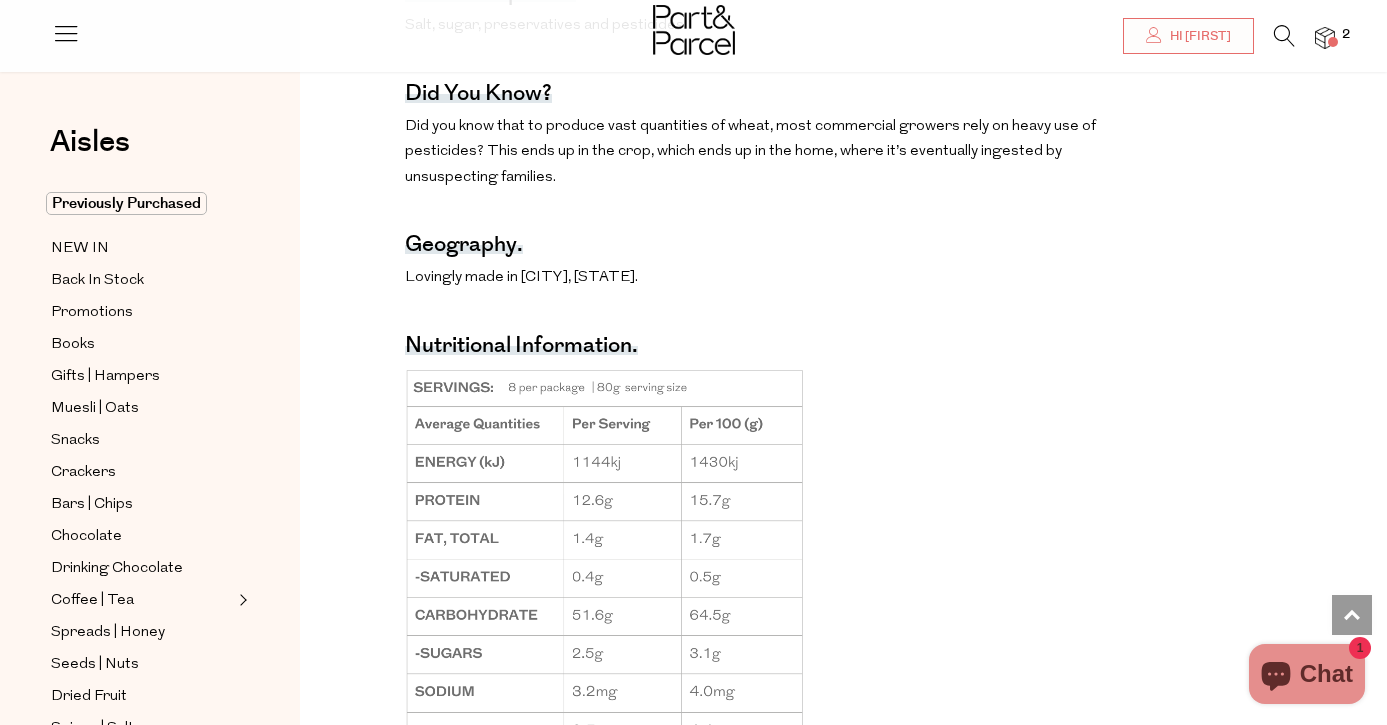 click on "Lovingly made in Trangie, NSW." at bounding box center [754, 278] 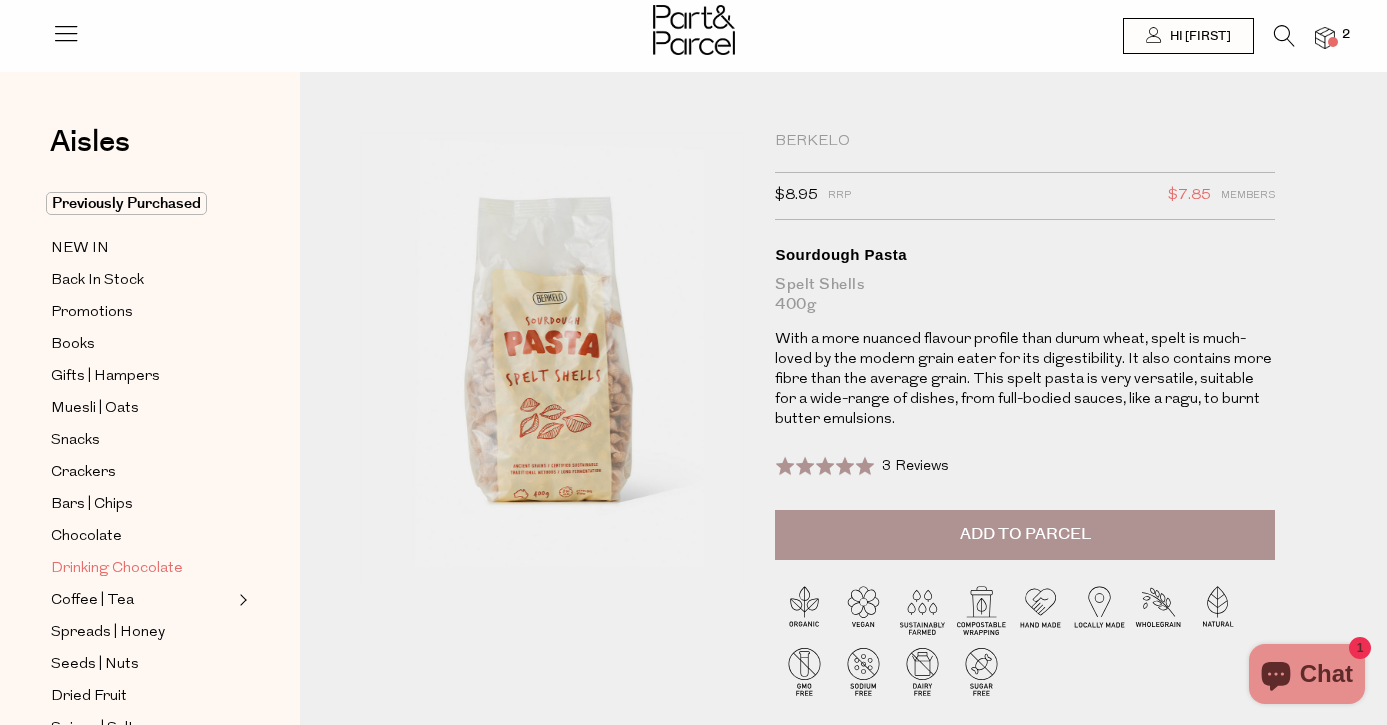scroll, scrollTop: 0, scrollLeft: 0, axis: both 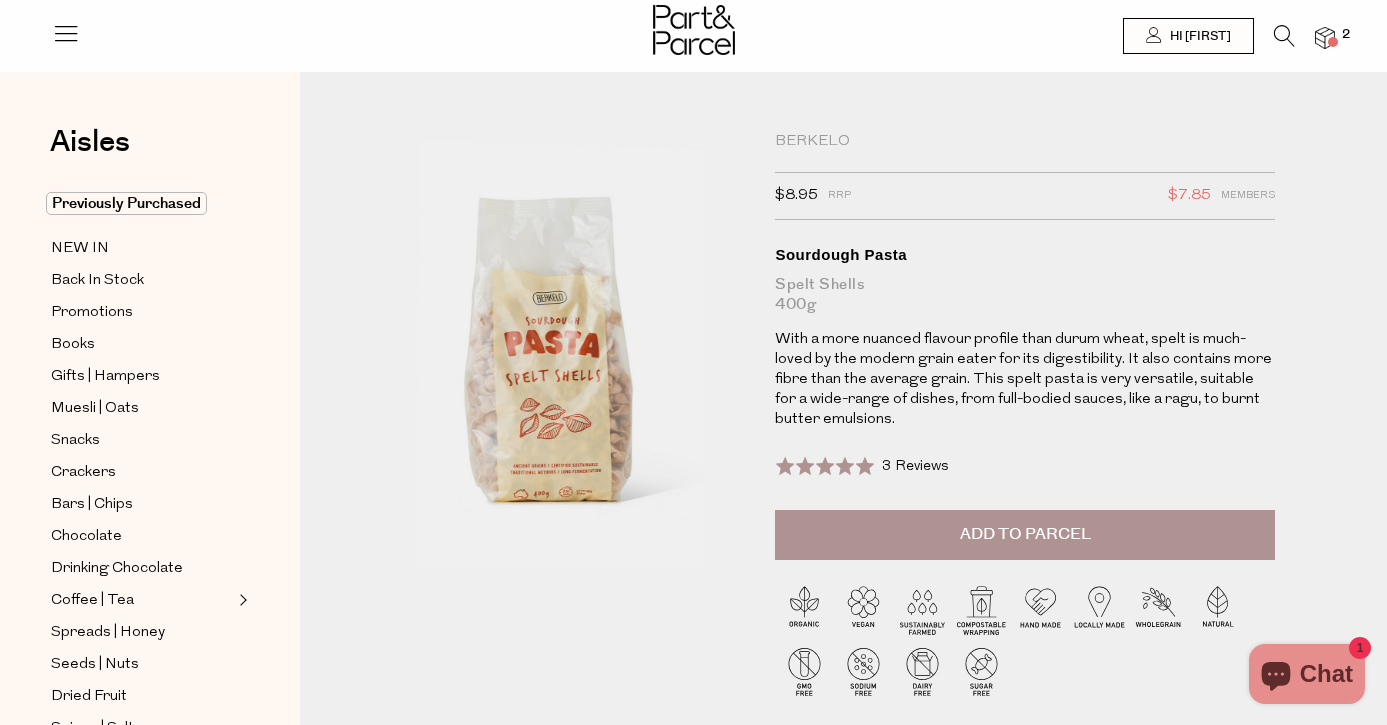 click at bounding box center (1284, 36) 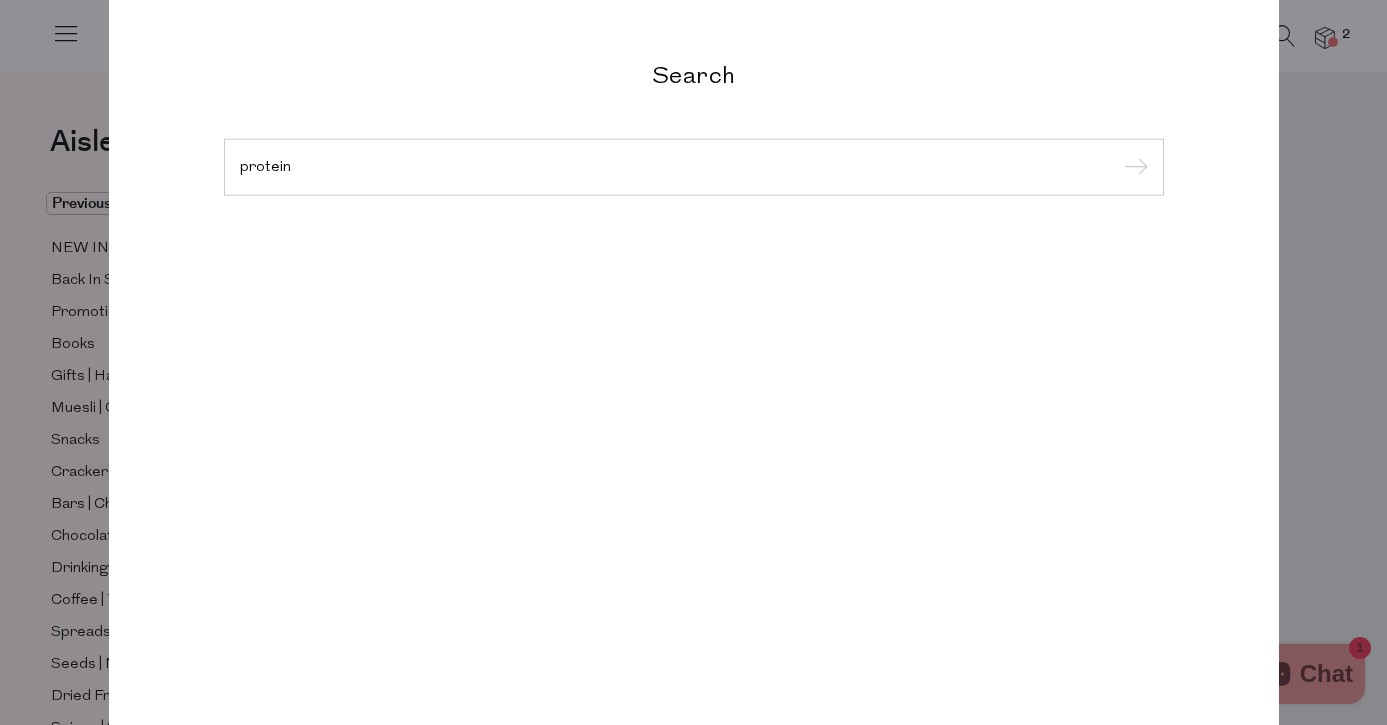 type on "protein" 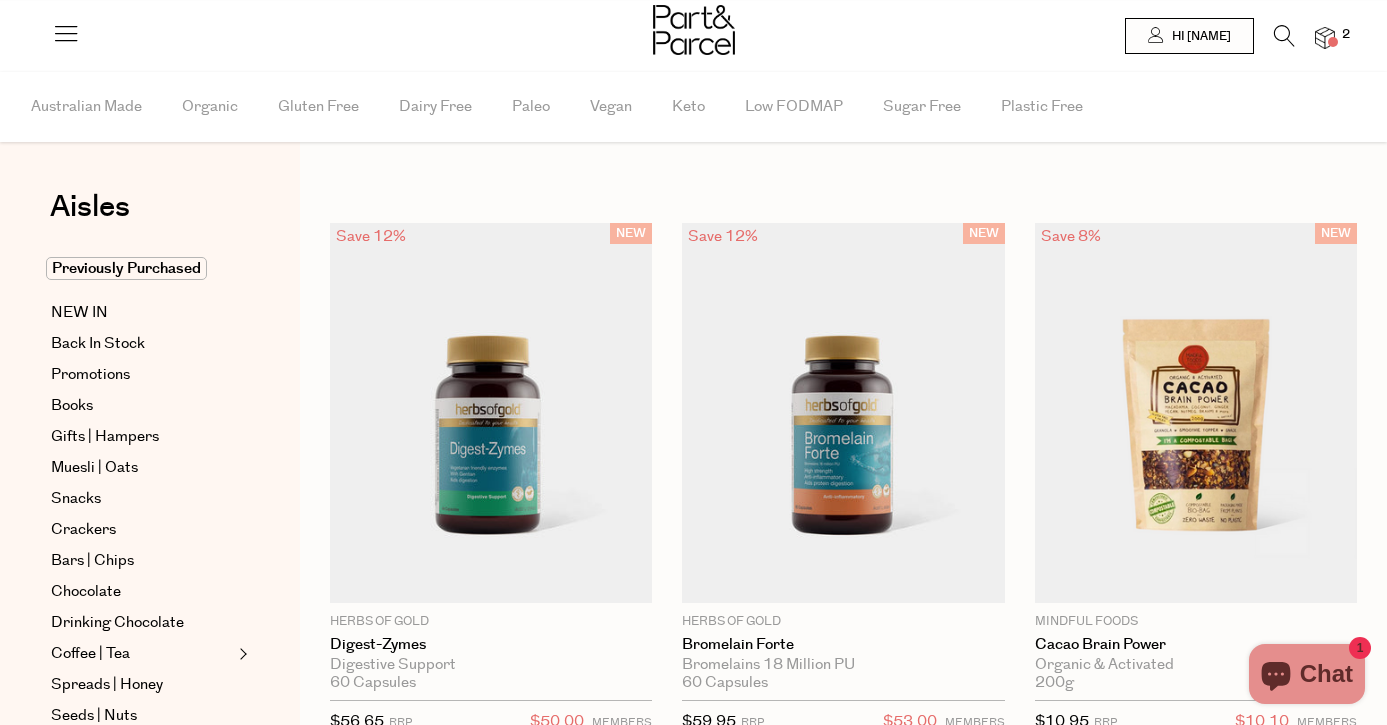 scroll, scrollTop: 0, scrollLeft: 0, axis: both 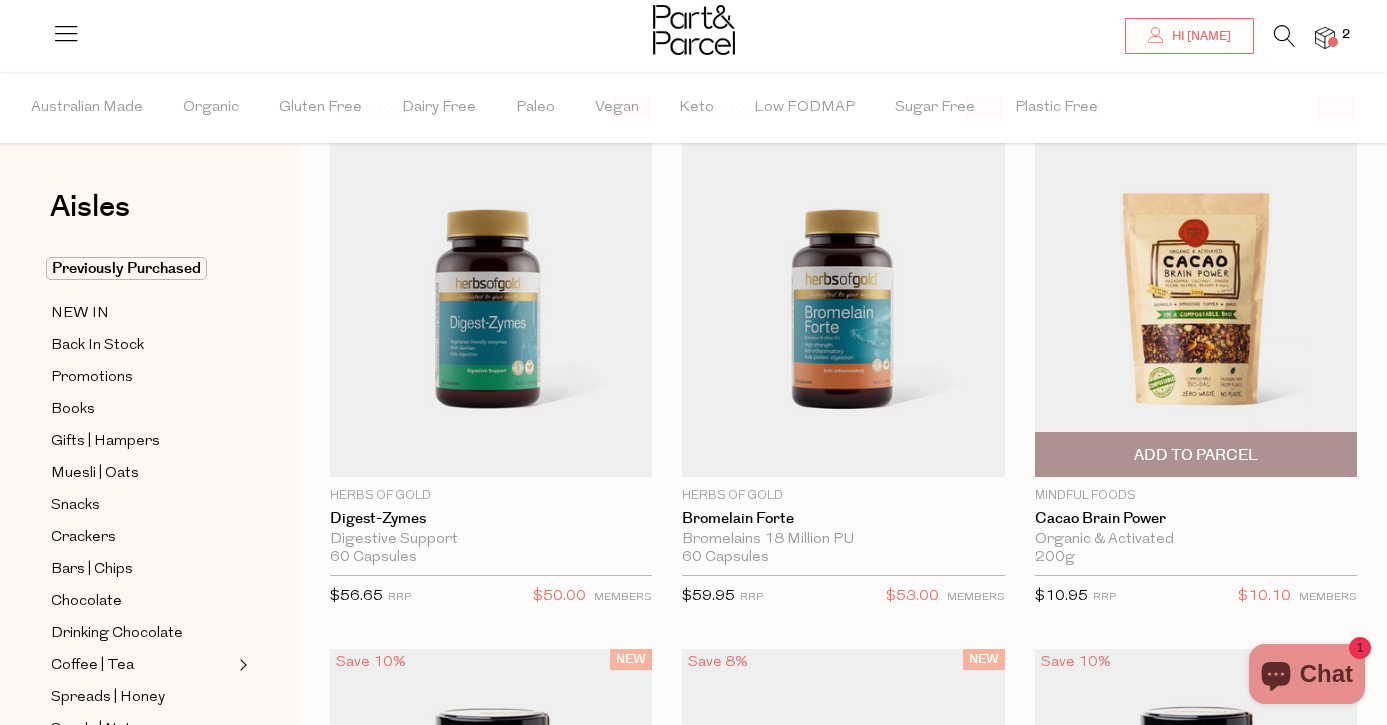 click at bounding box center [1196, 287] 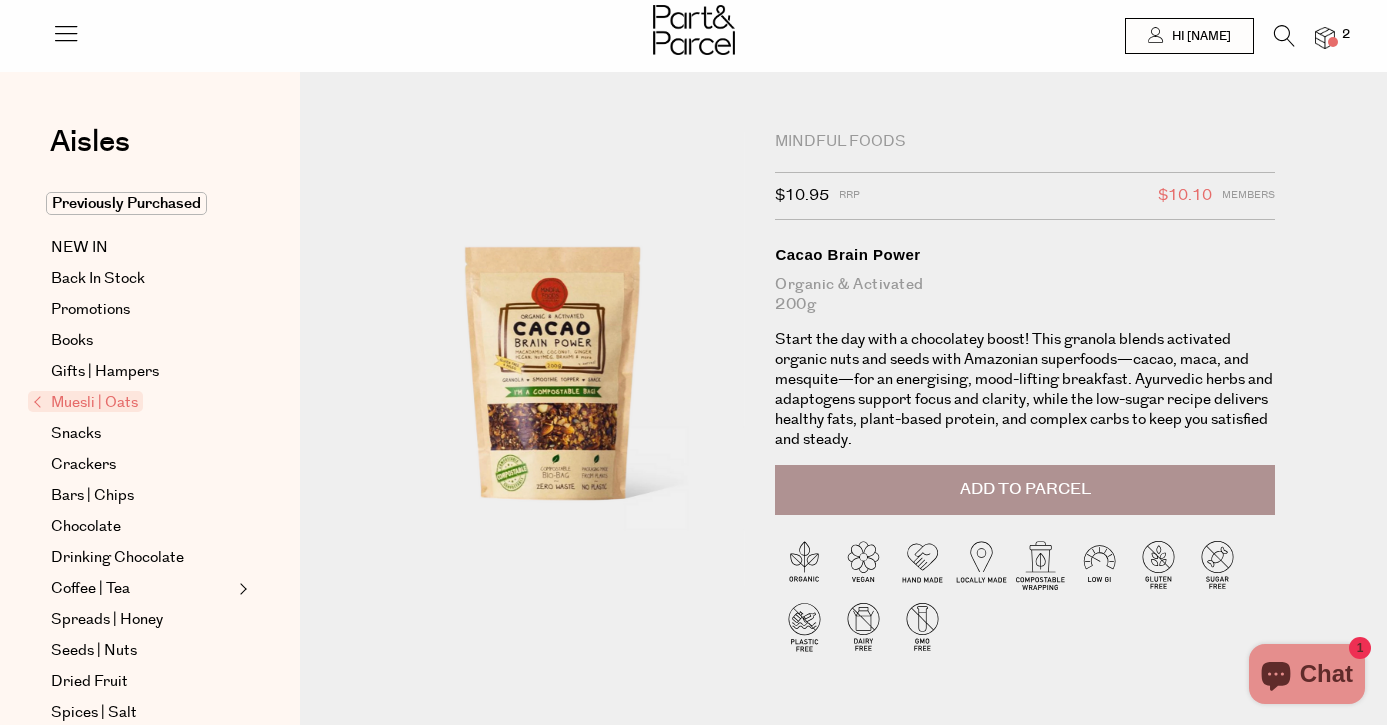 scroll, scrollTop: 0, scrollLeft: 0, axis: both 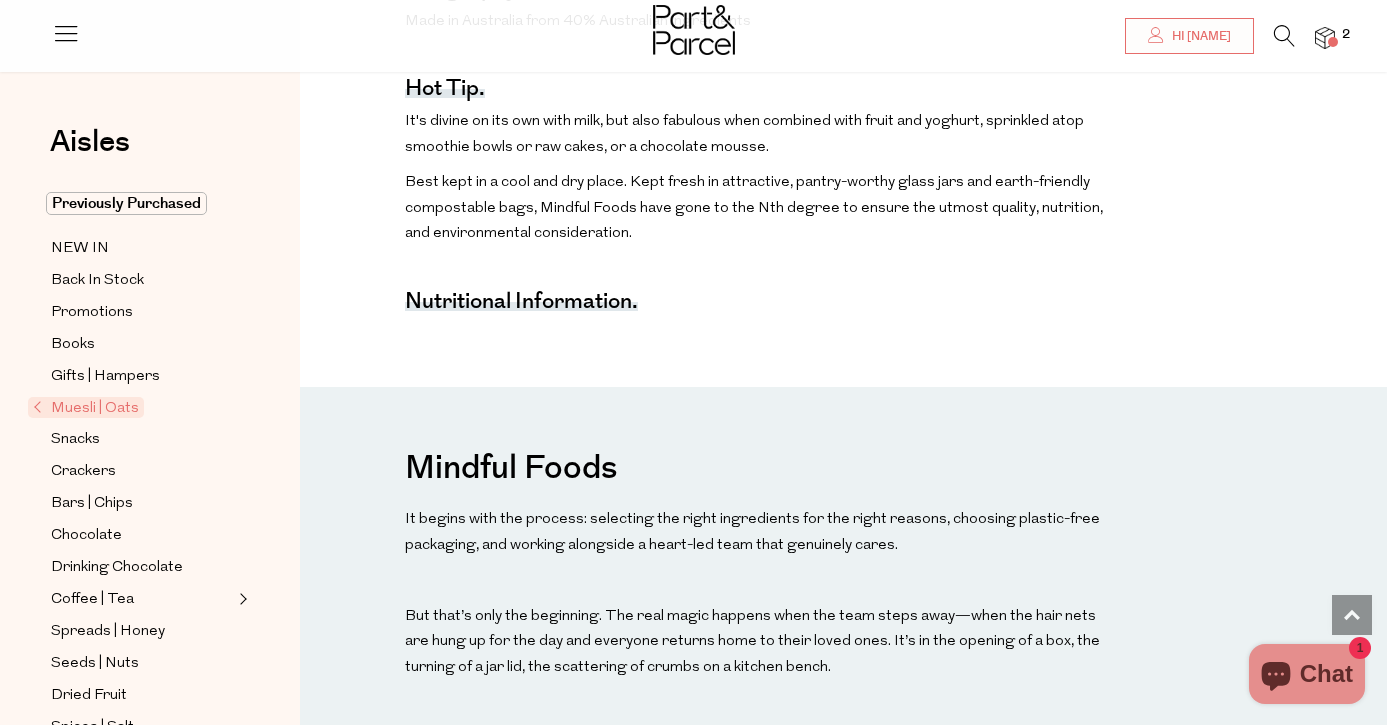 click on "Nutritional Information." at bounding box center (521, 301) 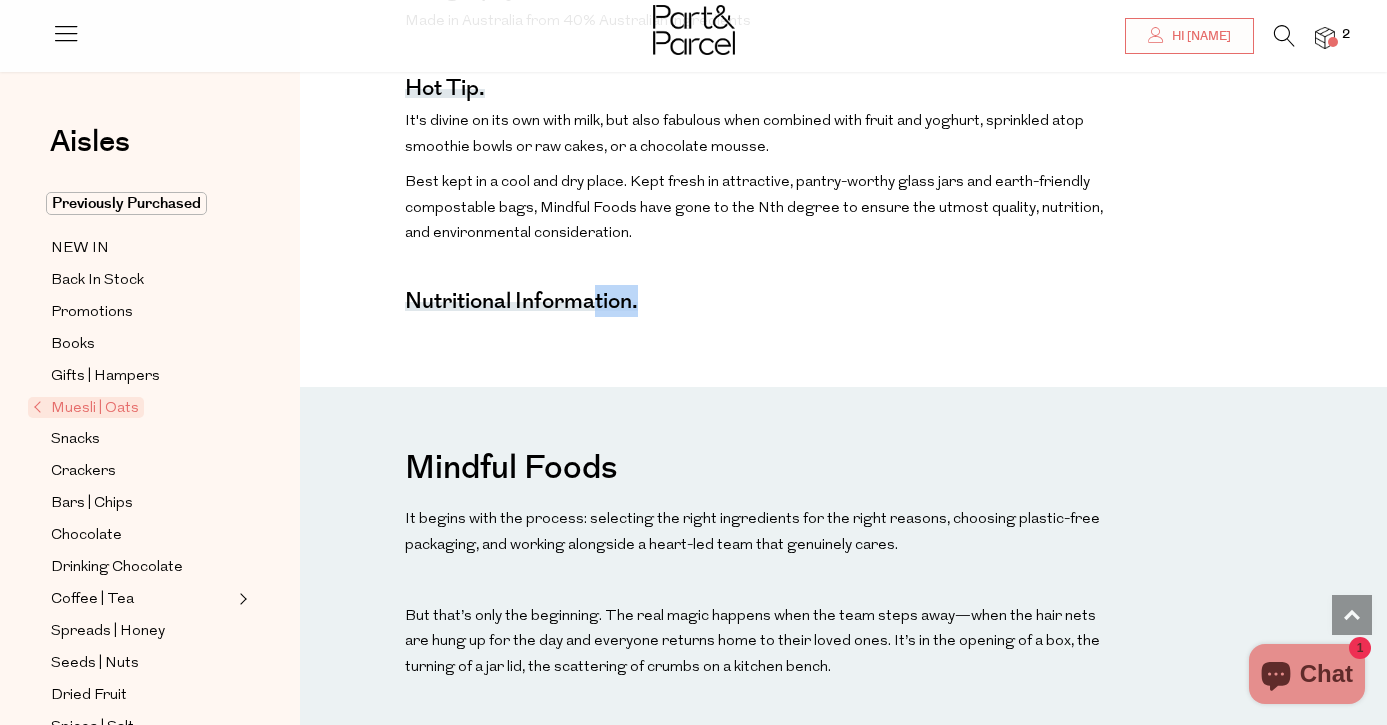 drag, startPoint x: 596, startPoint y: 296, endPoint x: 442, endPoint y: 318, distance: 155.56349 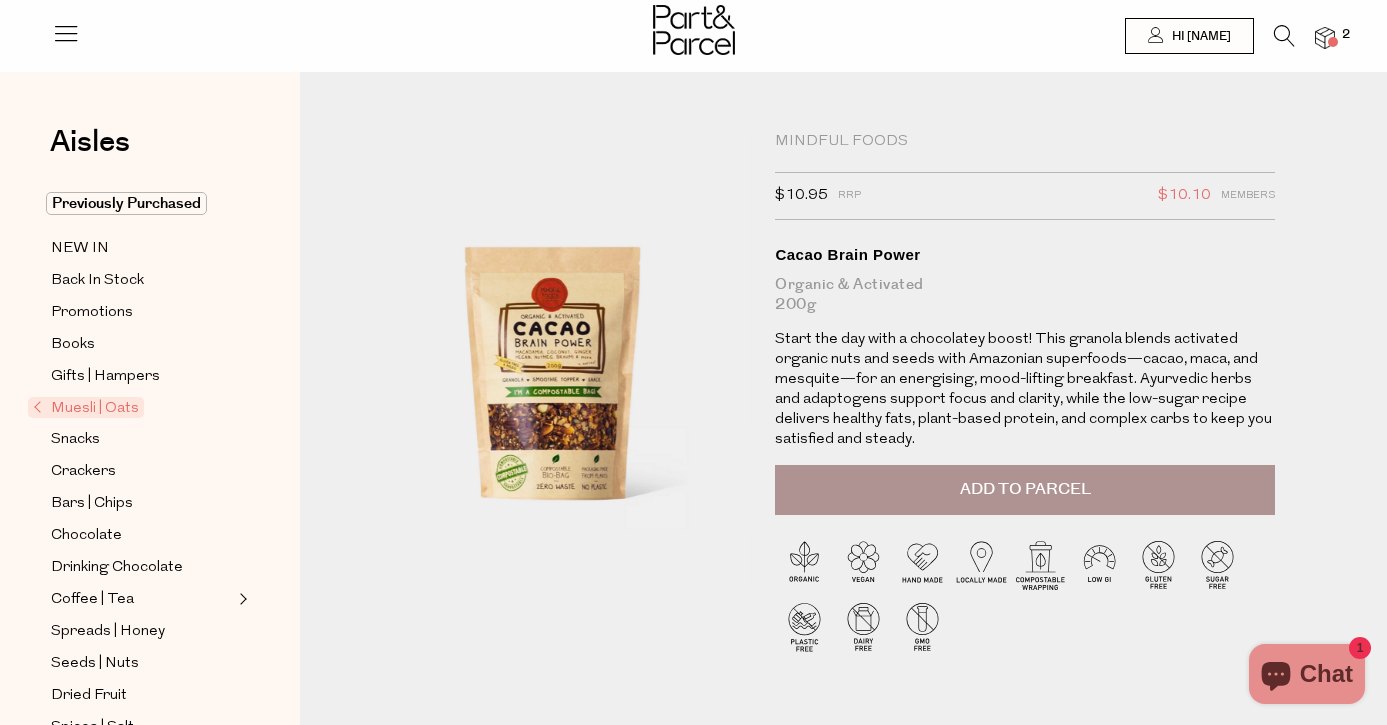 scroll, scrollTop: 0, scrollLeft: 0, axis: both 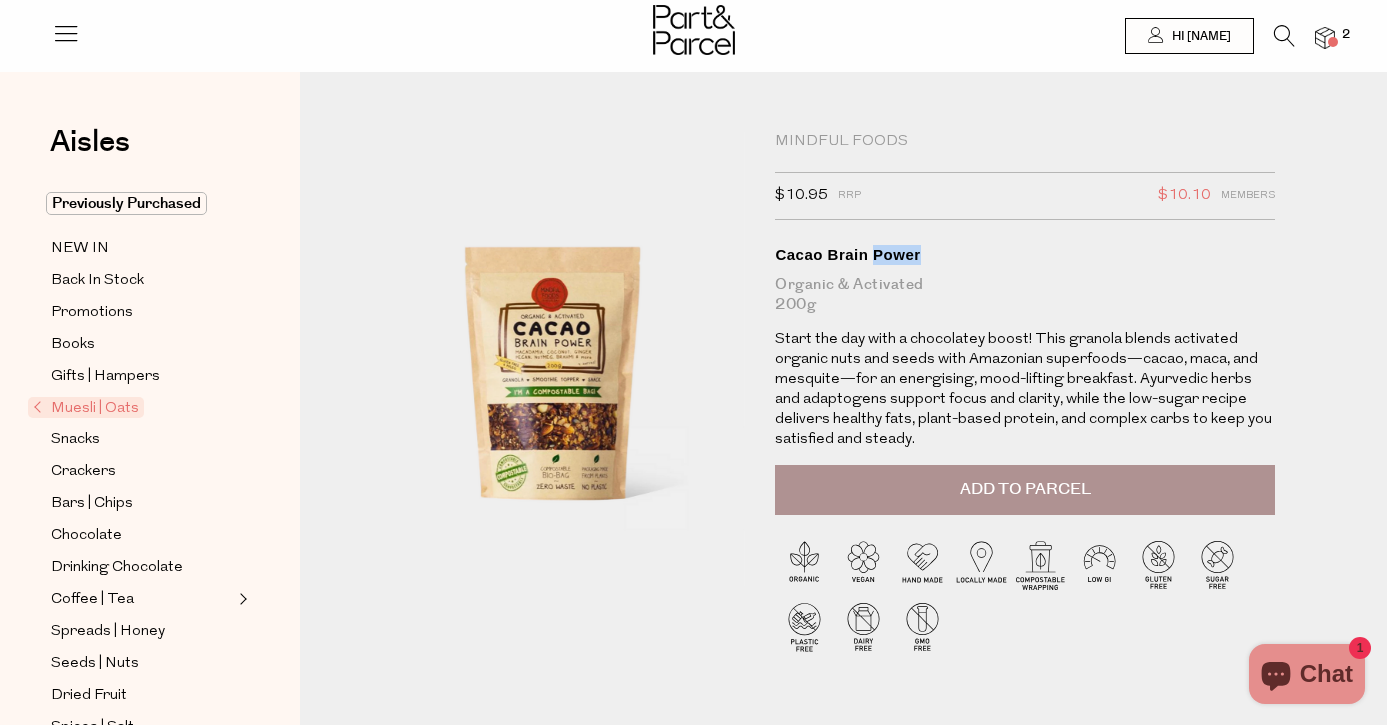 click on "Cacao Brain Power" at bounding box center [1025, 255] 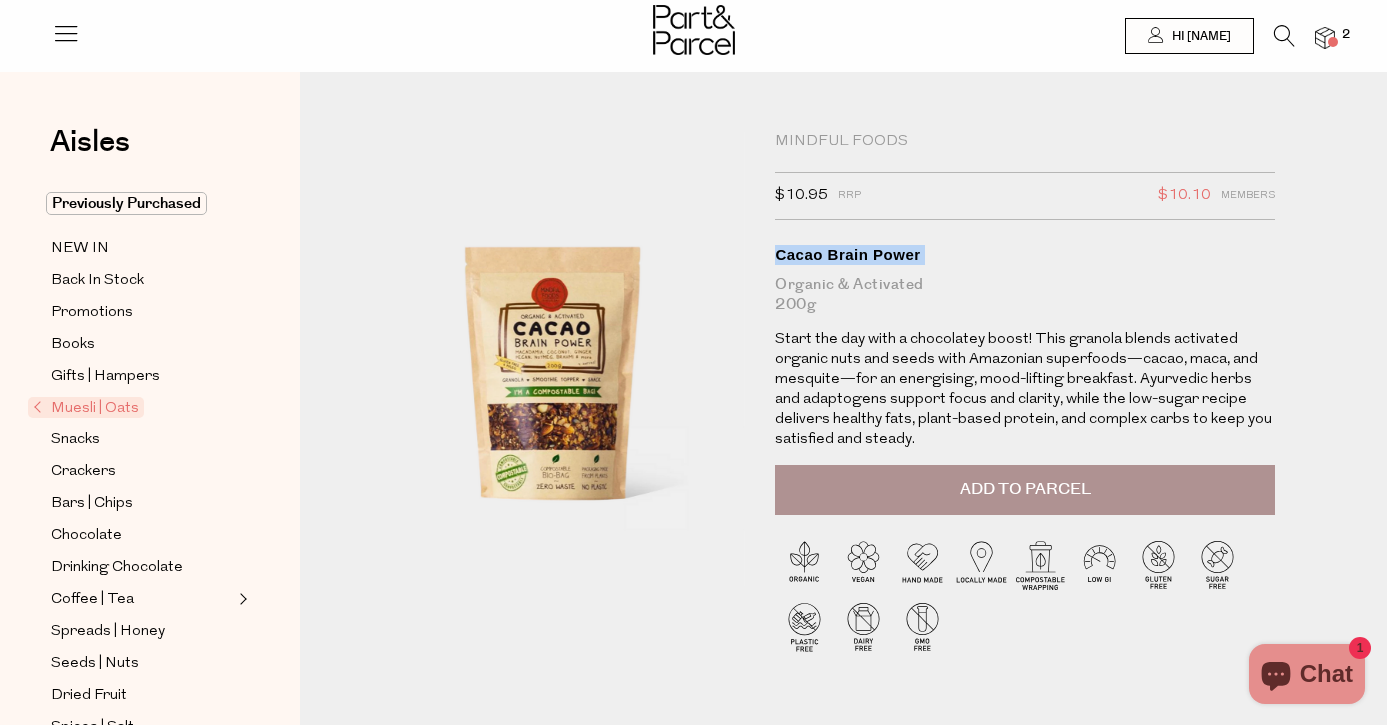 click on "Cacao Brain Power" at bounding box center [1025, 255] 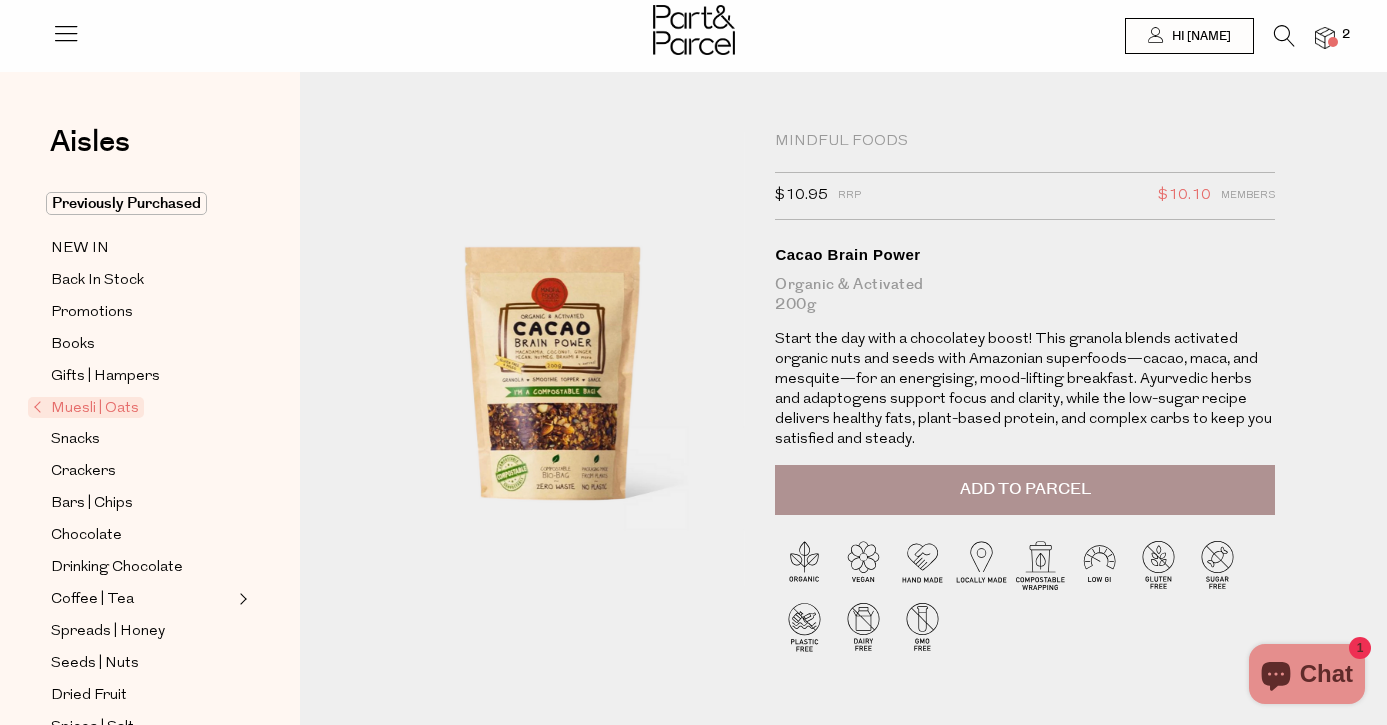 click on "Muesli | Oats
Mindful Foods
$10.95
RRP
$10.10
Members
Available:  In Stock
Cacao Brain Power
Organic & Activated  200g
Default Title
1" at bounding box center (843, 420) 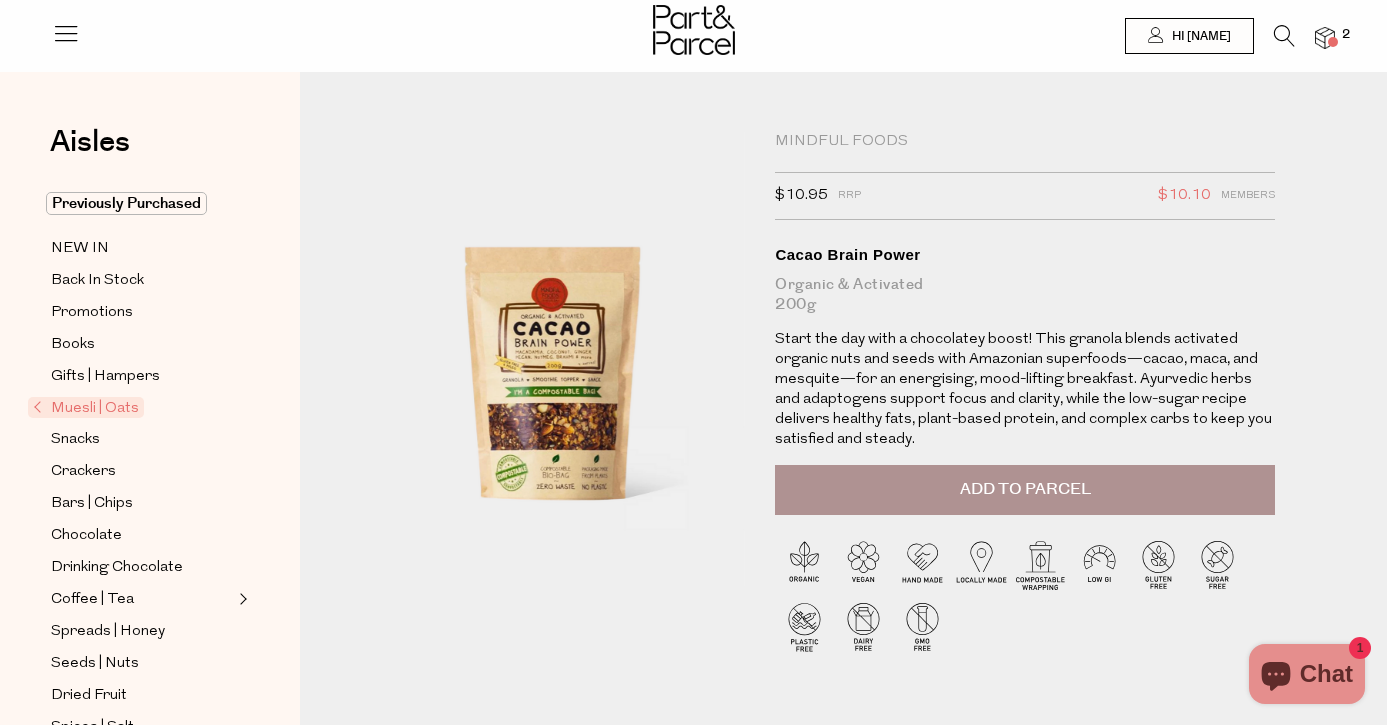 scroll, scrollTop: 0, scrollLeft: 0, axis: both 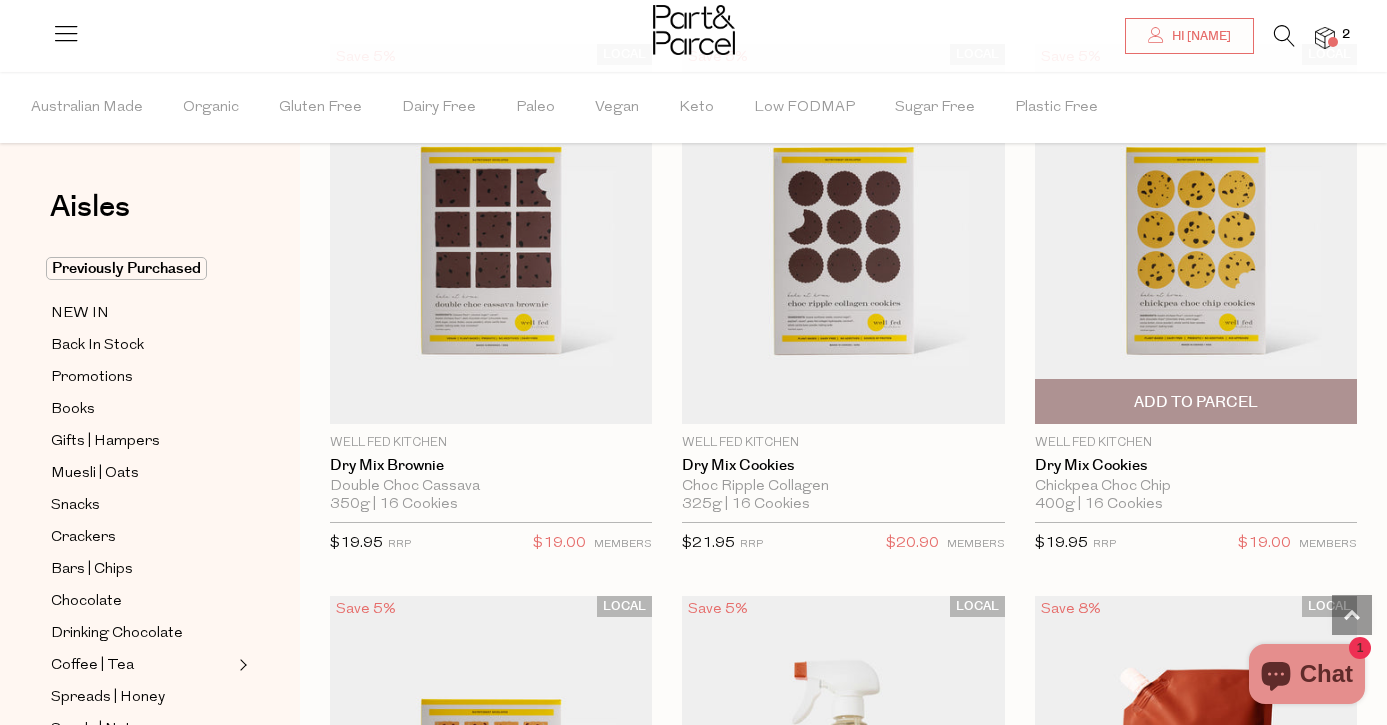 click at bounding box center [1196, 234] 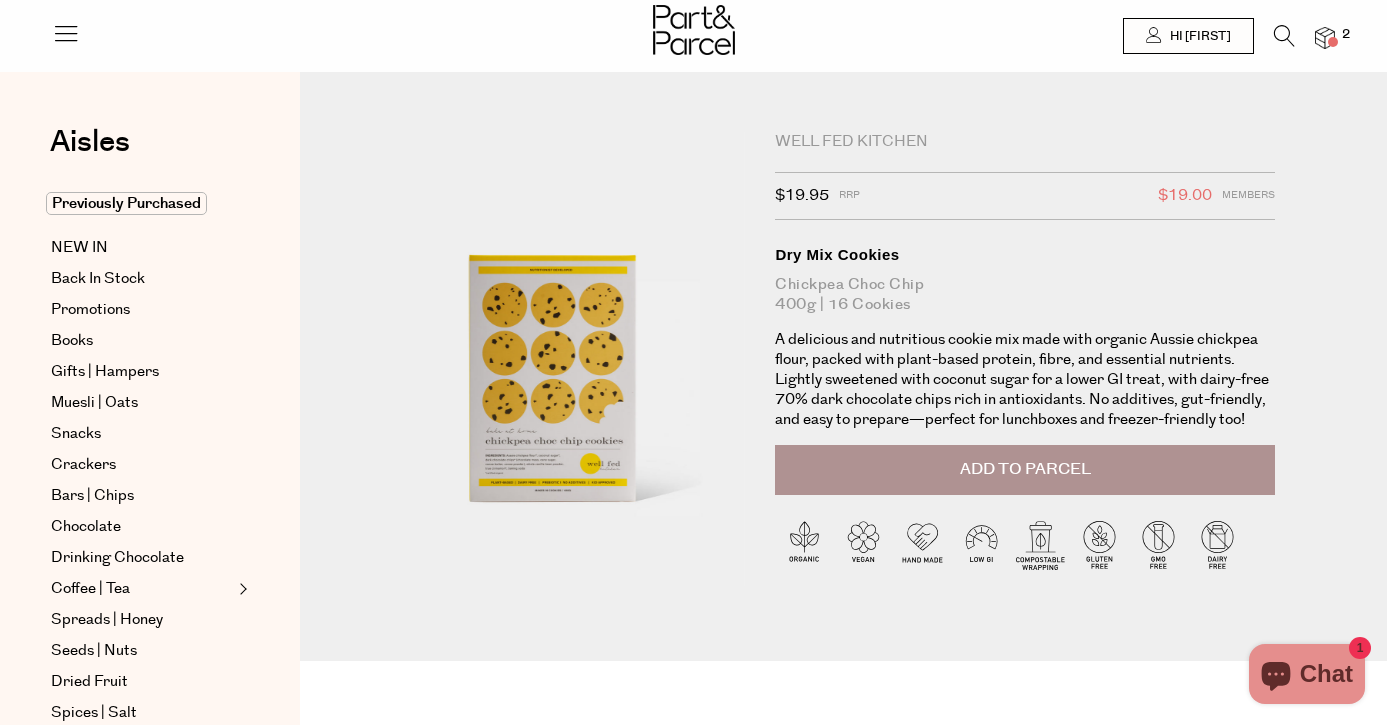scroll, scrollTop: 0, scrollLeft: 0, axis: both 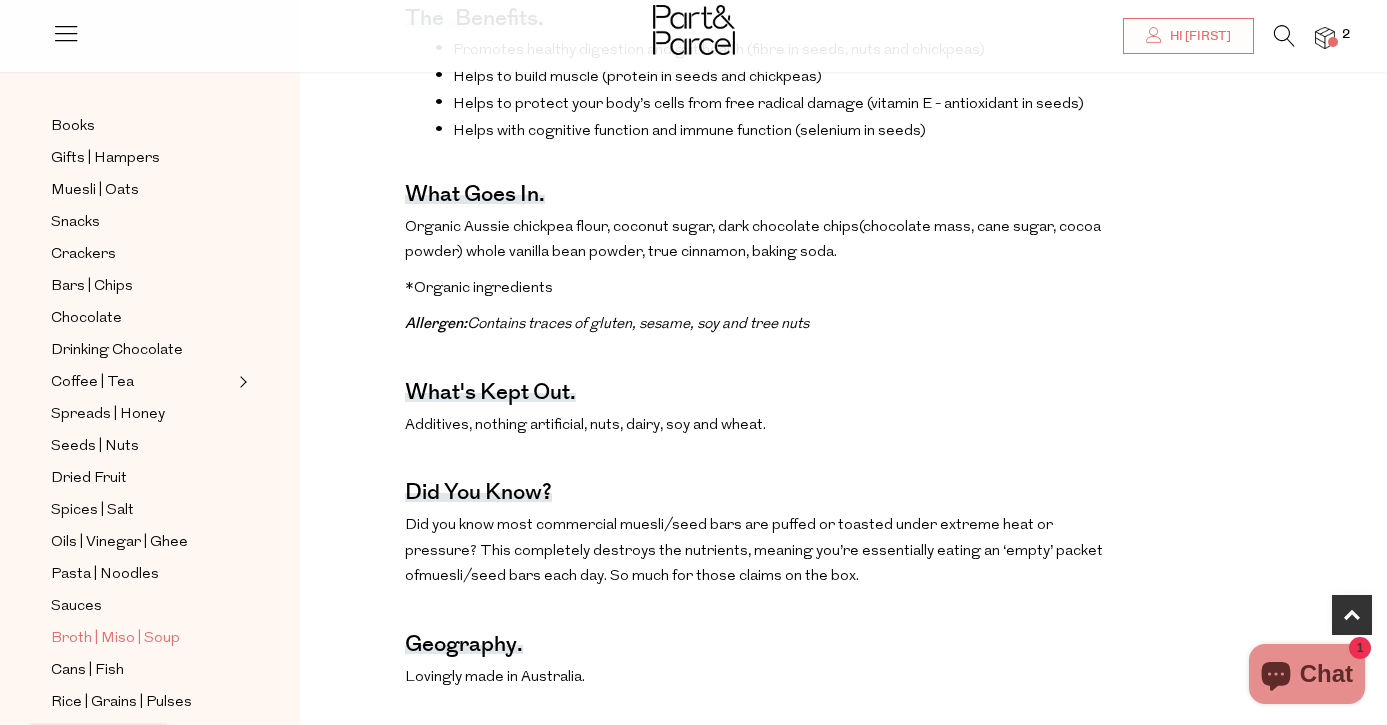 click on "Broth | Miso | Soup" at bounding box center (115, 639) 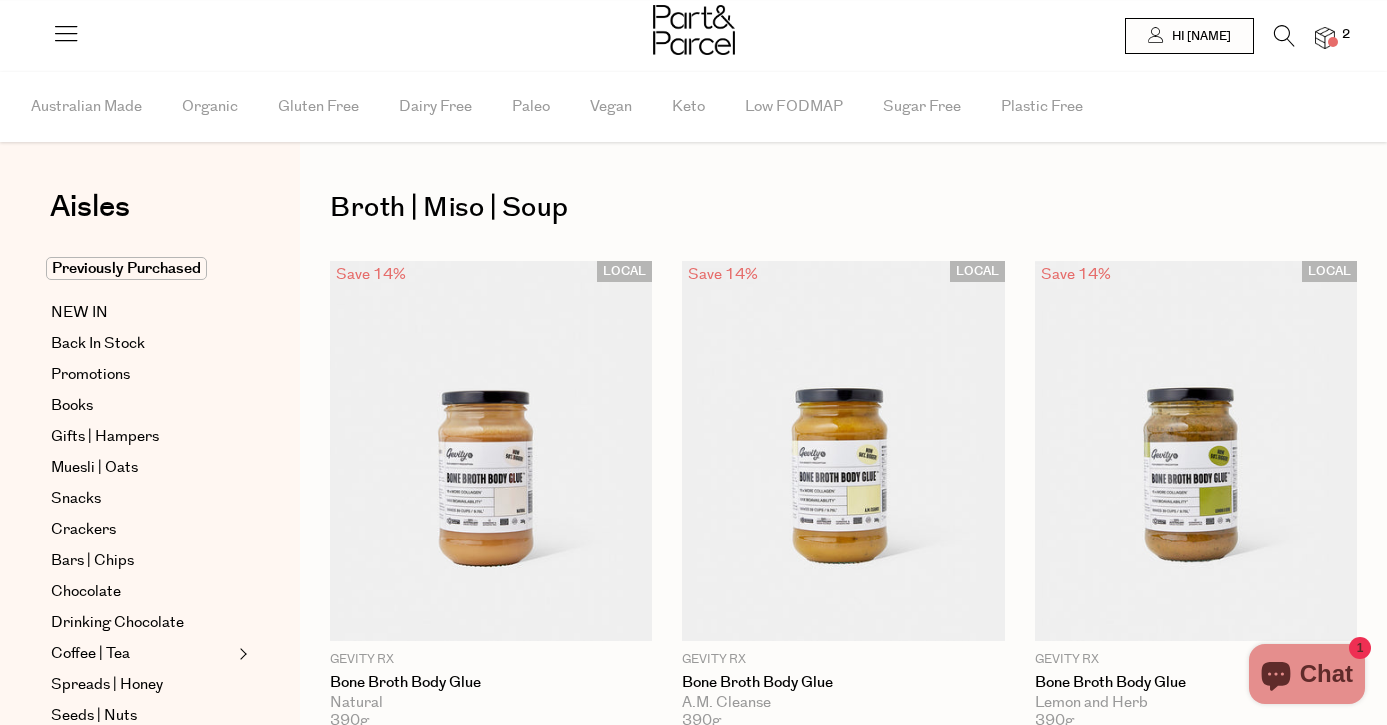 scroll, scrollTop: 0, scrollLeft: 0, axis: both 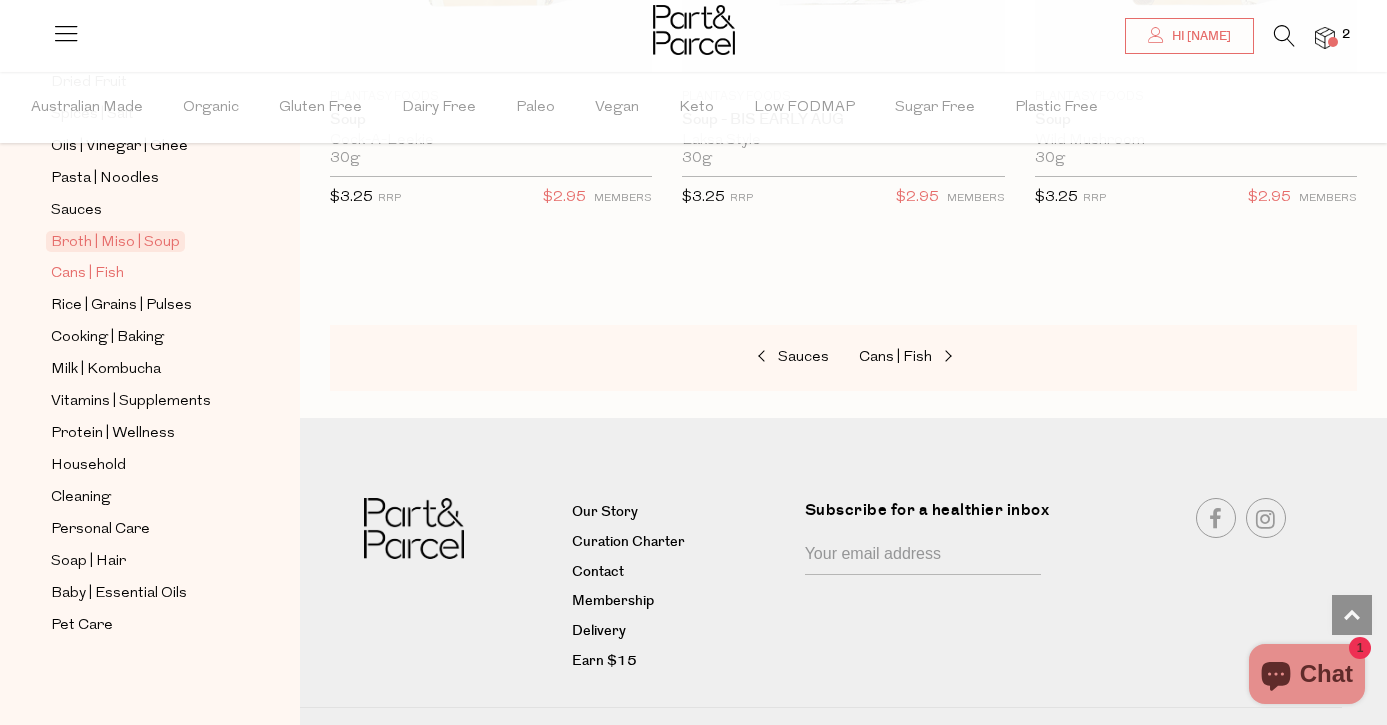 click on "Cans | Fish" at bounding box center [142, 273] 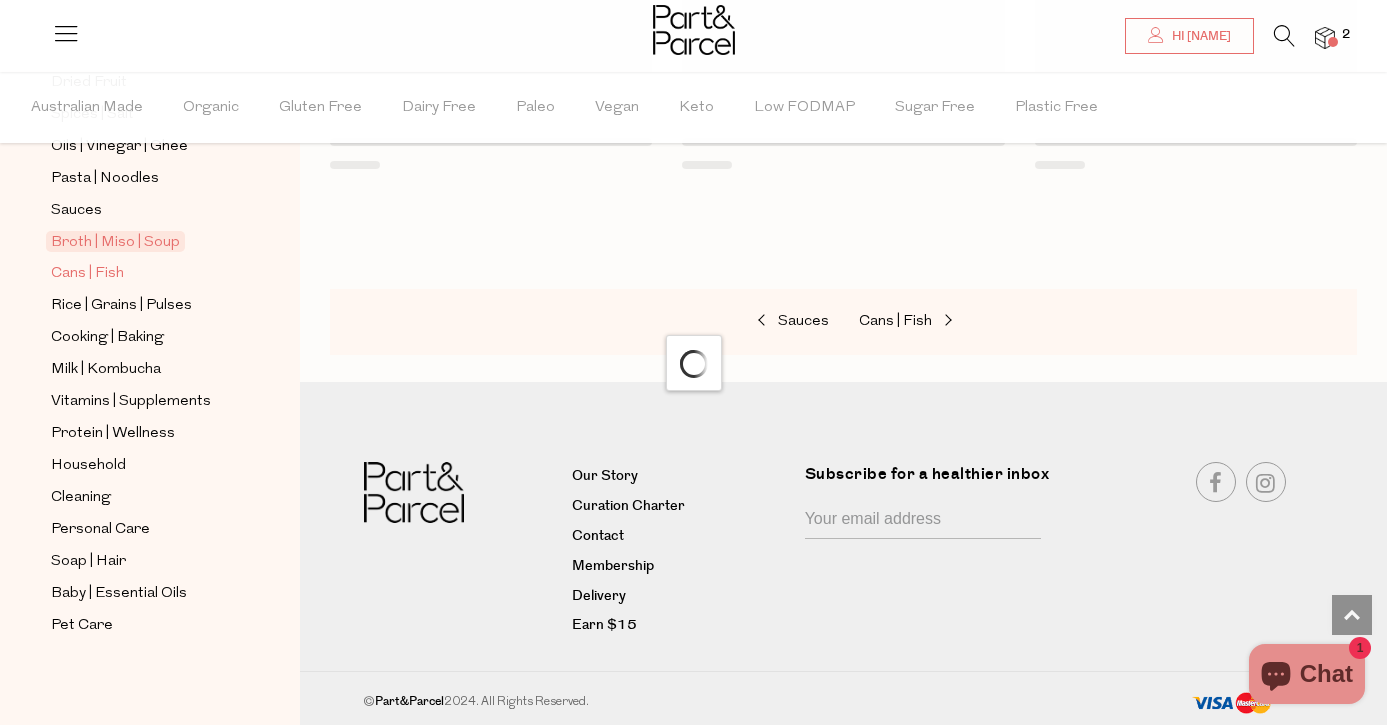 scroll, scrollTop: 0, scrollLeft: 0, axis: both 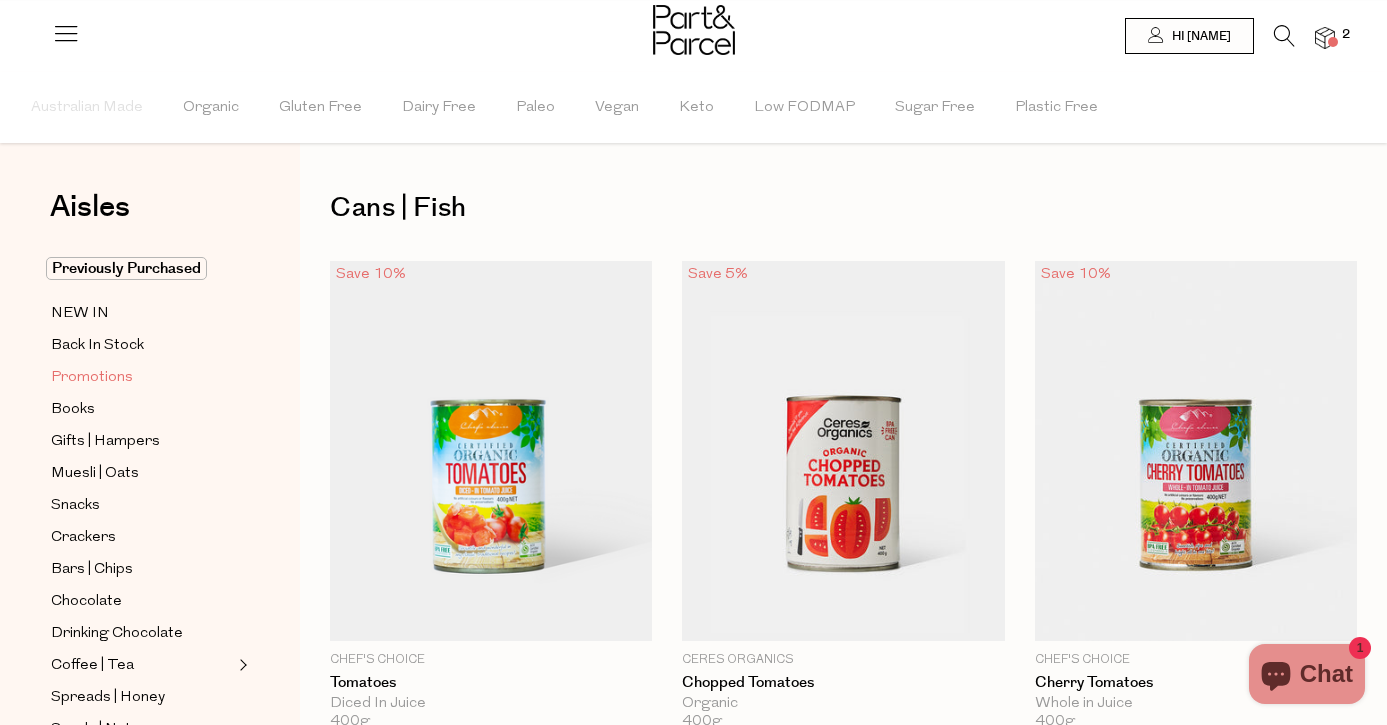 click on "Promotions" at bounding box center (92, 378) 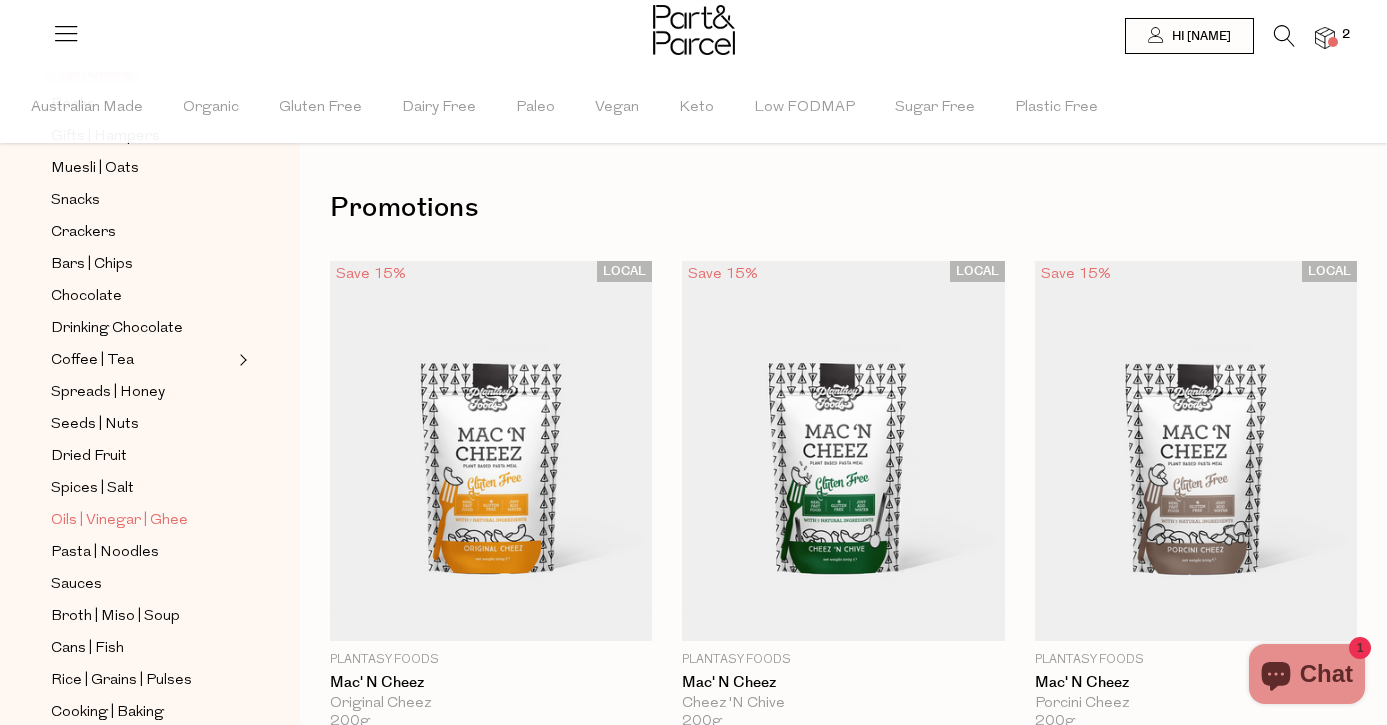 scroll, scrollTop: 317, scrollLeft: 0, axis: vertical 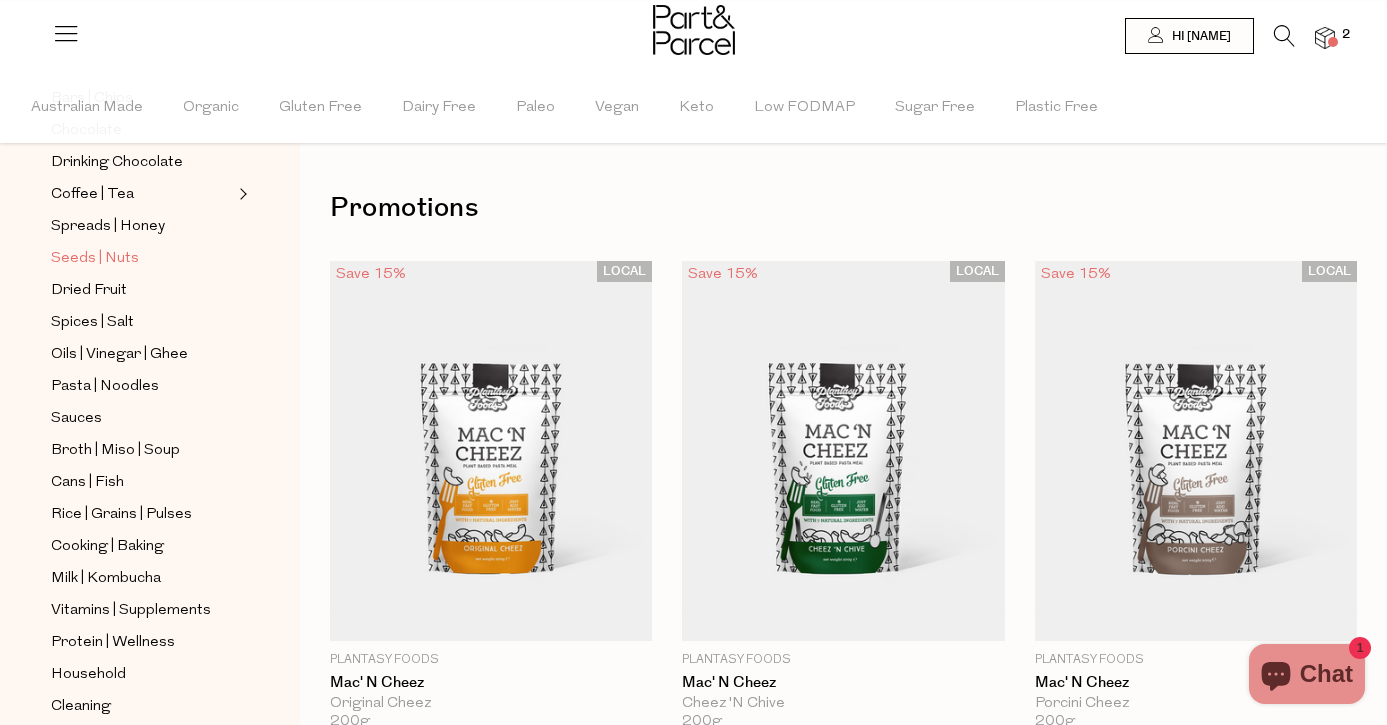 click on "Seeds | Nuts" at bounding box center [95, 259] 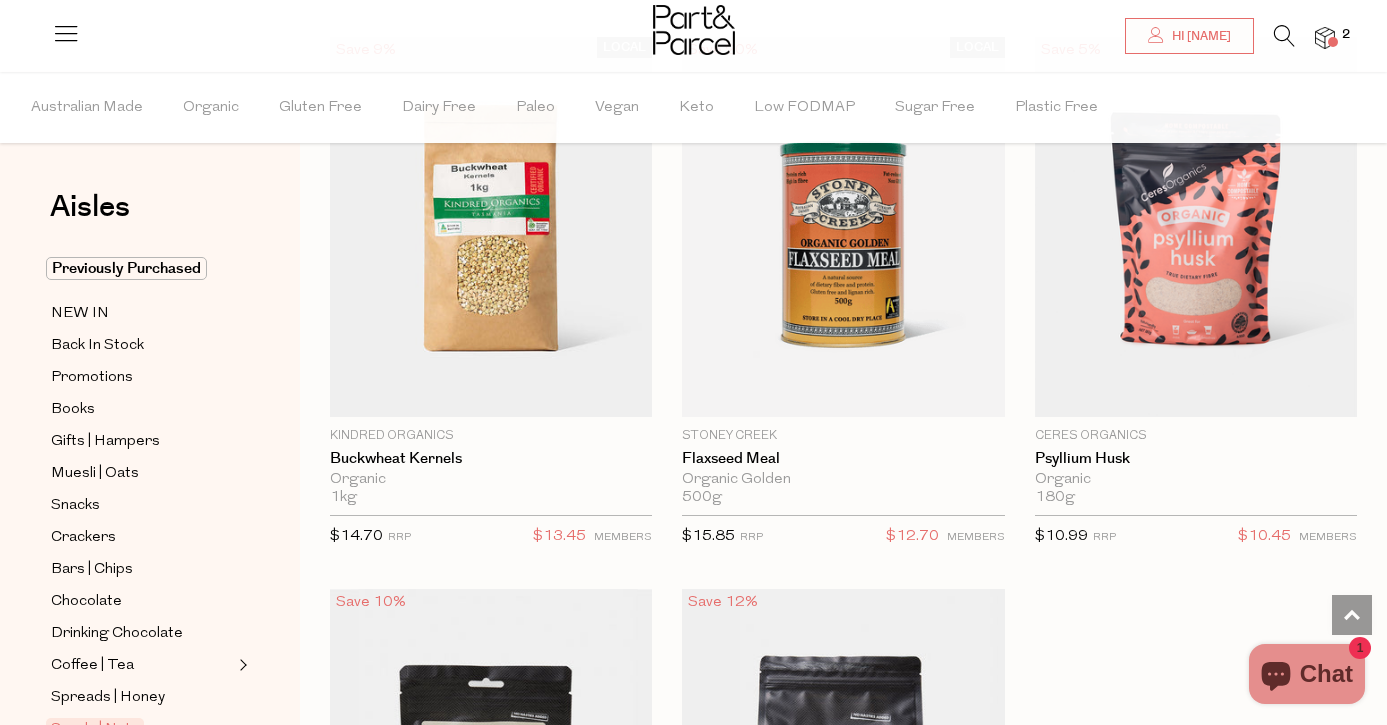 scroll, scrollTop: 7957, scrollLeft: 0, axis: vertical 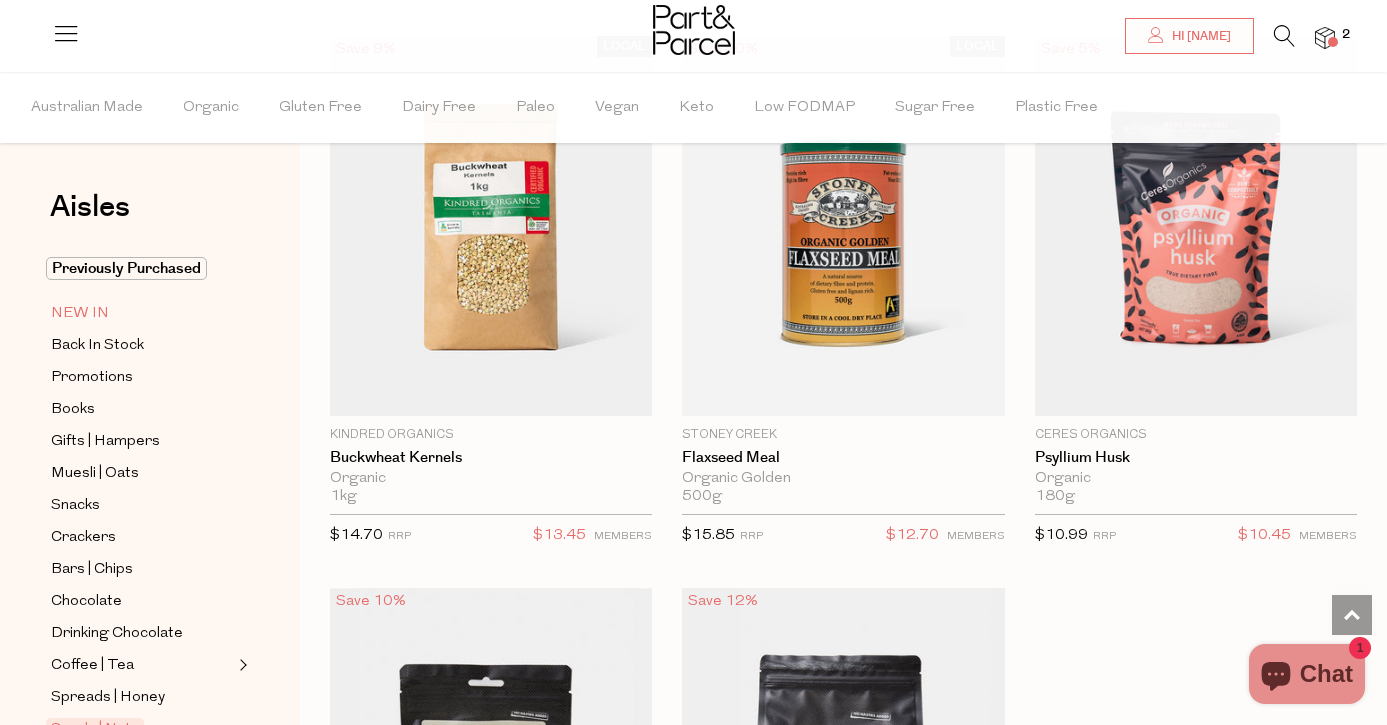 click on "NEW IN" at bounding box center (80, 314) 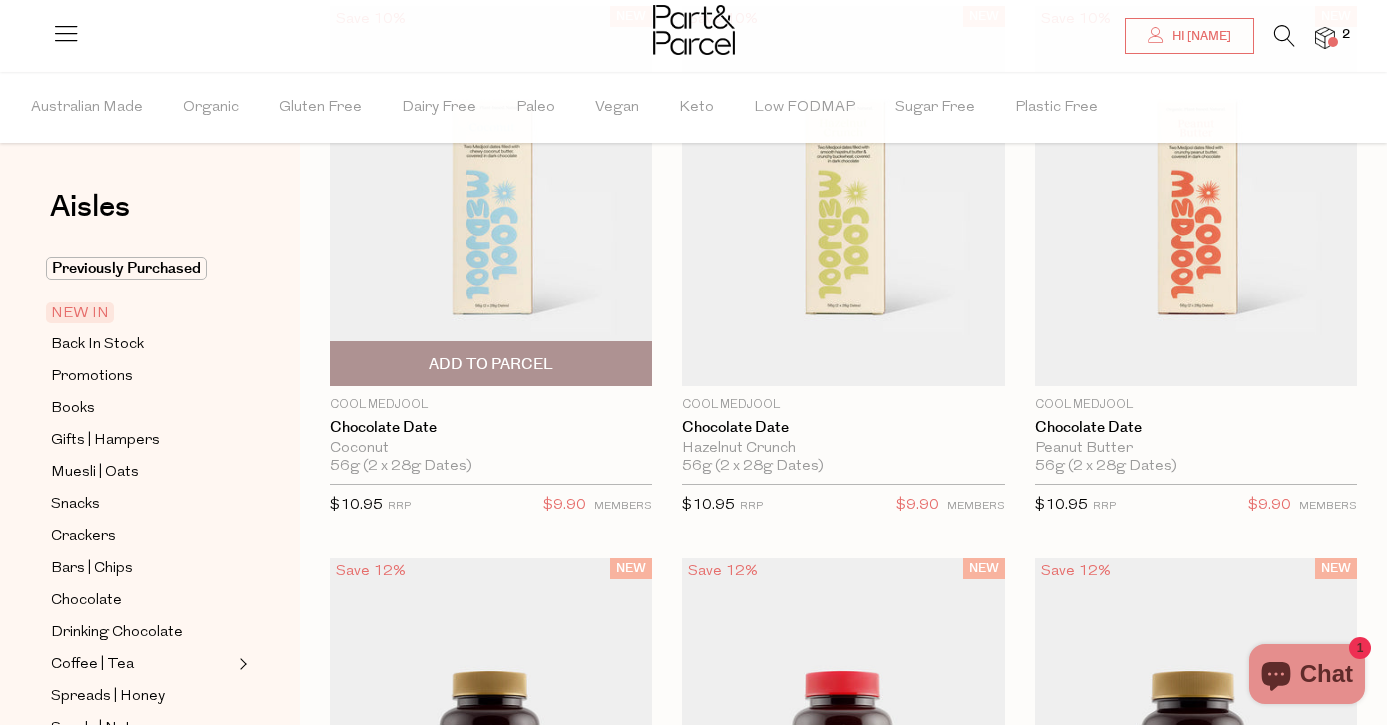 scroll, scrollTop: 257, scrollLeft: 0, axis: vertical 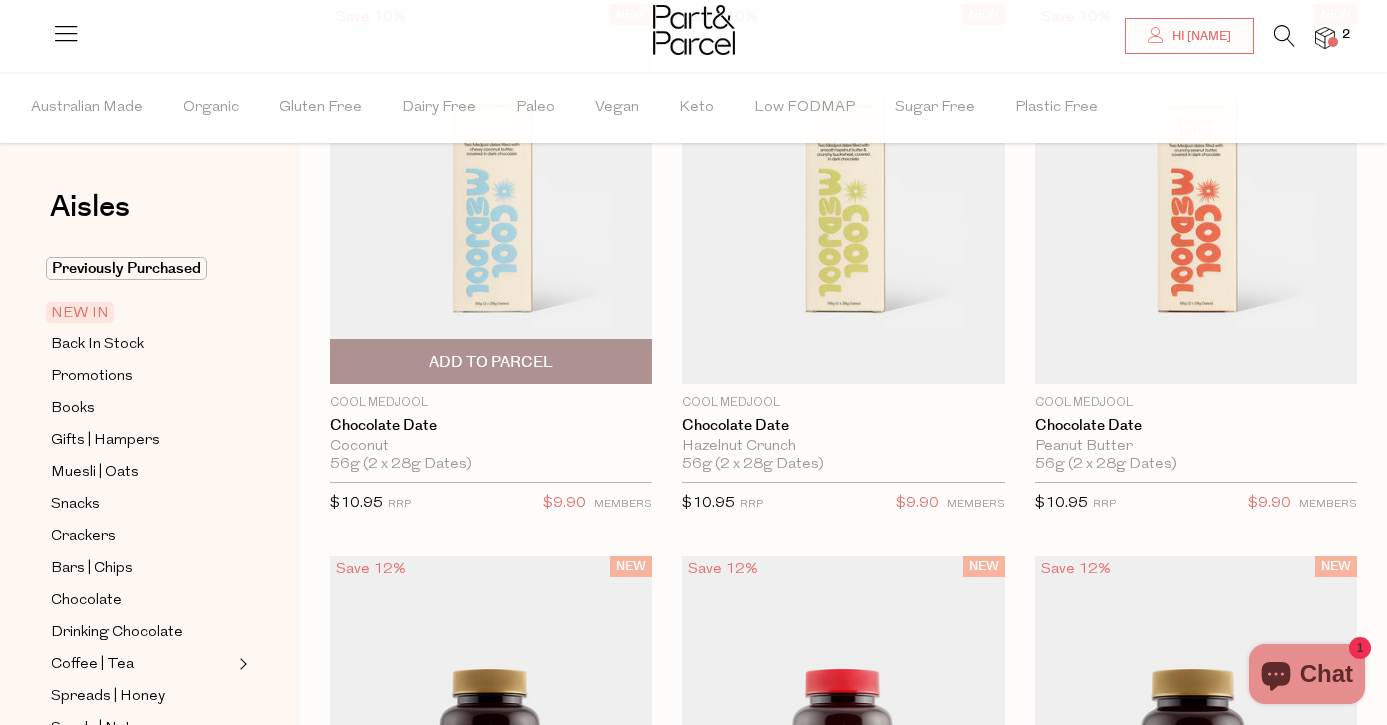 click at bounding box center (491, 194) 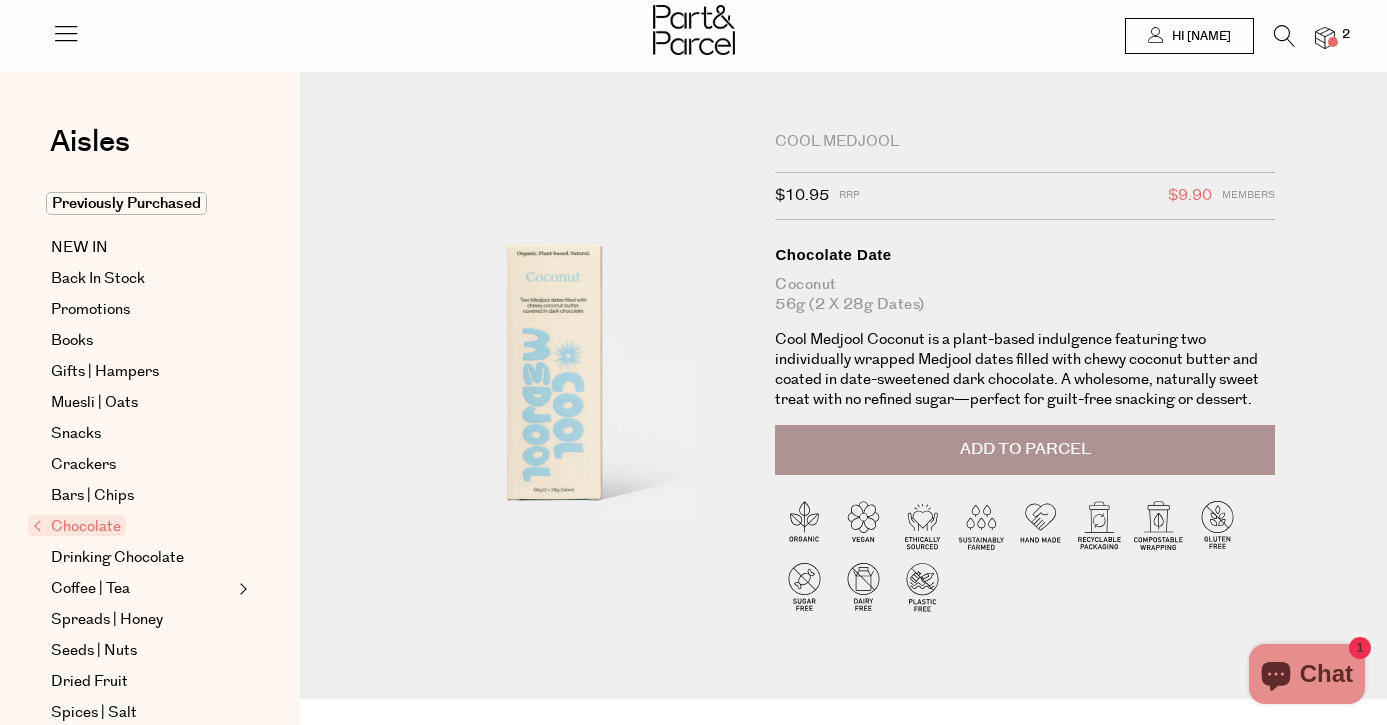 scroll, scrollTop: 0, scrollLeft: 0, axis: both 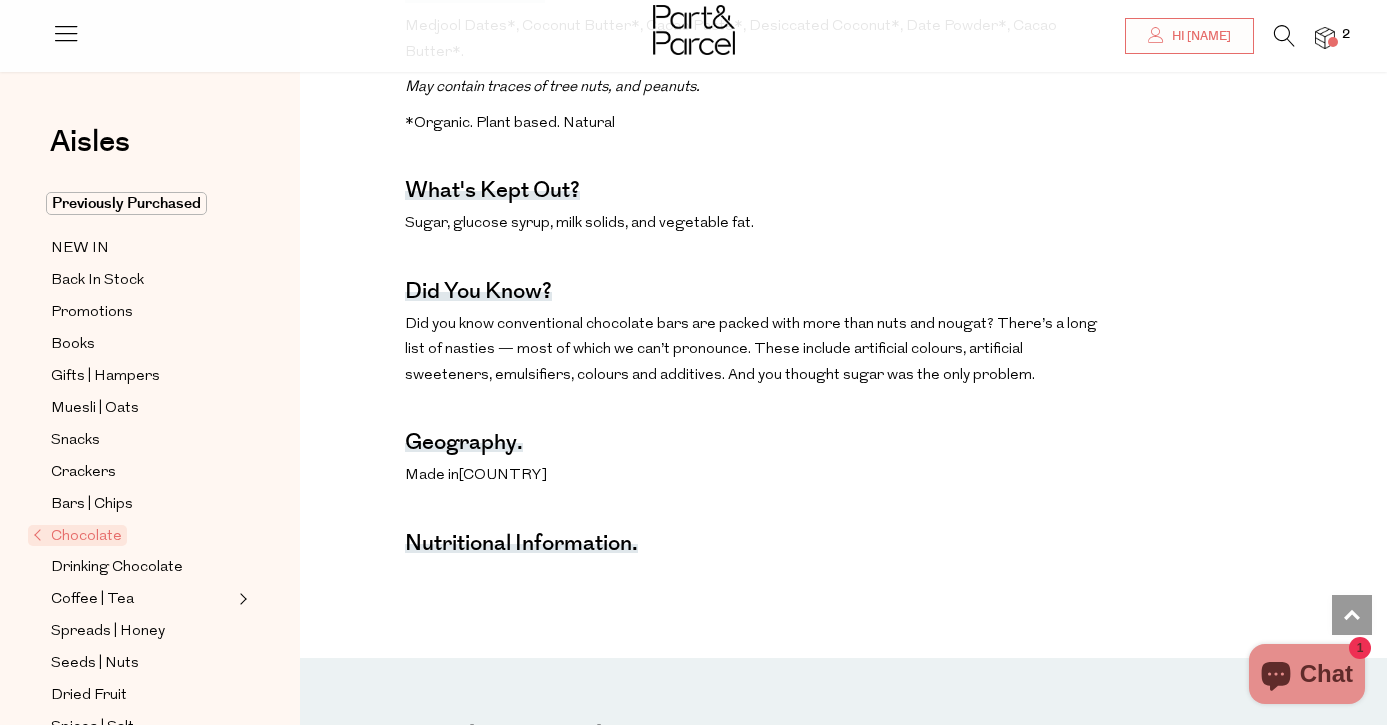 click on "Nutritional Information." at bounding box center [521, 546] 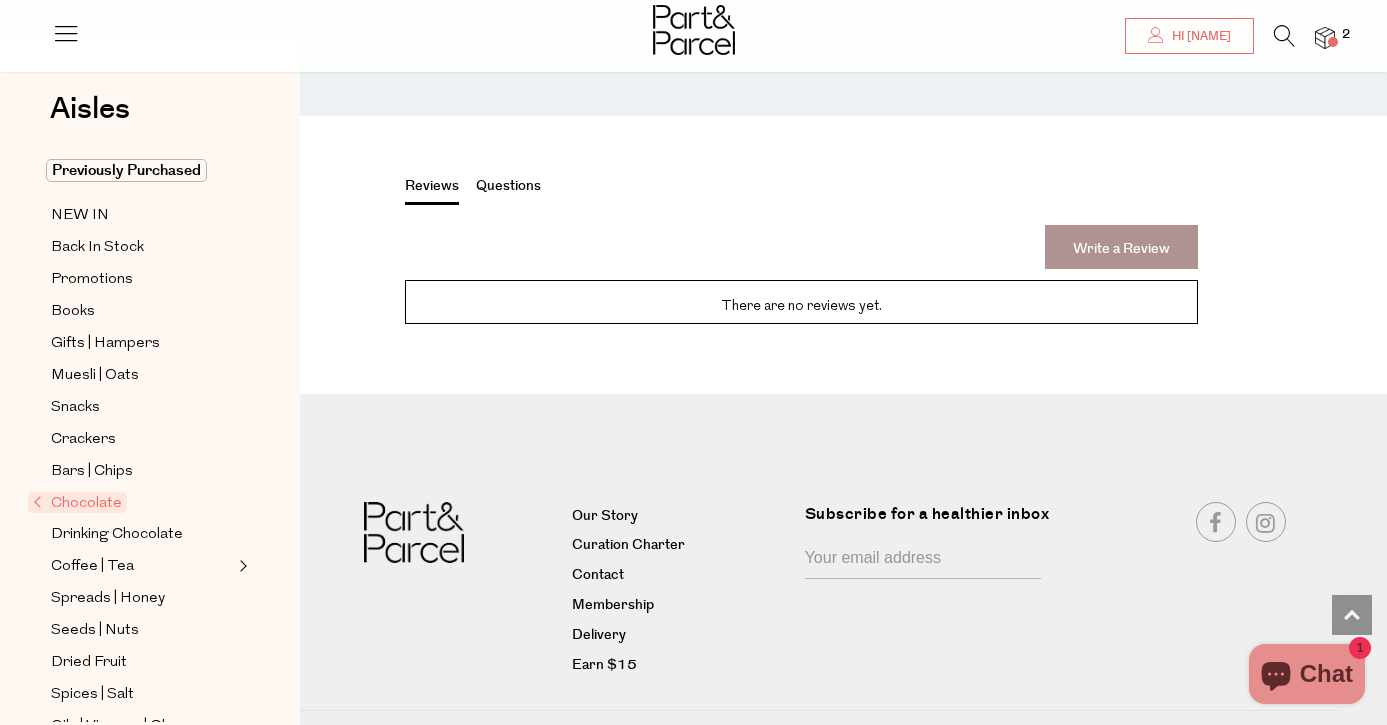 scroll, scrollTop: 2256, scrollLeft: 0, axis: vertical 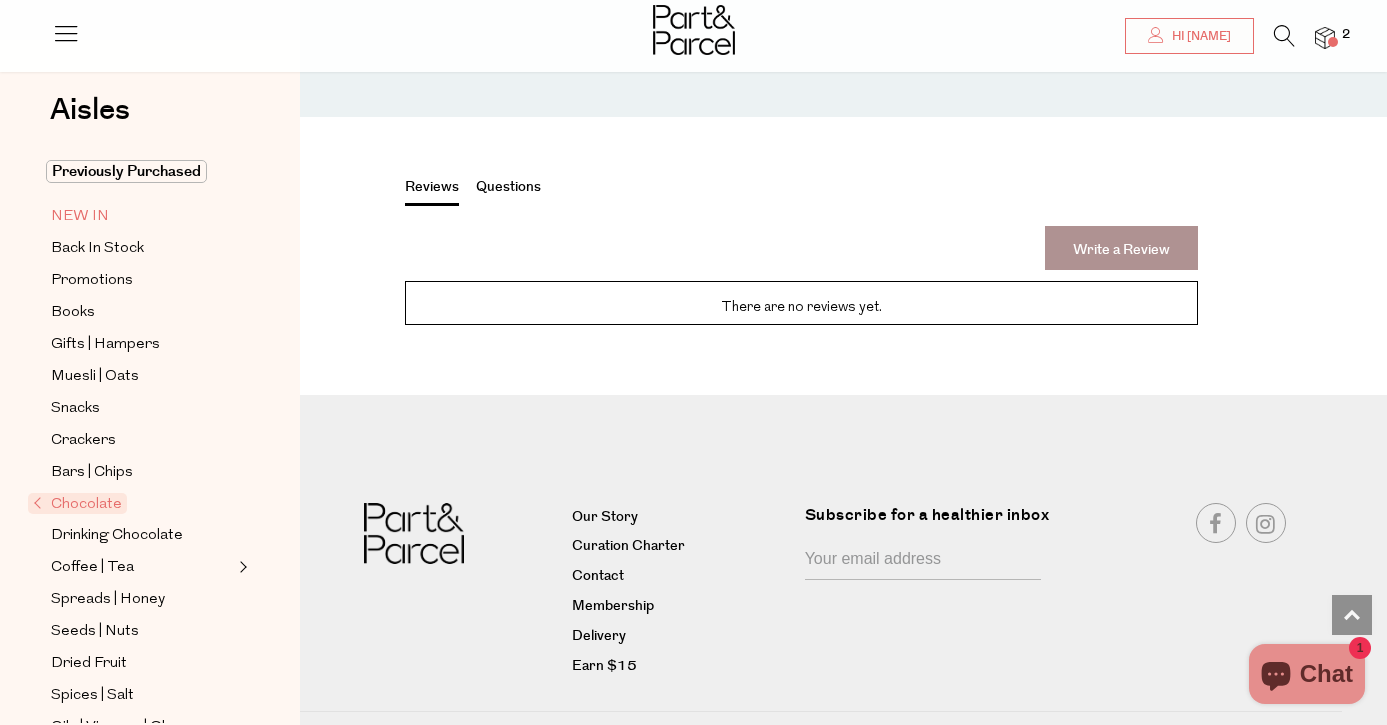 click on "NEW IN" at bounding box center (80, 217) 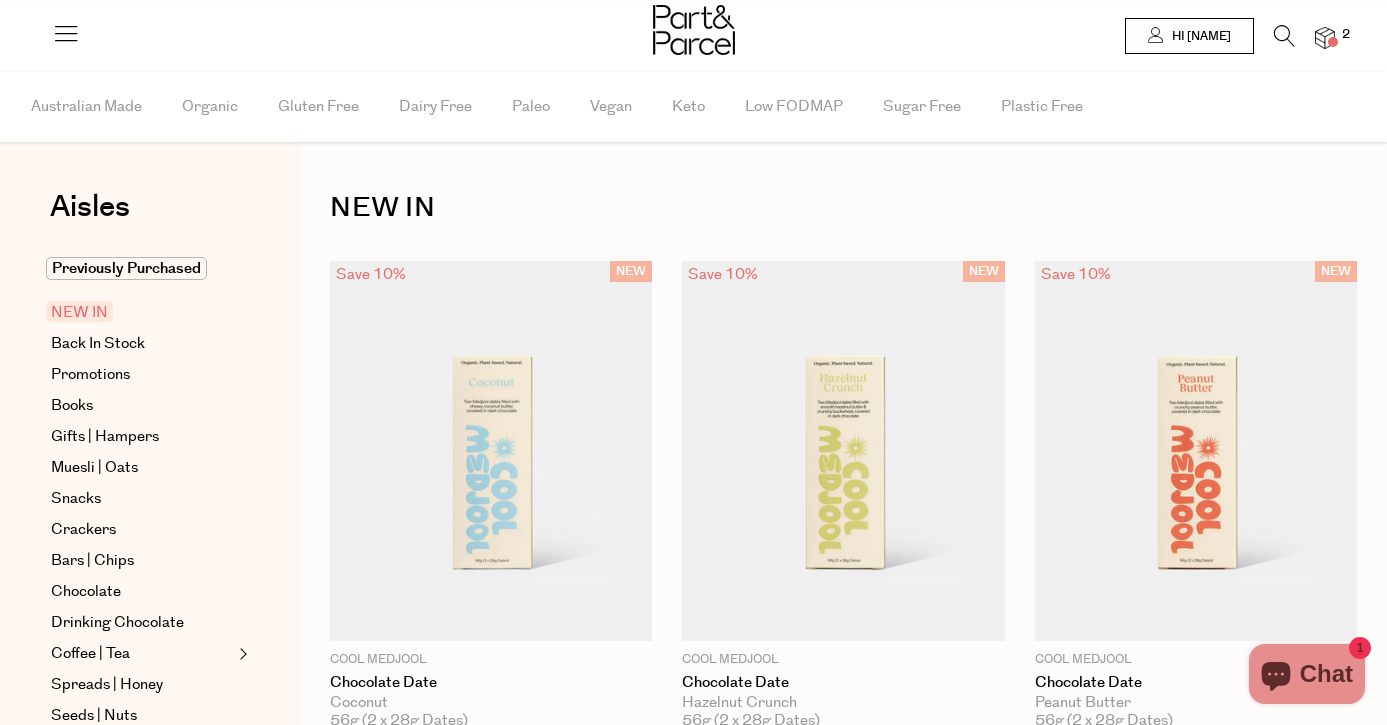 scroll, scrollTop: 0, scrollLeft: 0, axis: both 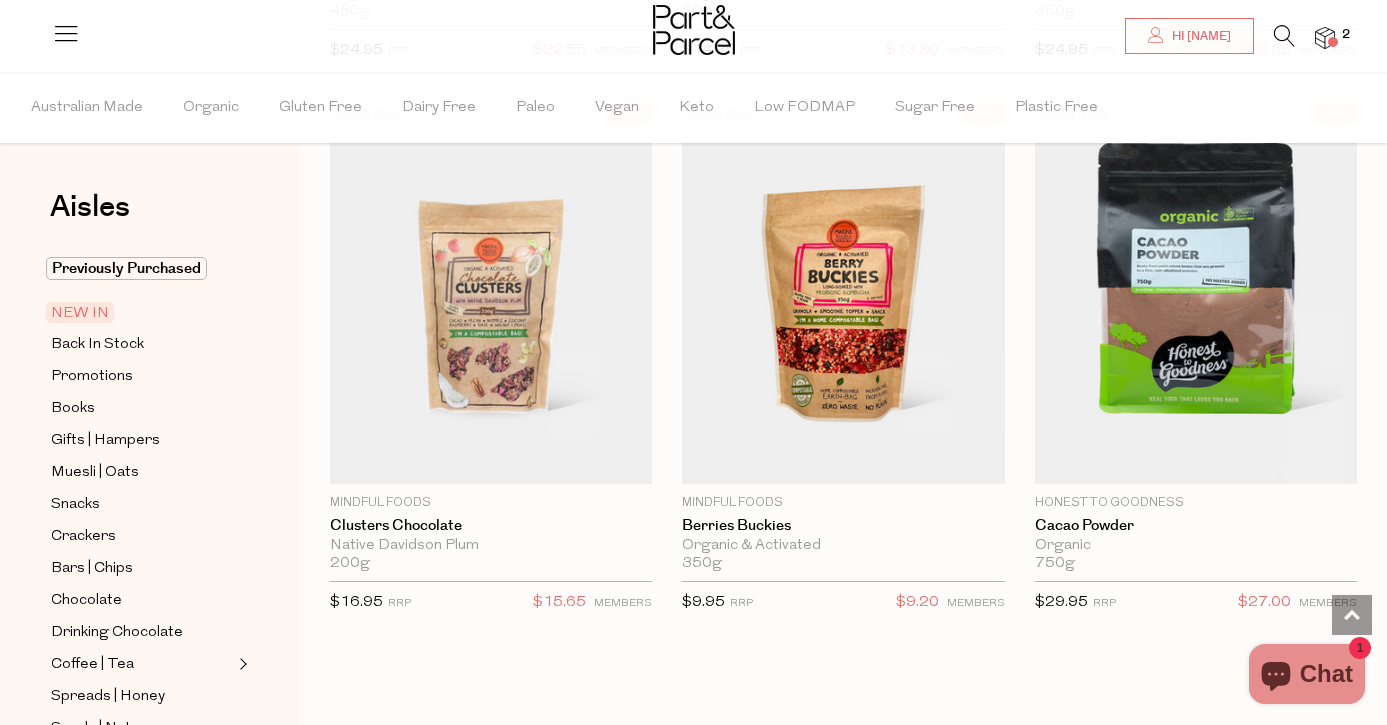 click at bounding box center (1333, 42) 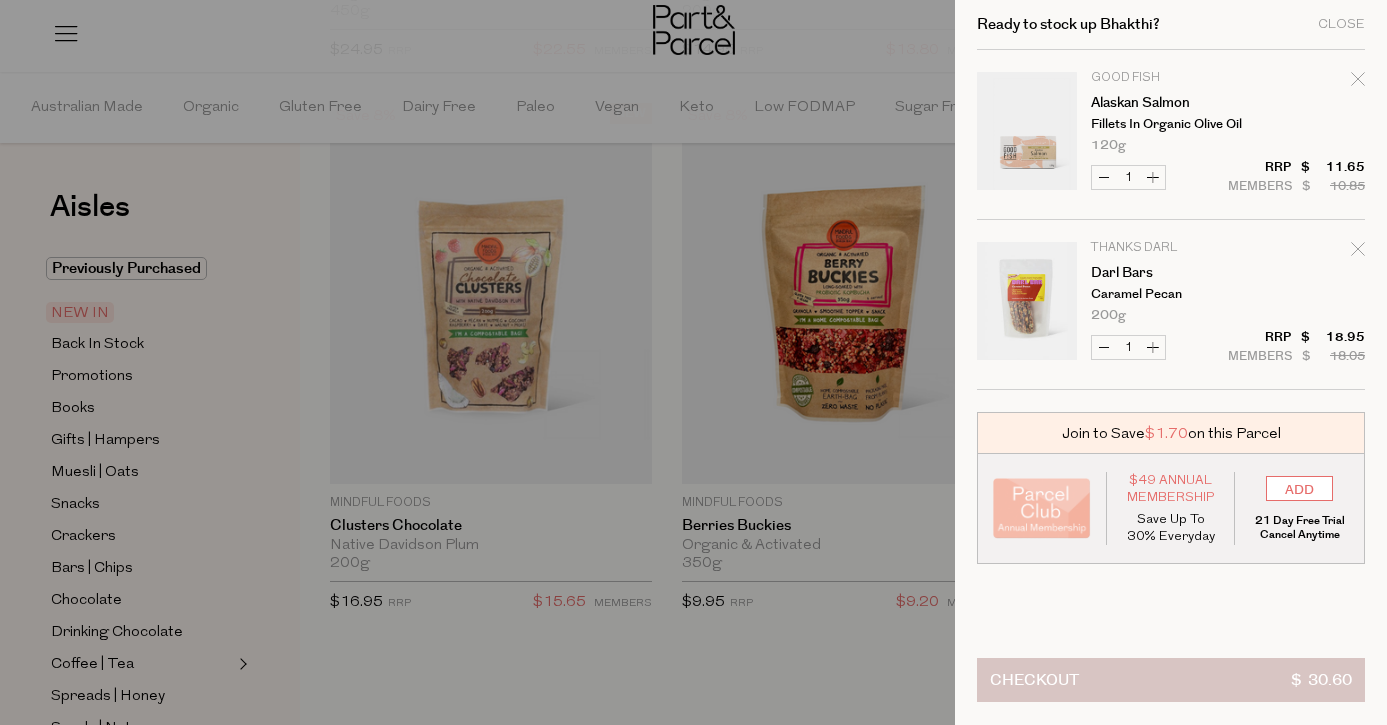 click on "Checkout $ 30.60" at bounding box center (1171, 680) 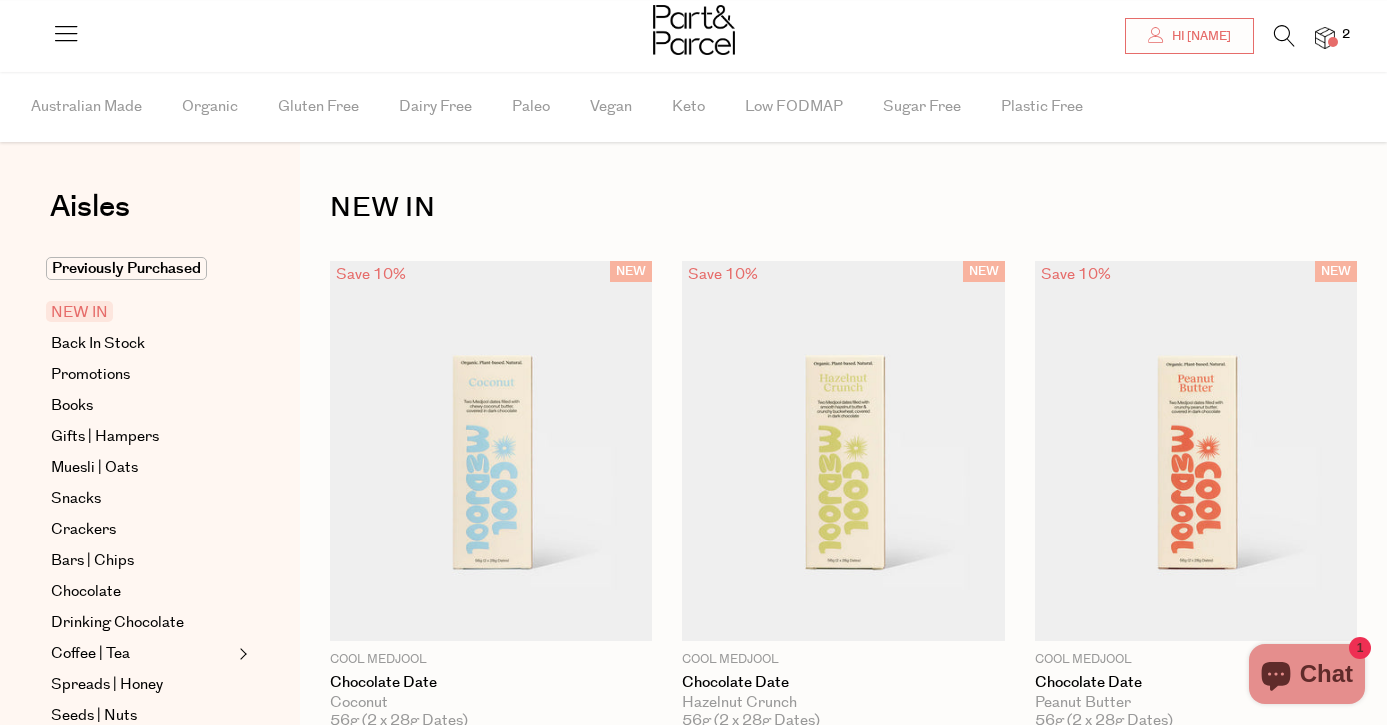 scroll, scrollTop: 1214, scrollLeft: 0, axis: vertical 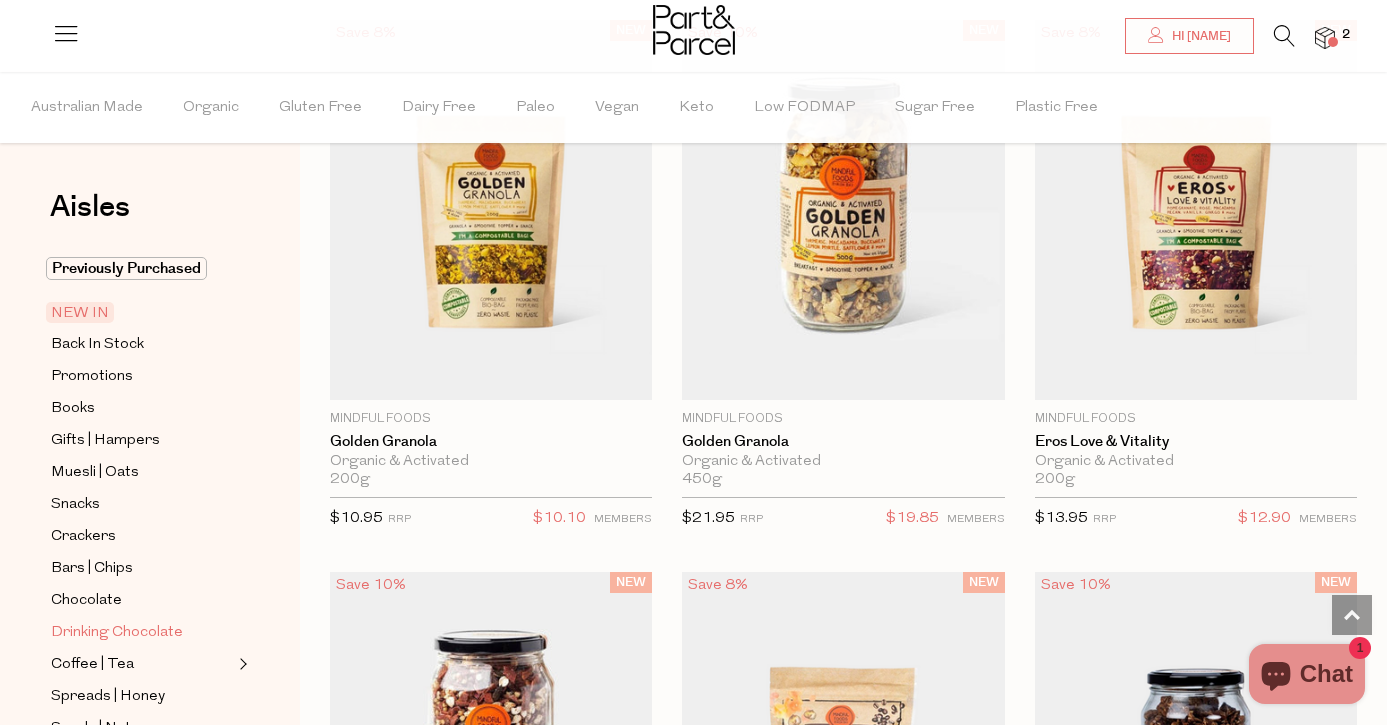 click on "Drinking Chocolate" at bounding box center [117, 633] 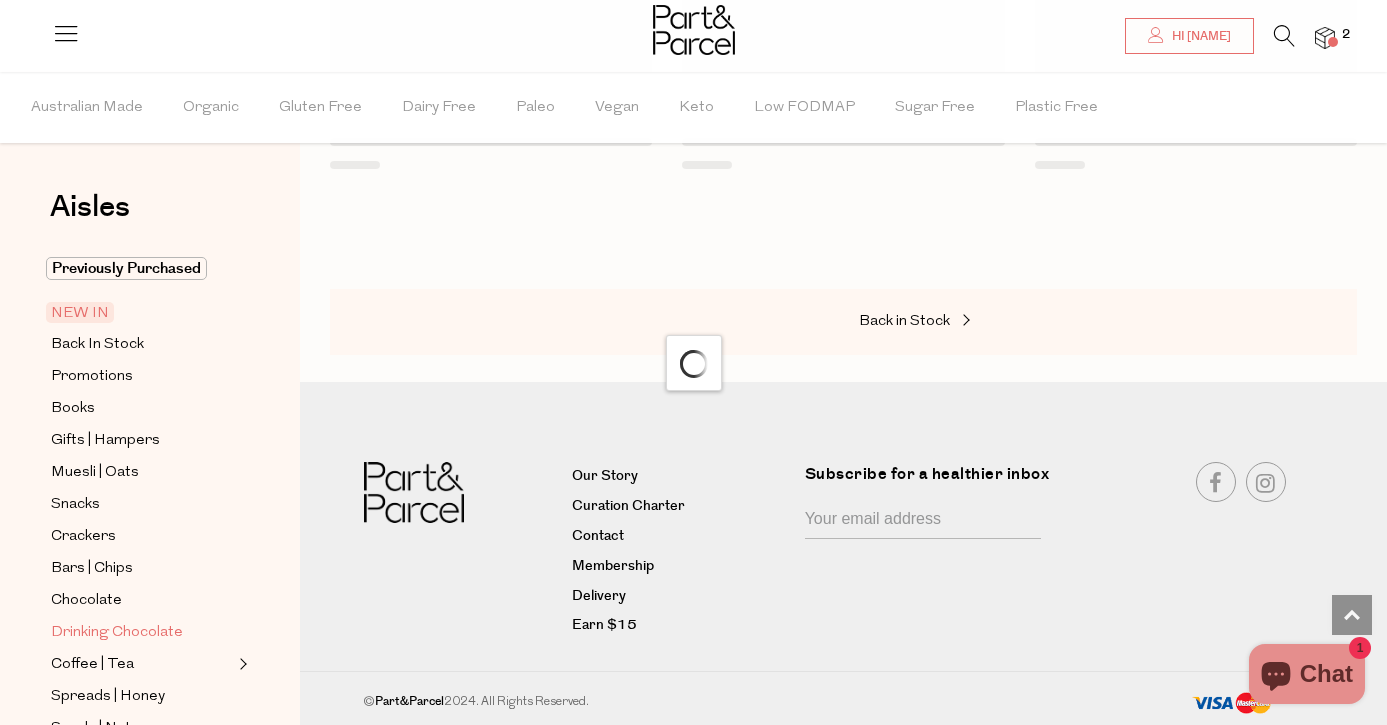 scroll, scrollTop: 0, scrollLeft: 0, axis: both 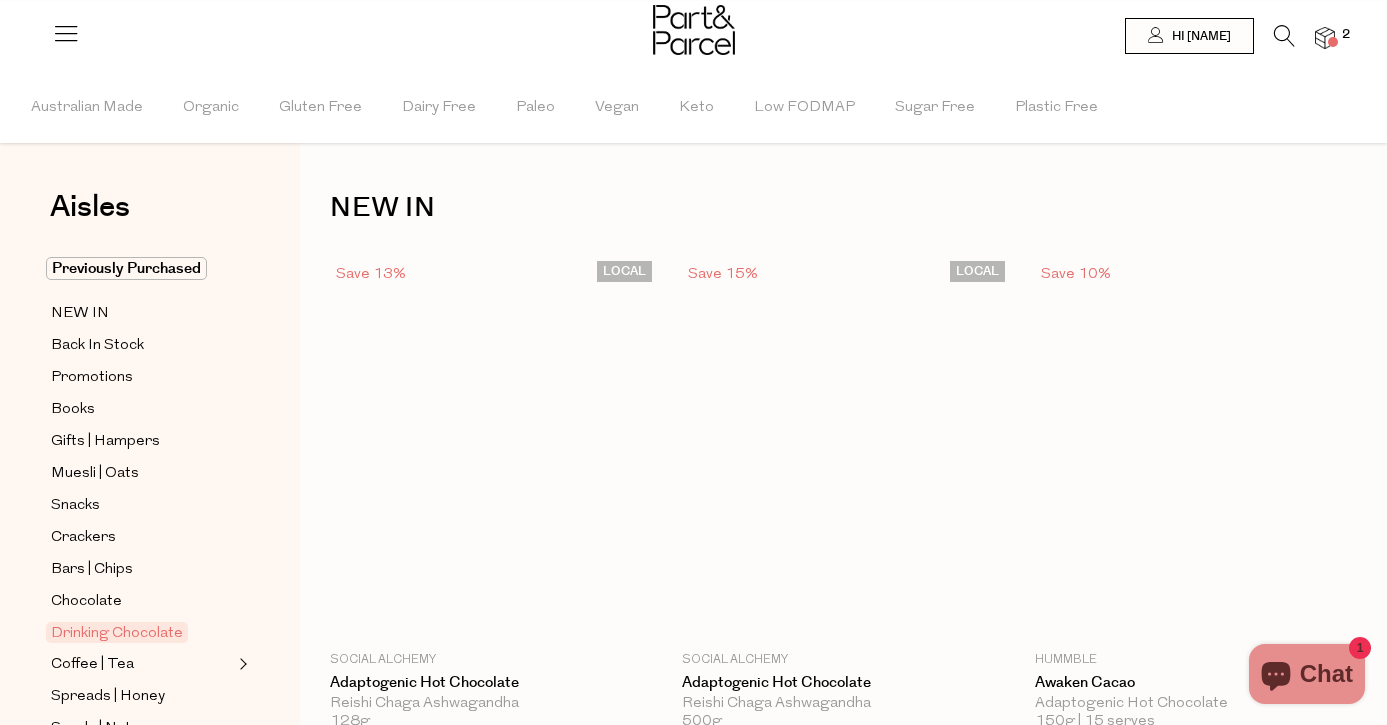 click on "Coffee | Tea" at bounding box center (92, 665) 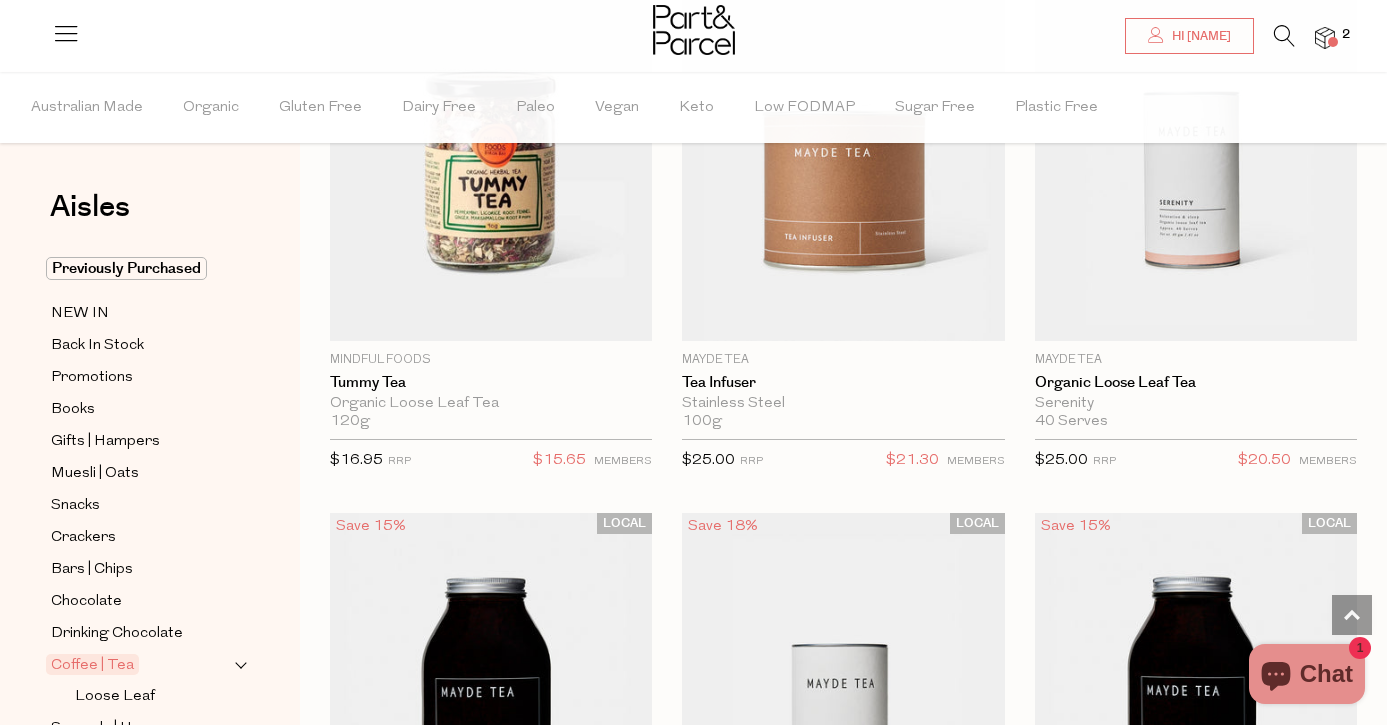 scroll, scrollTop: 6261, scrollLeft: 0, axis: vertical 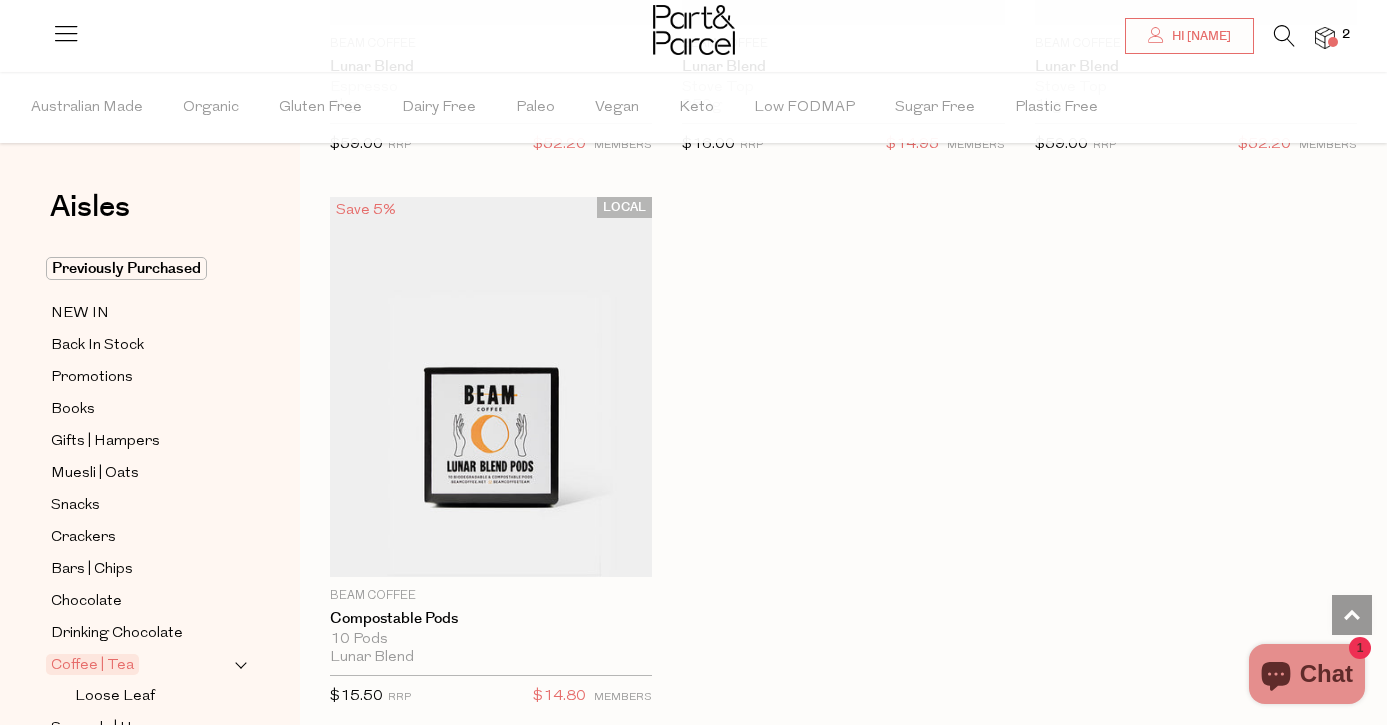 click on "Previously Purchased
NEW IN
Back In Stock
Promotions
Books
Gifts | Hampers
Muesli | Oats
Snacks
Crackers
Bars | Chips
Chocolate
Drinking Chocolate" at bounding box center [150, 803] 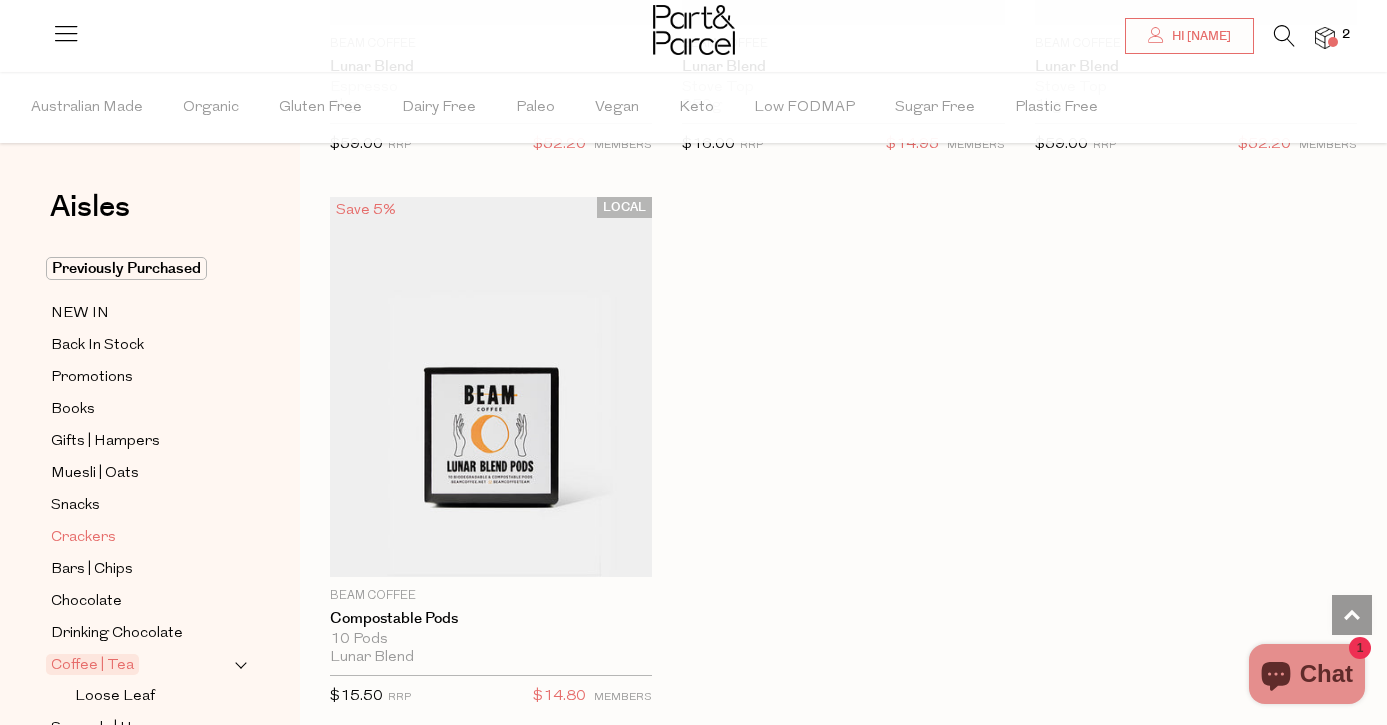 click on "Crackers" at bounding box center [83, 538] 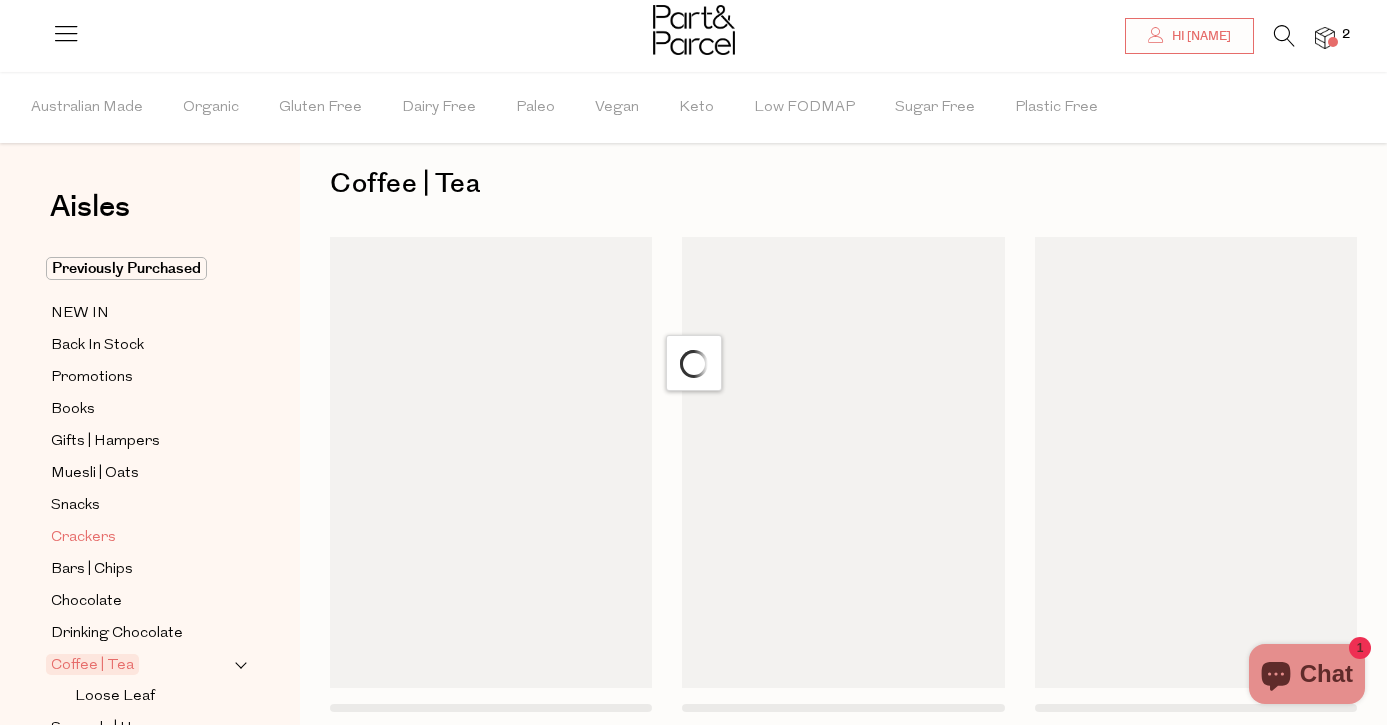 scroll, scrollTop: 0, scrollLeft: 0, axis: both 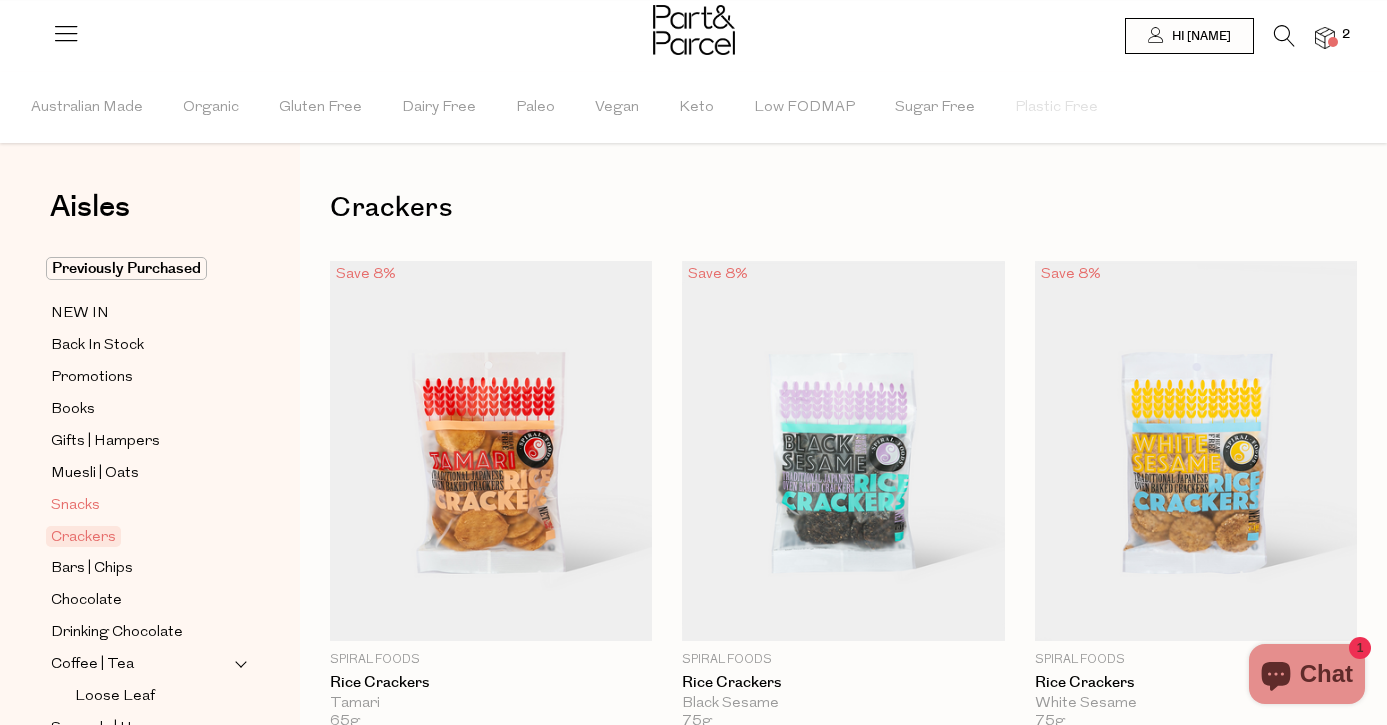 click on "Snacks" at bounding box center [75, 506] 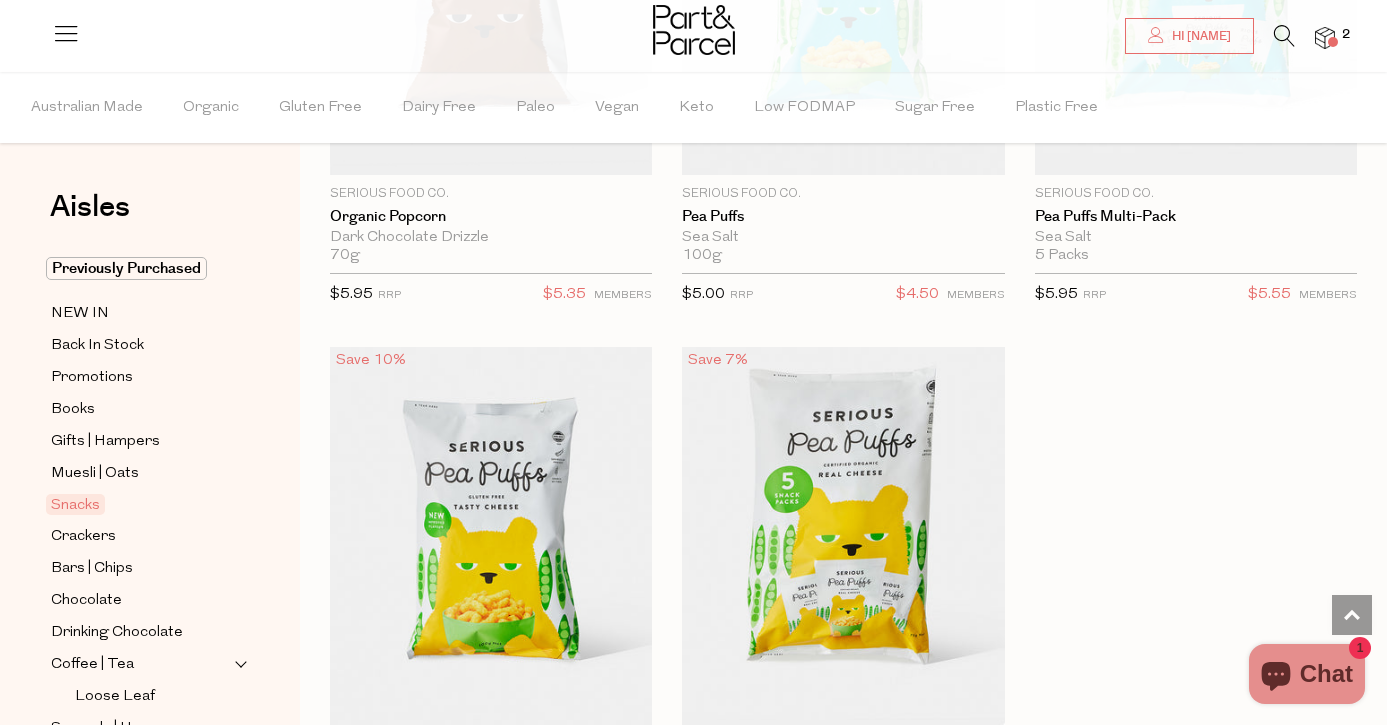 scroll, scrollTop: 9123, scrollLeft: 0, axis: vertical 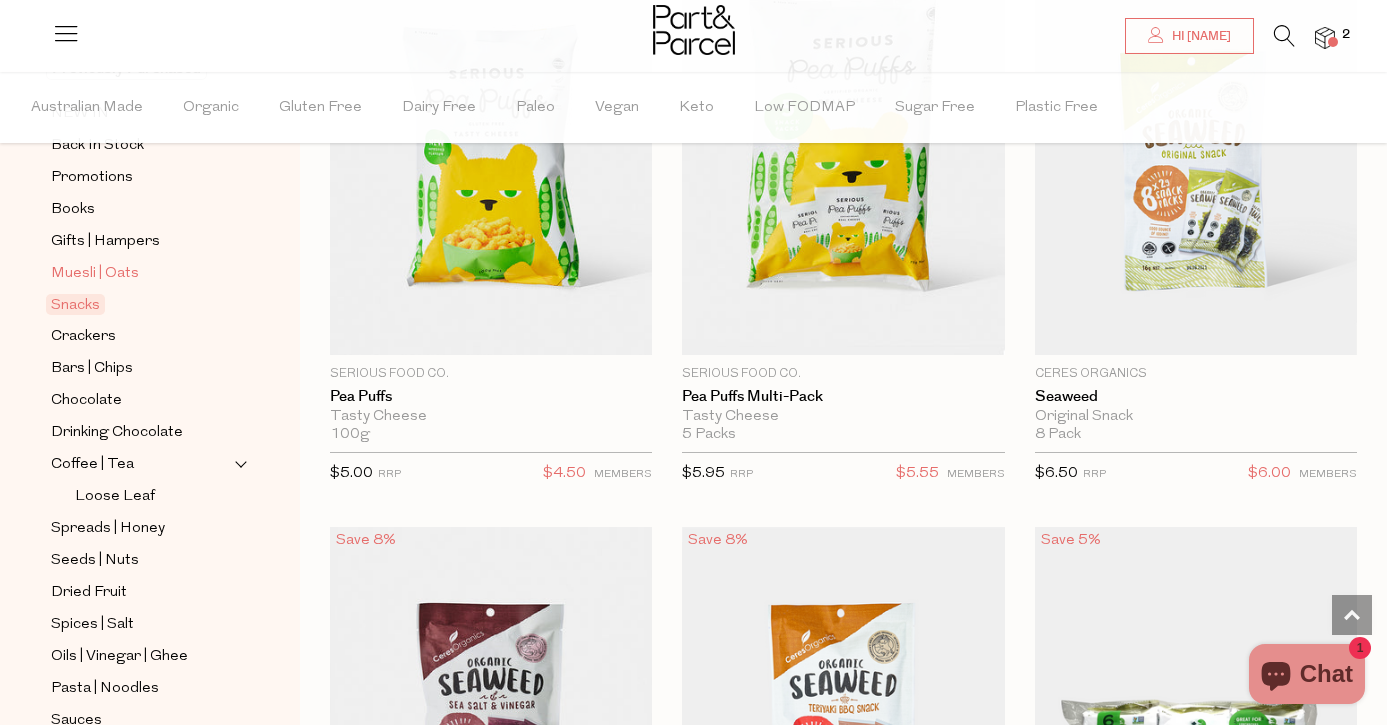 click on "Muesli | Oats" at bounding box center (95, 274) 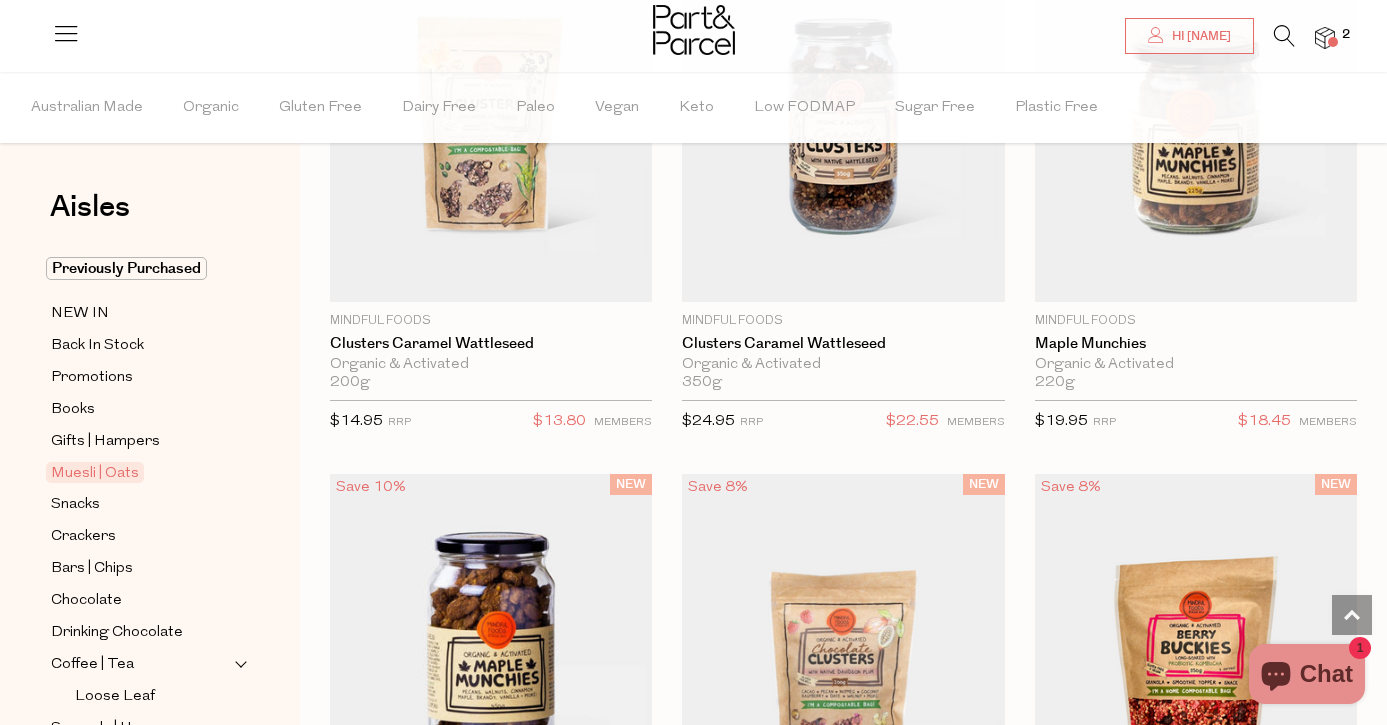 scroll, scrollTop: 2772, scrollLeft: 0, axis: vertical 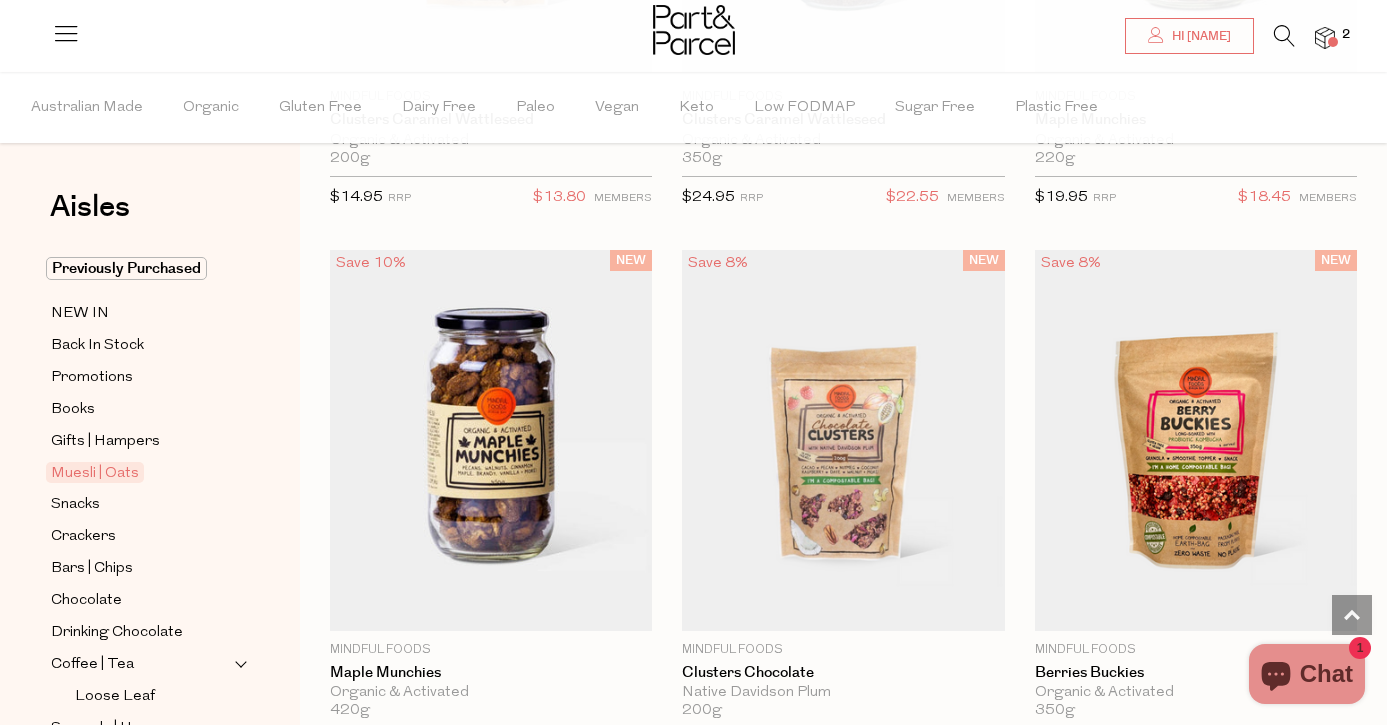 click at bounding box center [1333, 42] 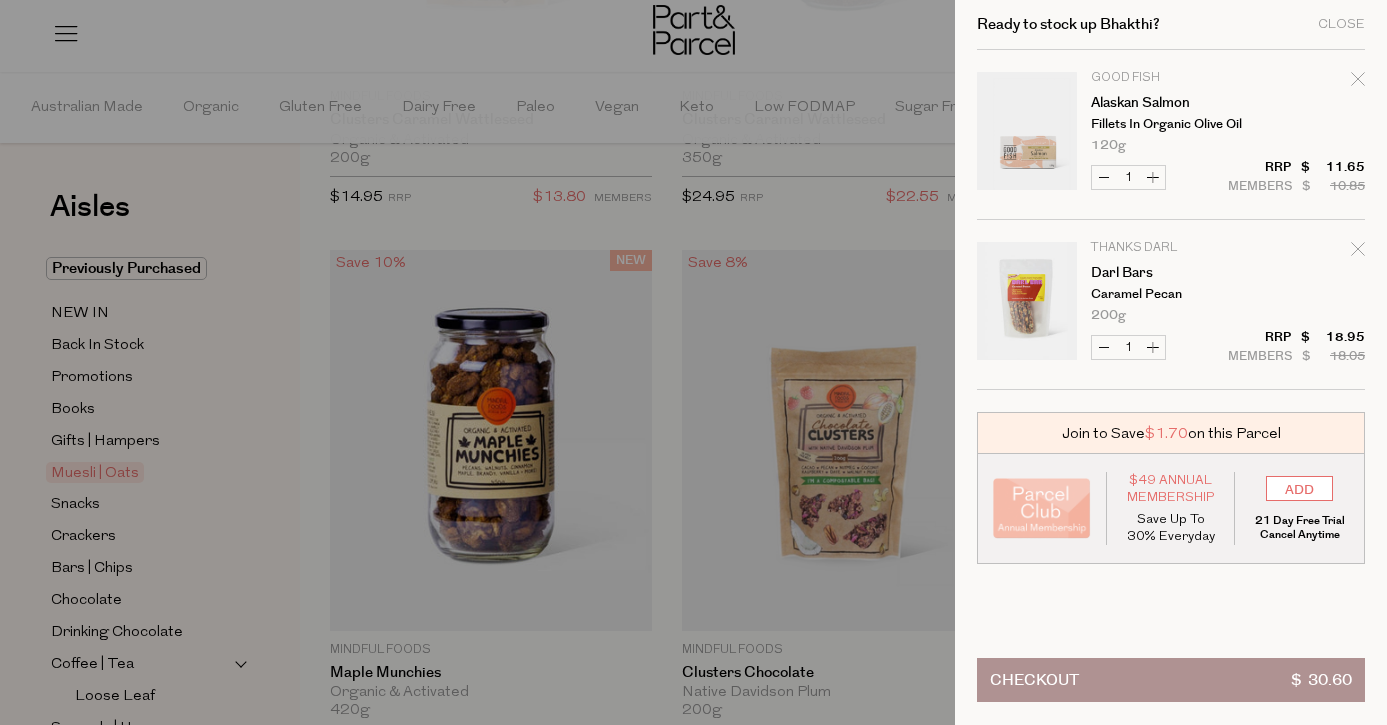 click at bounding box center [1027, 304] 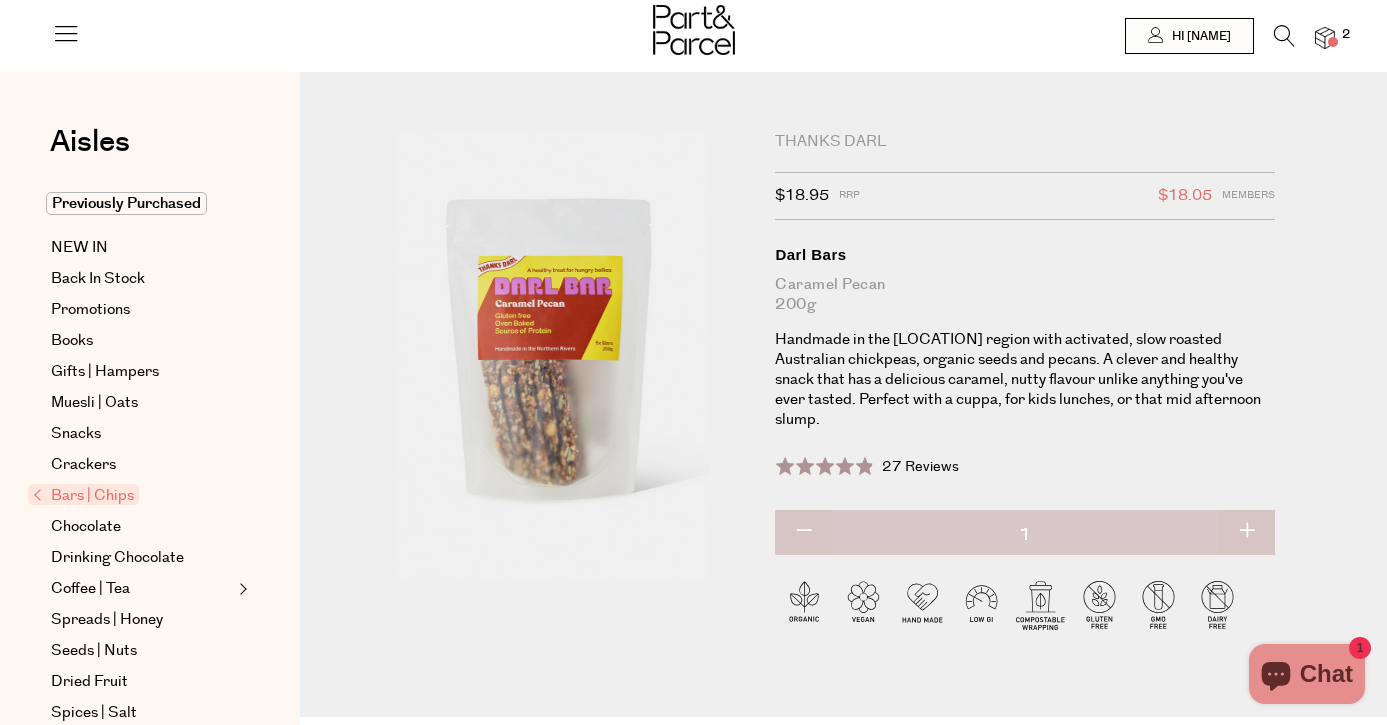 scroll, scrollTop: 0, scrollLeft: 0, axis: both 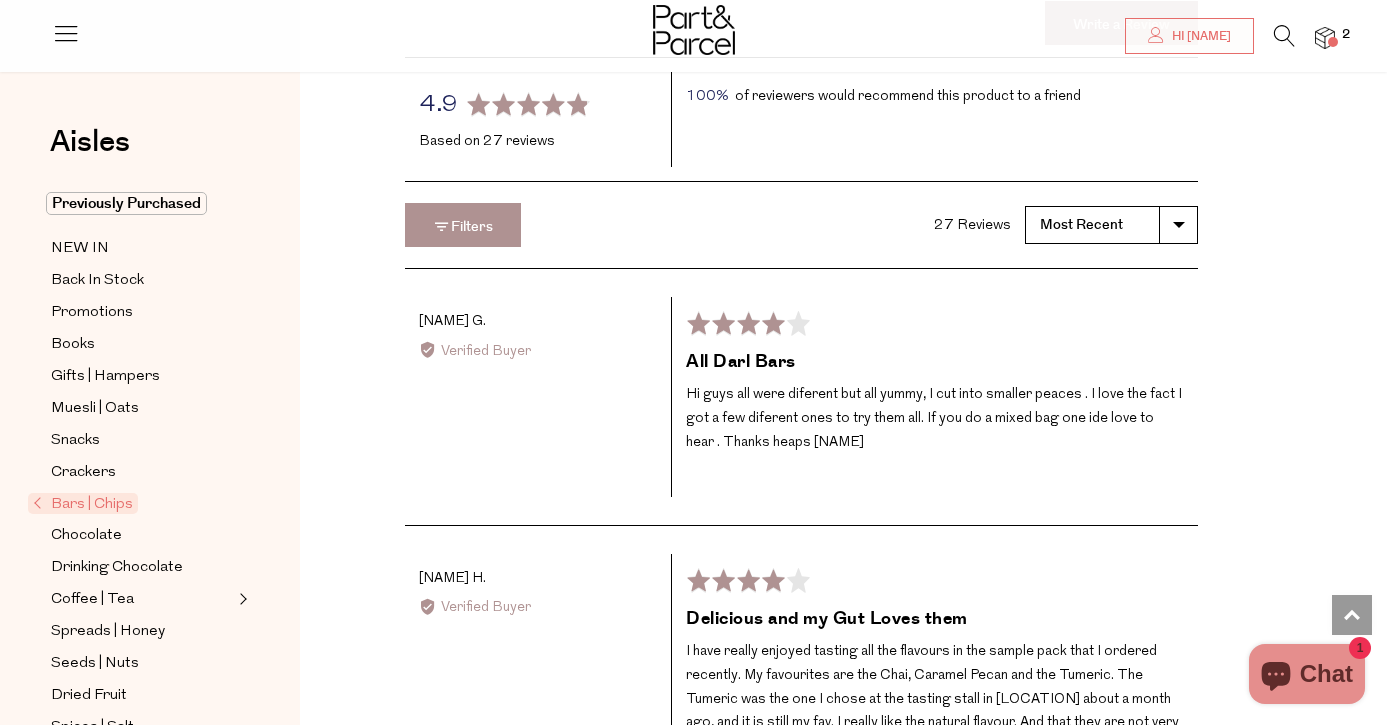 drag, startPoint x: 782, startPoint y: 367, endPoint x: 838, endPoint y: 436, distance: 88.86507 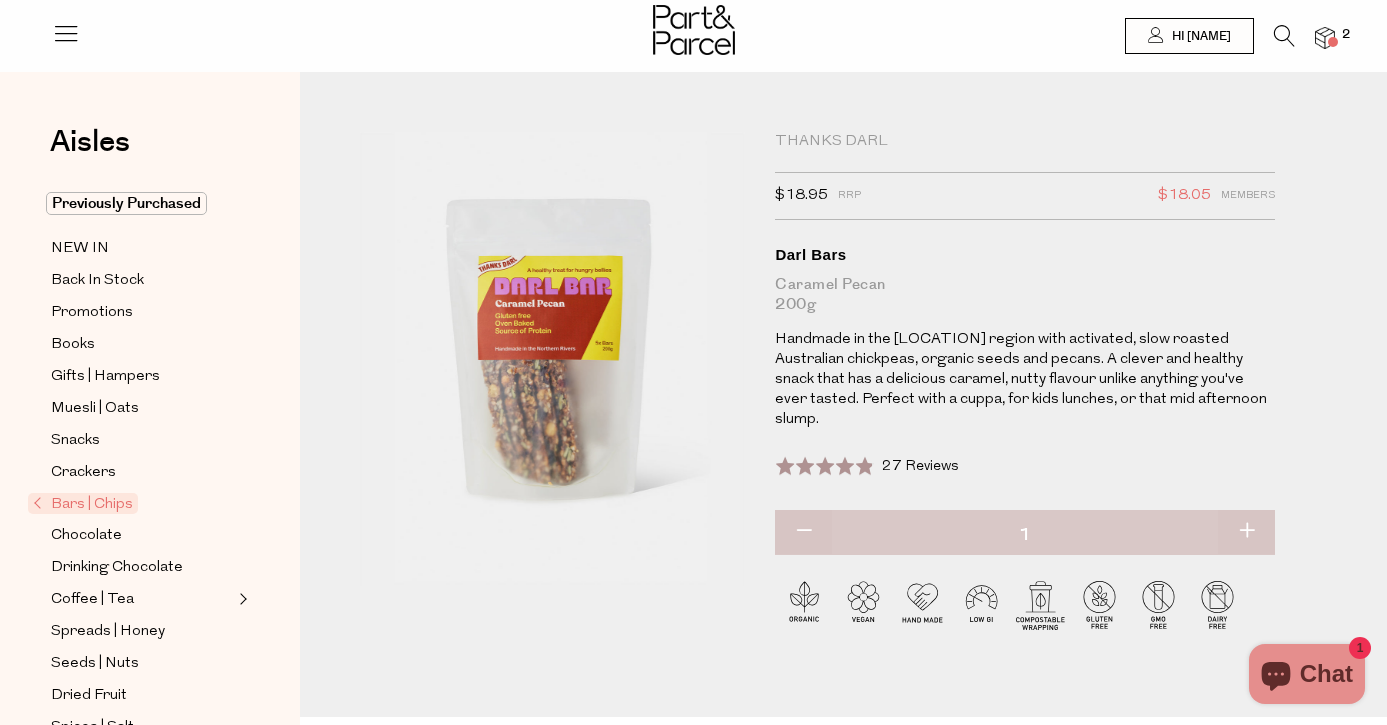 scroll, scrollTop: 0, scrollLeft: 0, axis: both 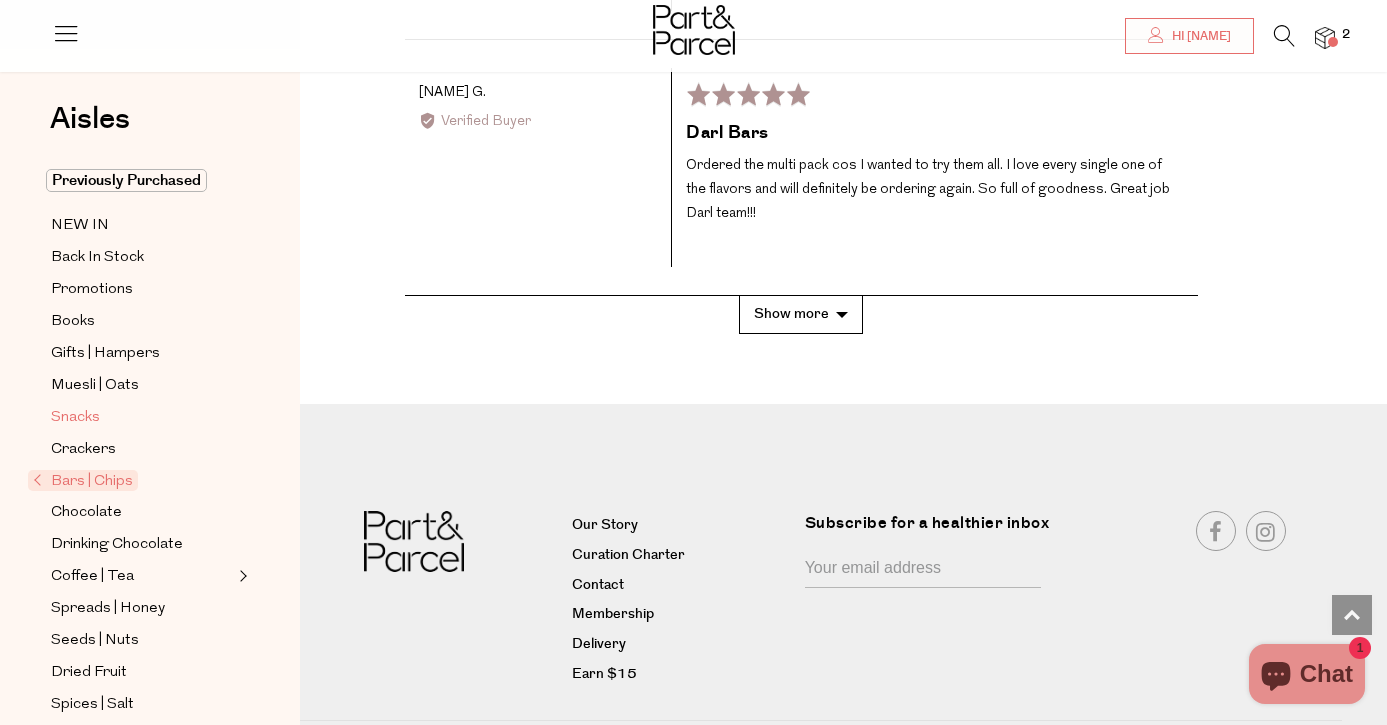 click on "Snacks" at bounding box center [75, 418] 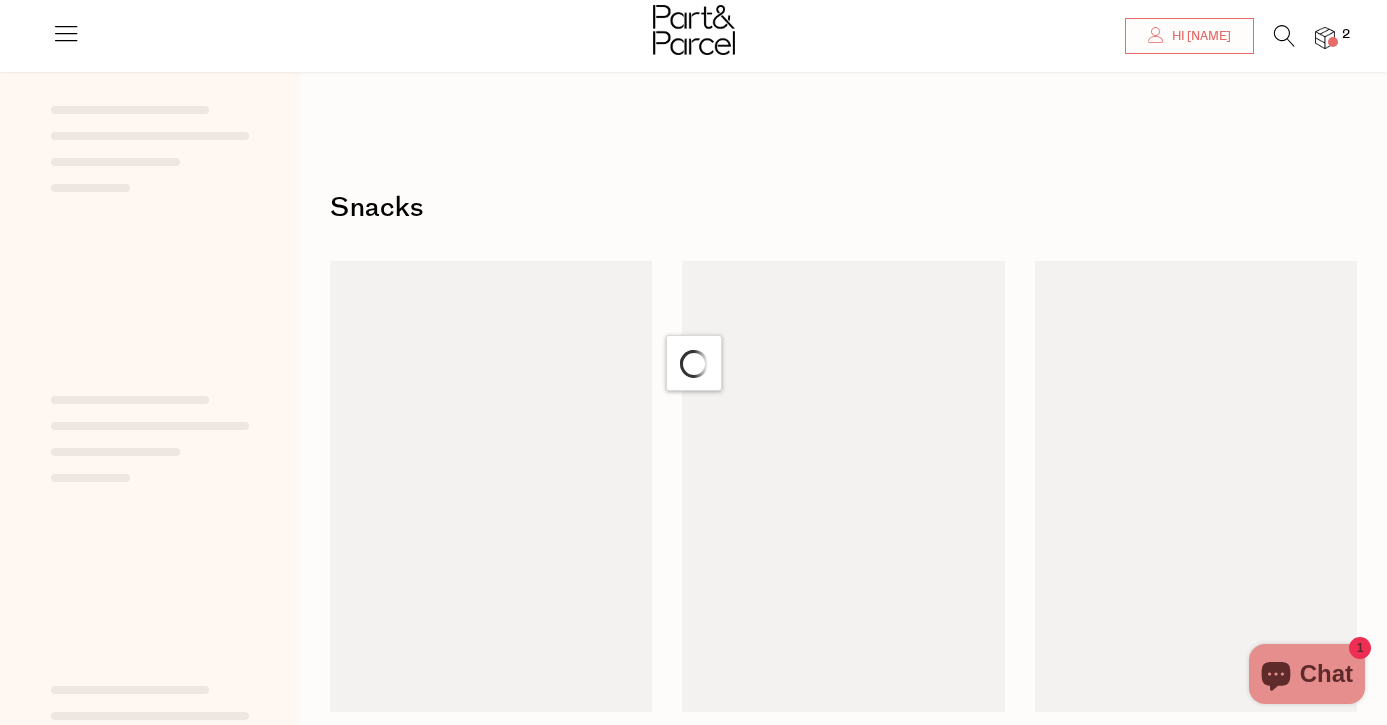 scroll, scrollTop: 256, scrollLeft: 0, axis: vertical 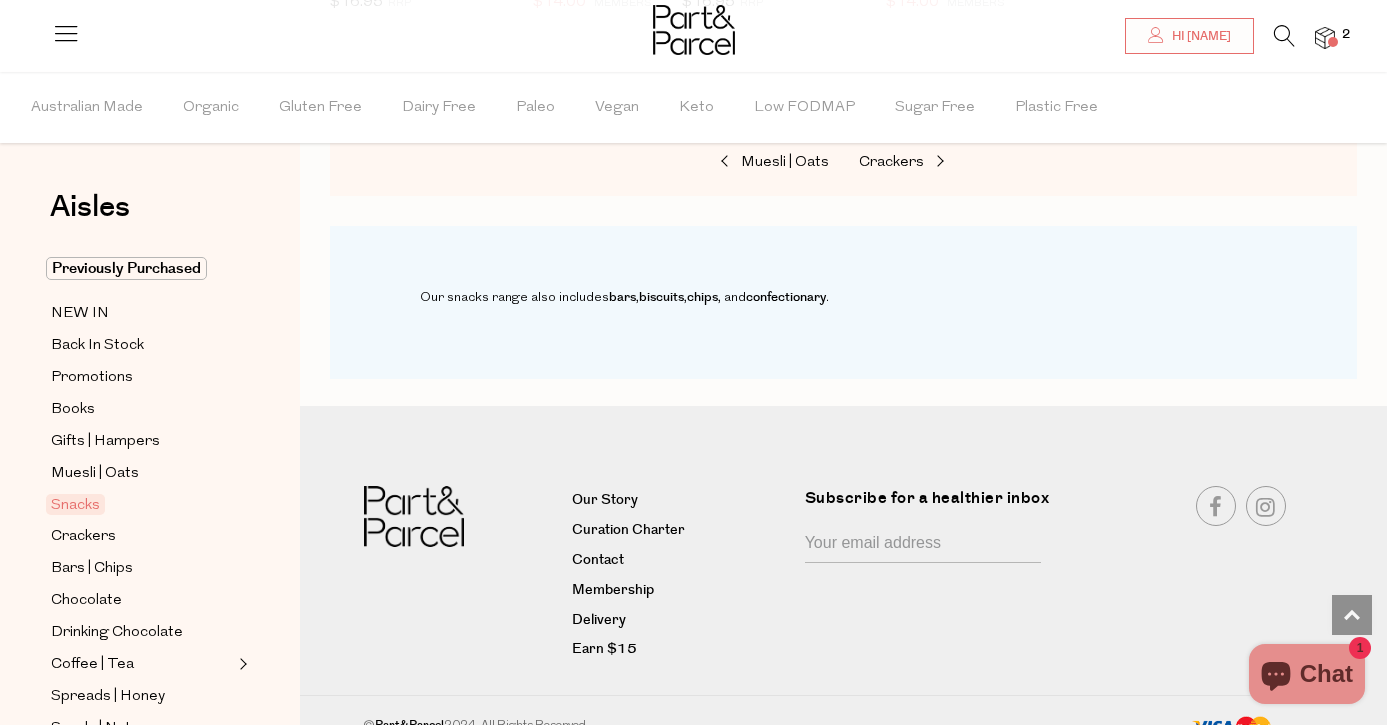click at bounding box center (1284, 36) 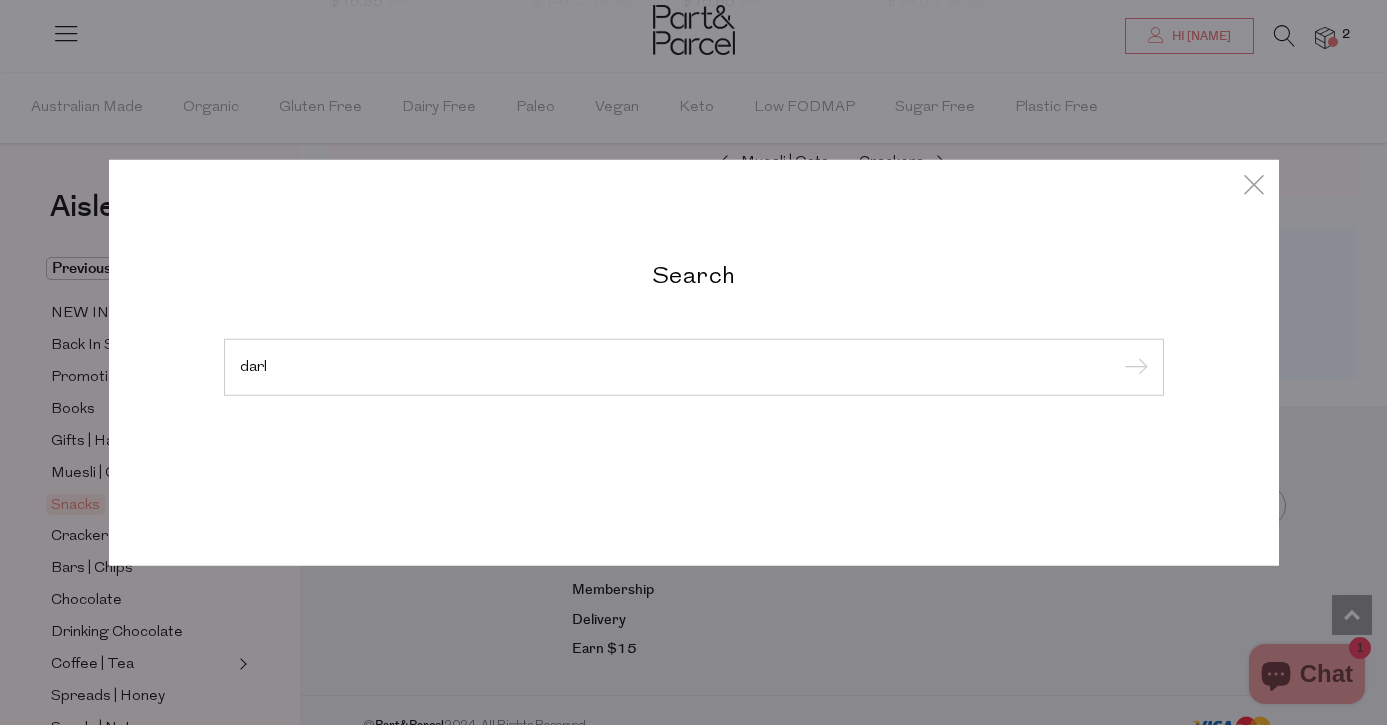 type on "darl" 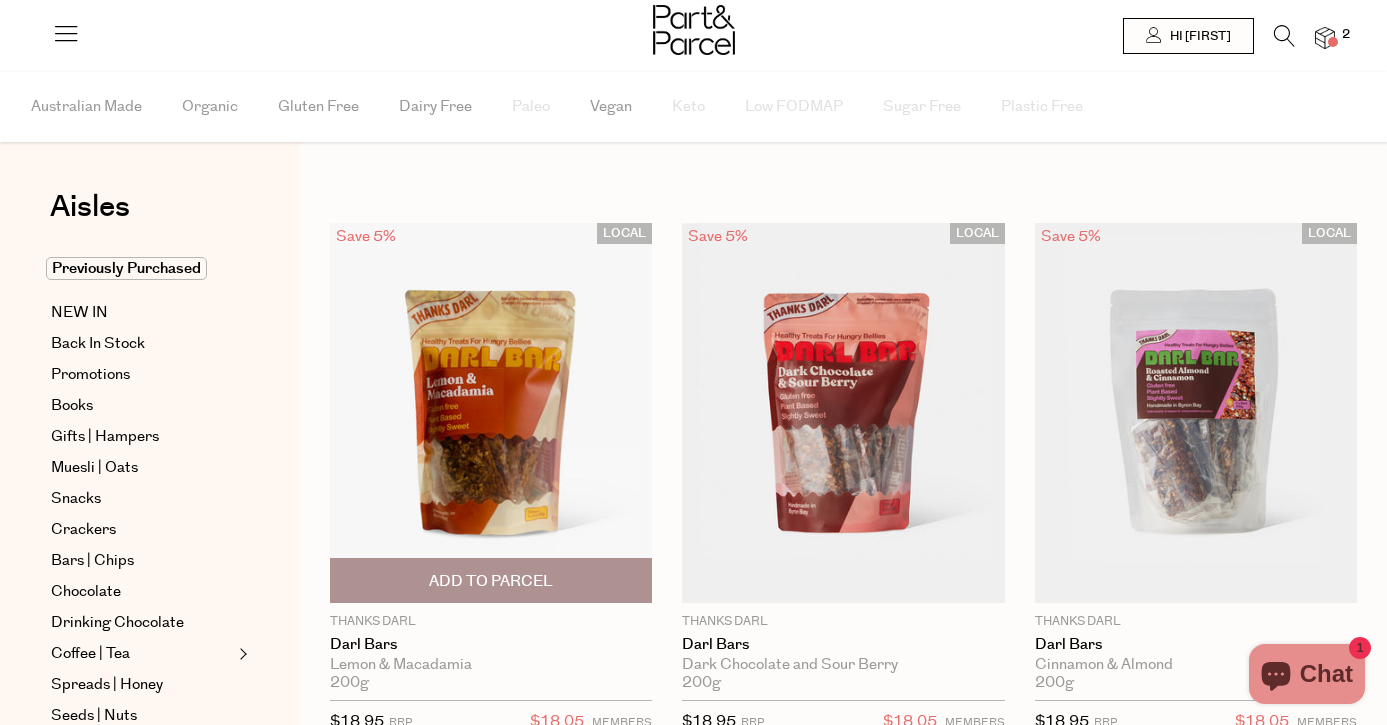 scroll, scrollTop: 0, scrollLeft: 0, axis: both 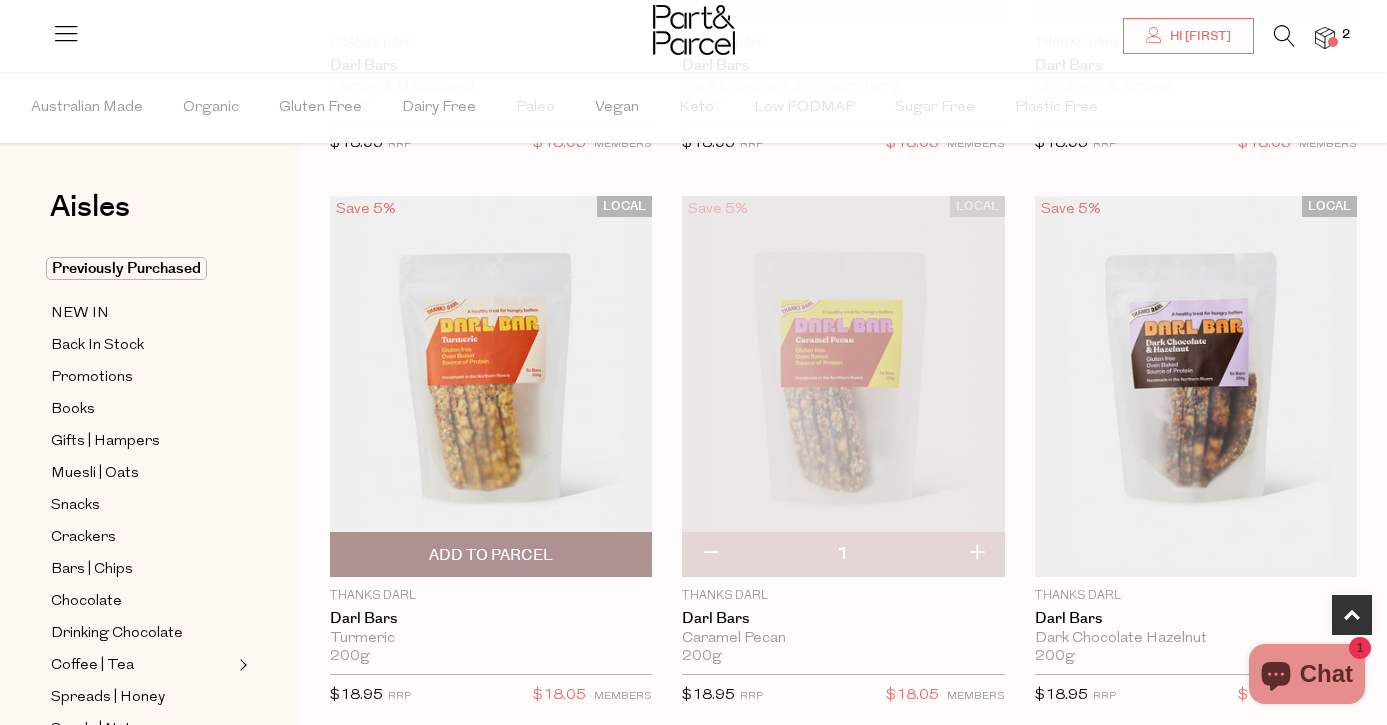 click at bounding box center [491, 386] 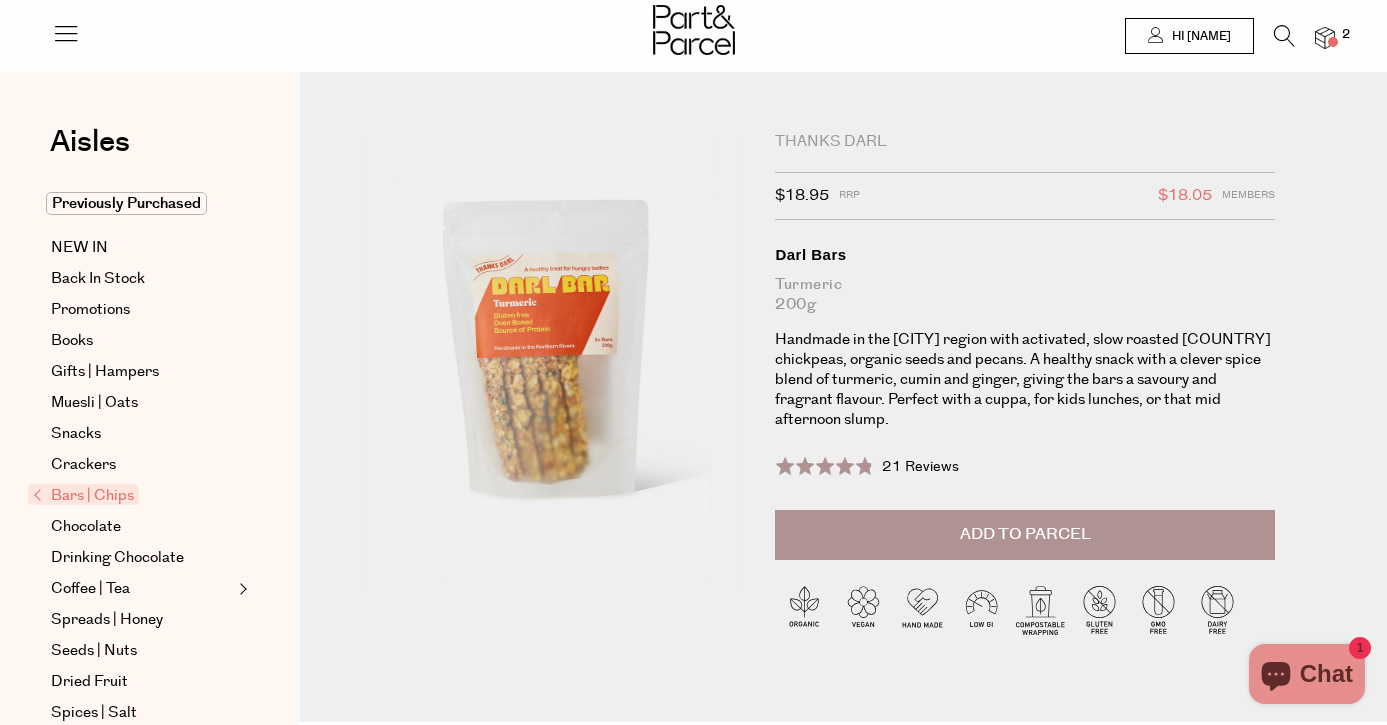 scroll, scrollTop: 0, scrollLeft: 0, axis: both 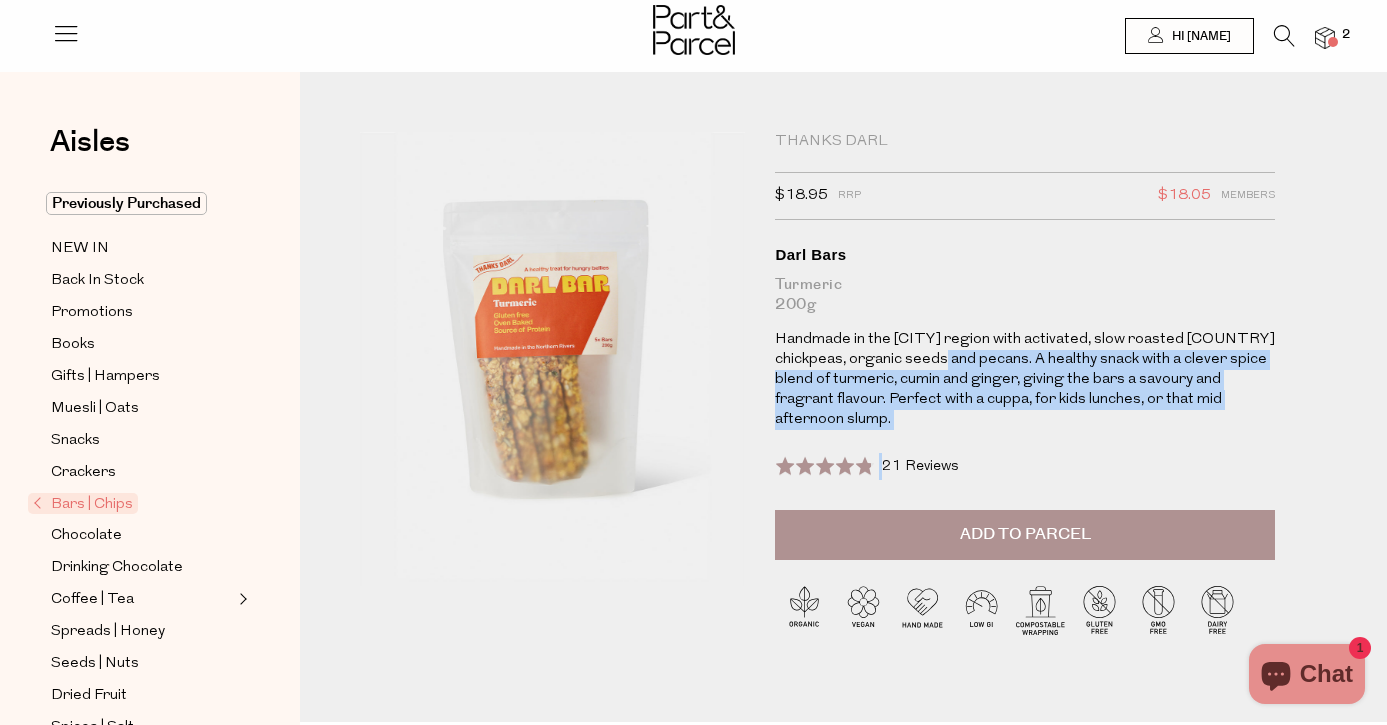 drag, startPoint x: 916, startPoint y: 350, endPoint x: 914, endPoint y: 428, distance: 78.025635 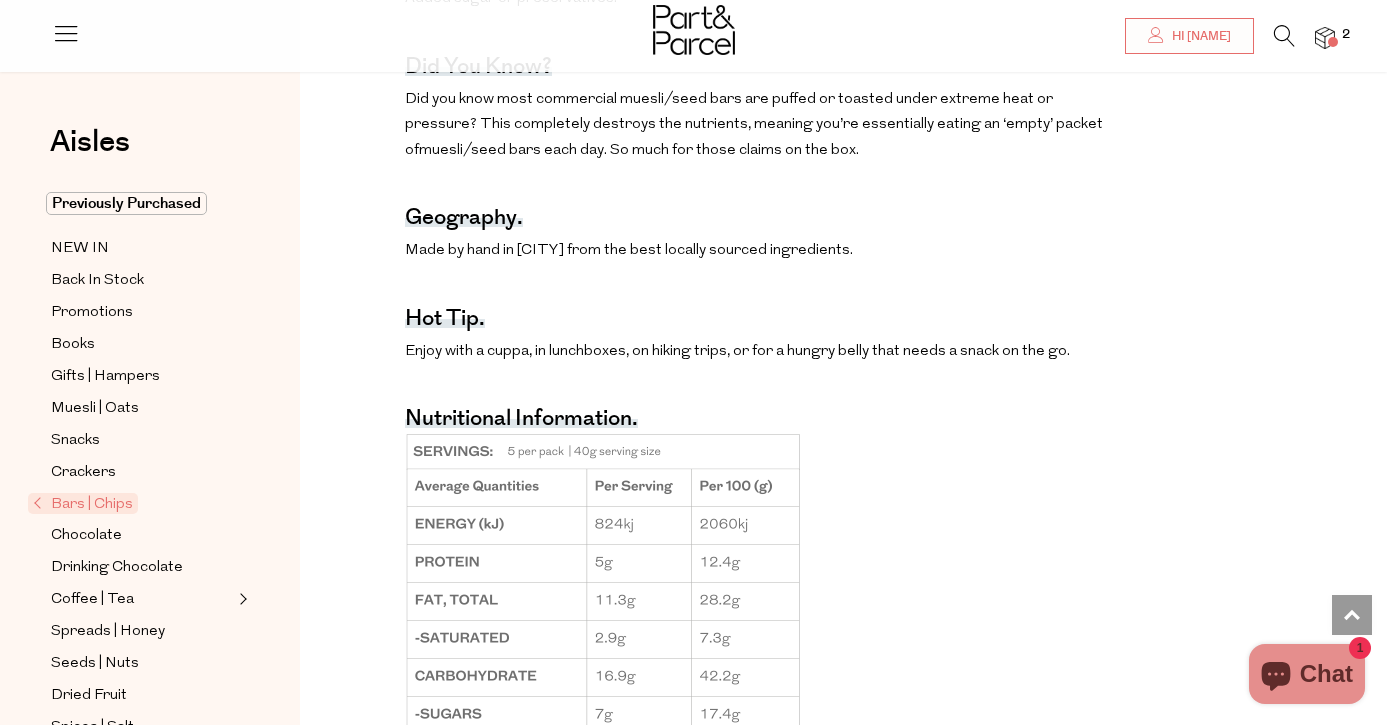 scroll, scrollTop: 1345, scrollLeft: 0, axis: vertical 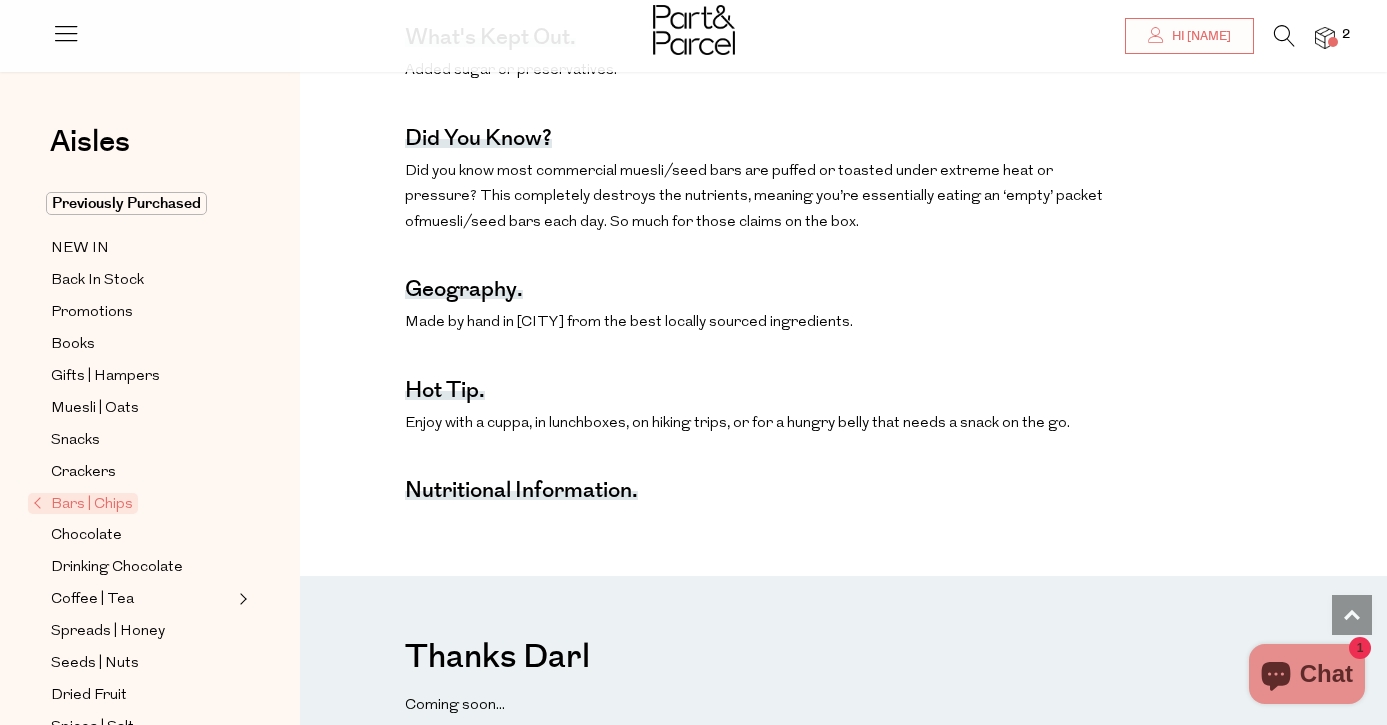 click on "Nutritional Information." at bounding box center [521, 493] 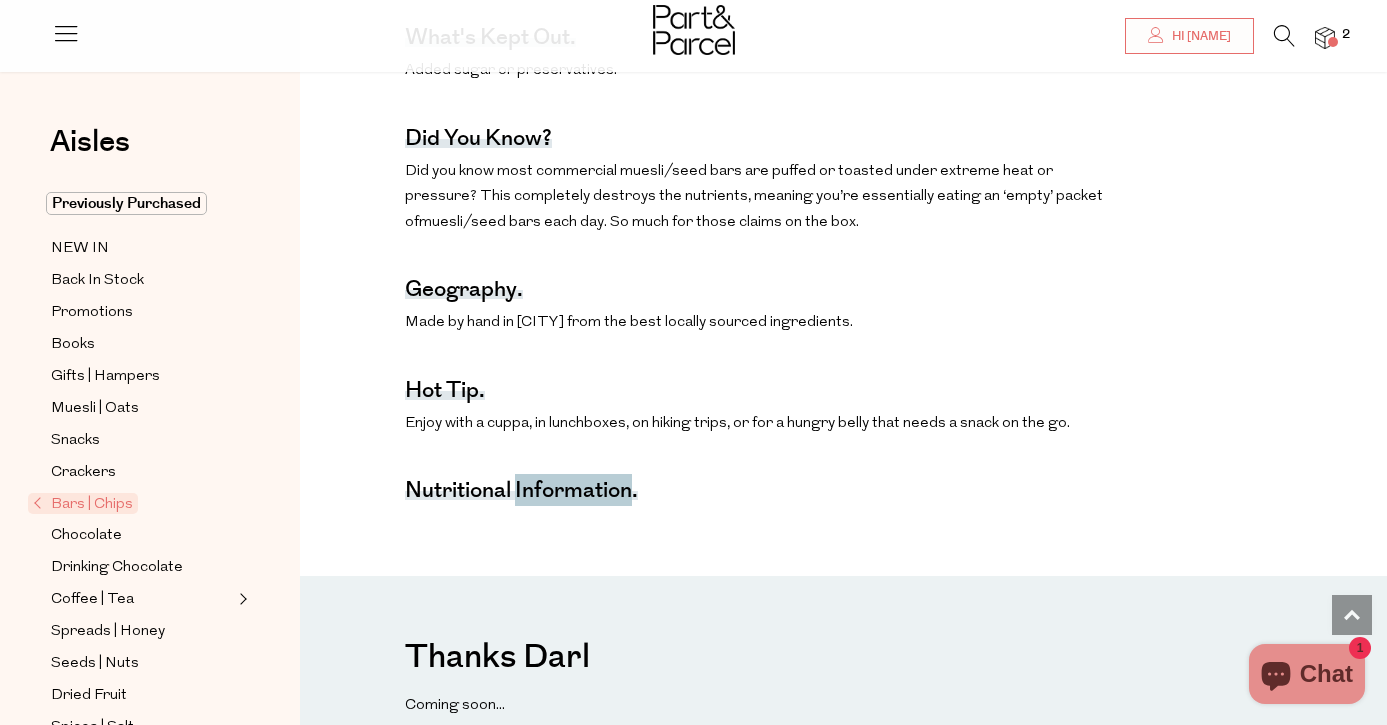 click on "Nutritional Information." at bounding box center [521, 493] 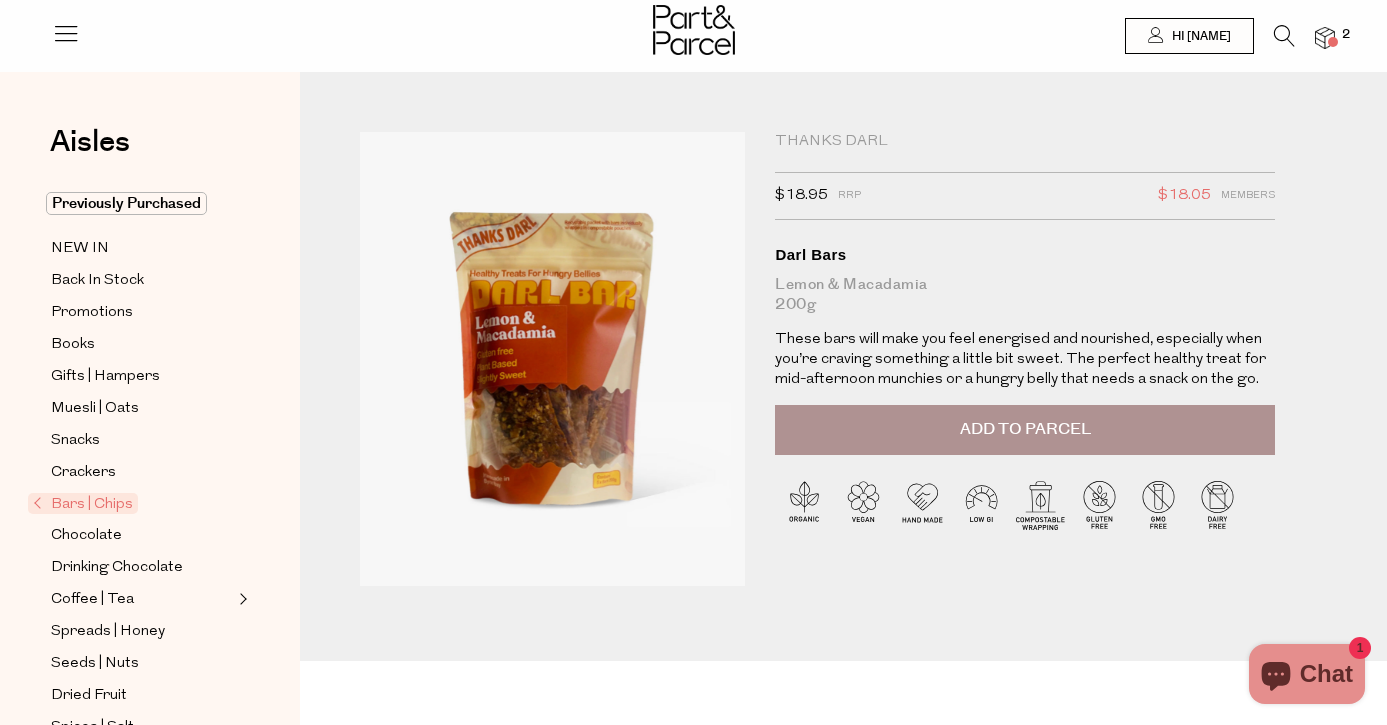 scroll, scrollTop: 0, scrollLeft: 0, axis: both 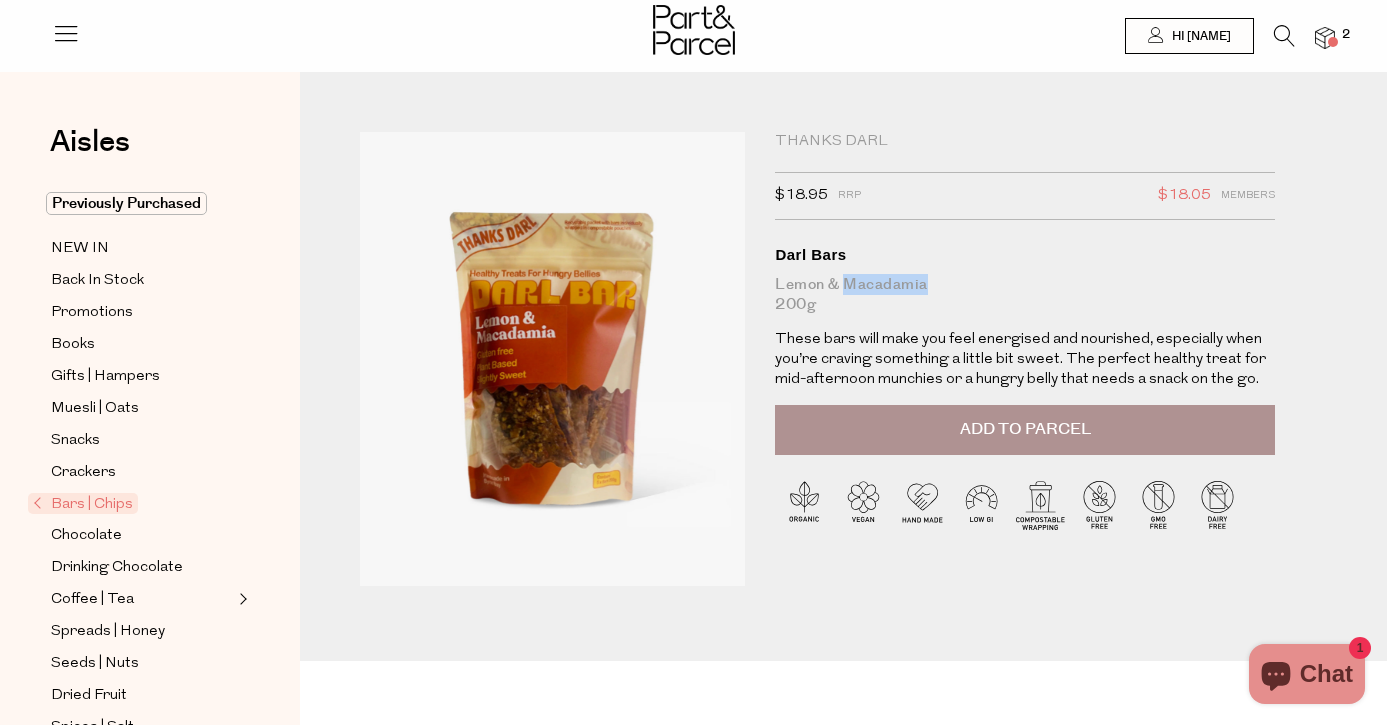 click on "Lemon & Macadamia 200g" at bounding box center (1025, 295) 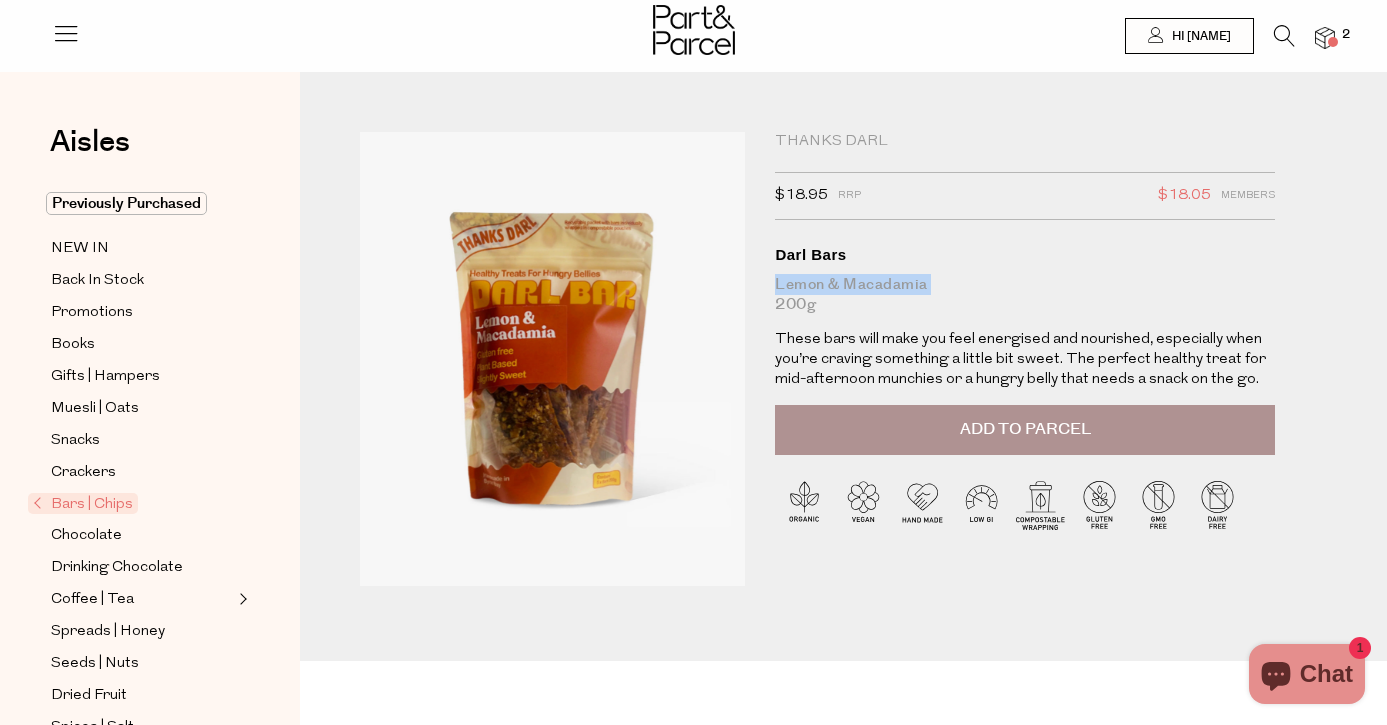 click on "Lemon & Macadamia 200g" at bounding box center (1025, 295) 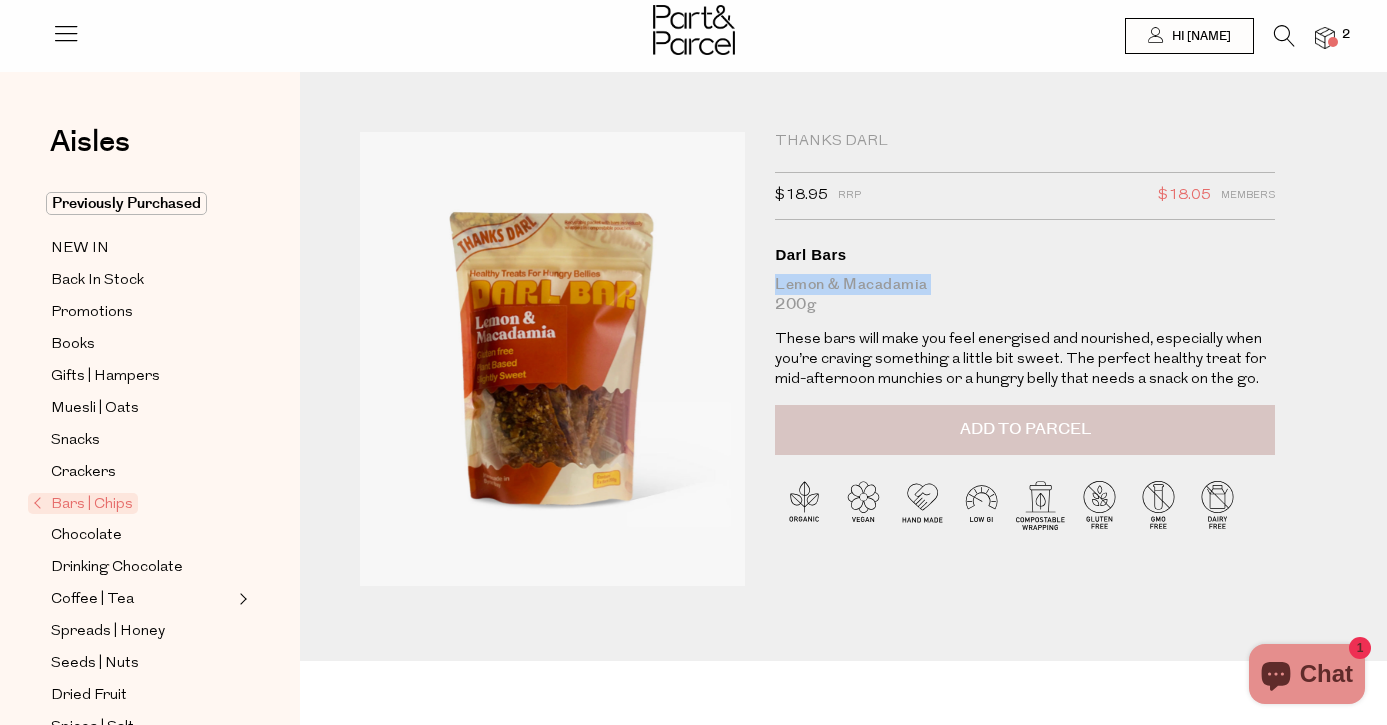 click on "Add to Parcel" at bounding box center (1025, 430) 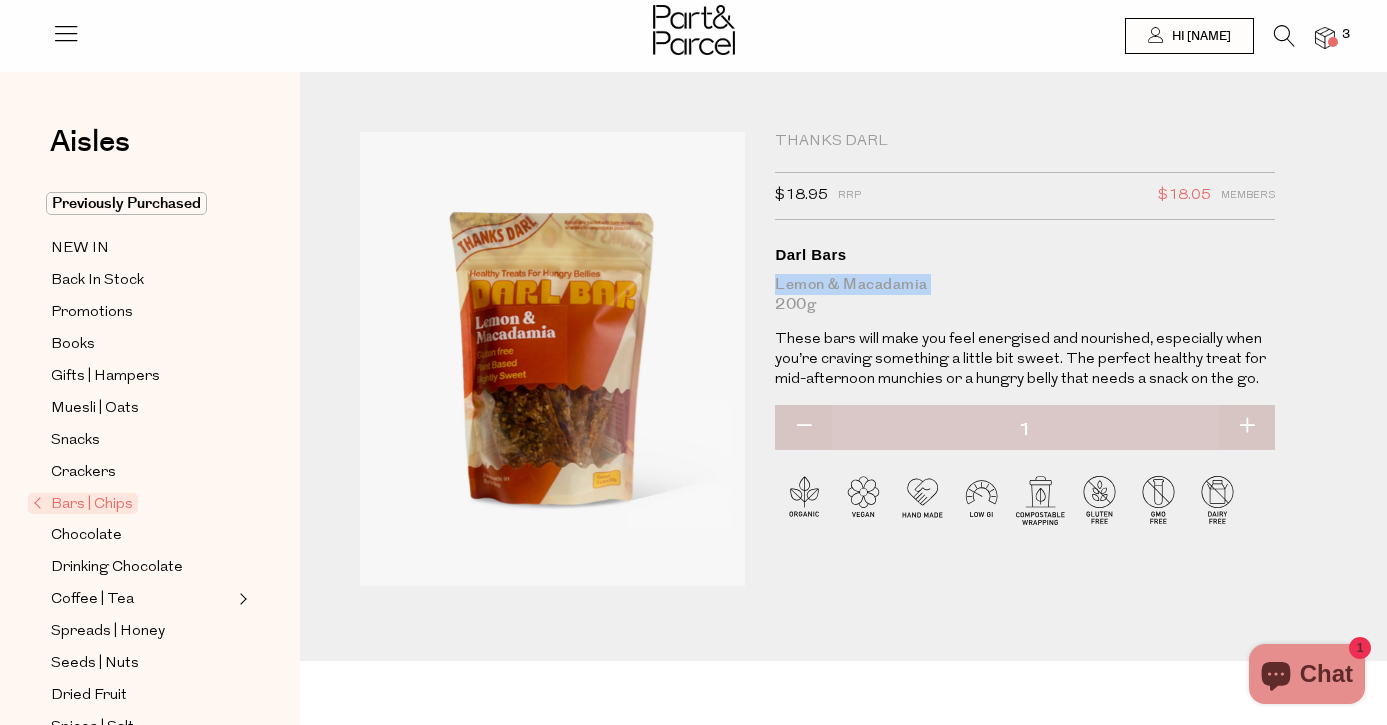 click at bounding box center (1333, 42) 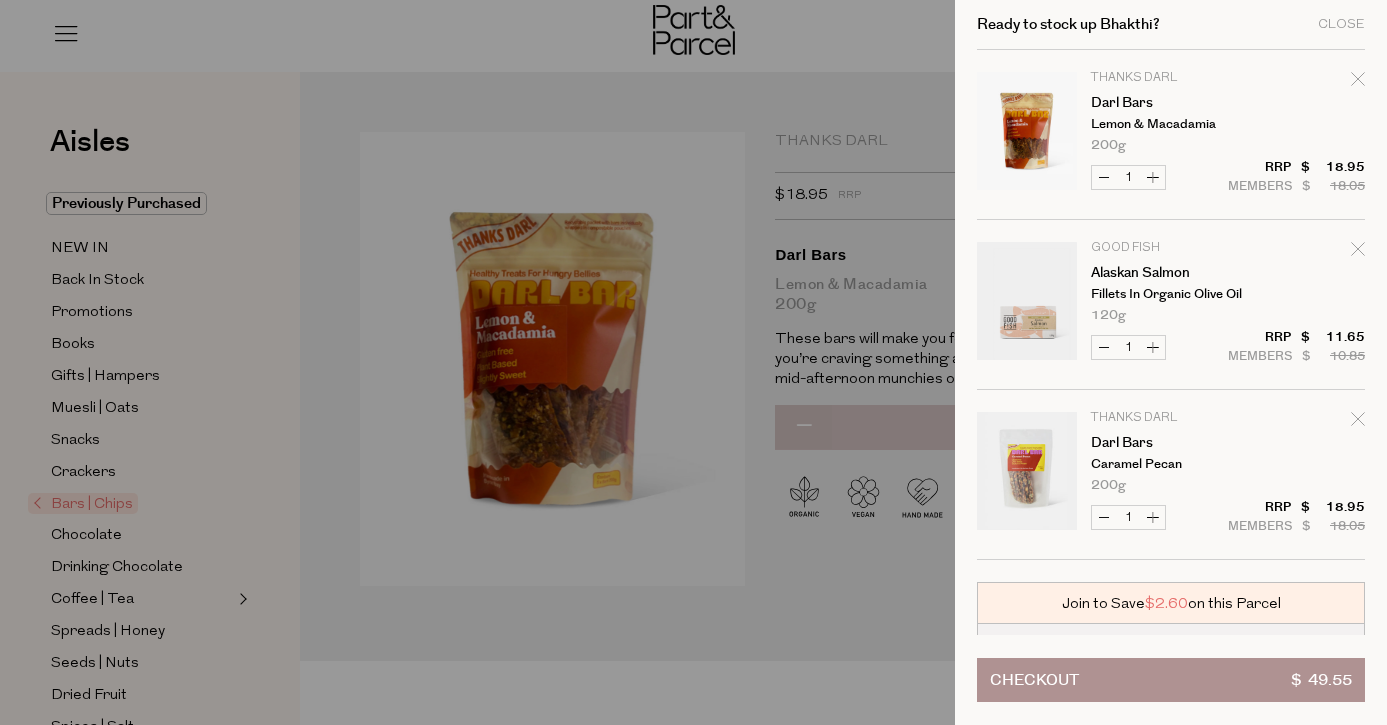 click 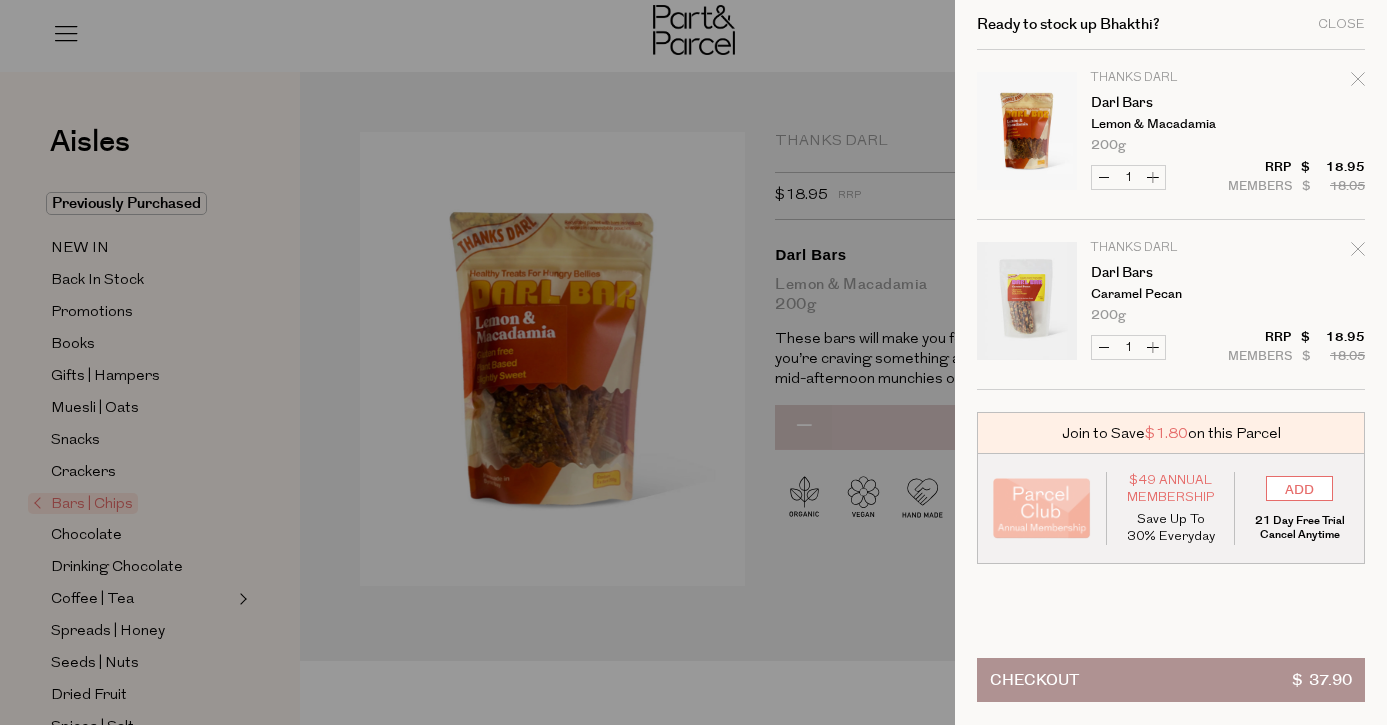 click at bounding box center [693, 362] 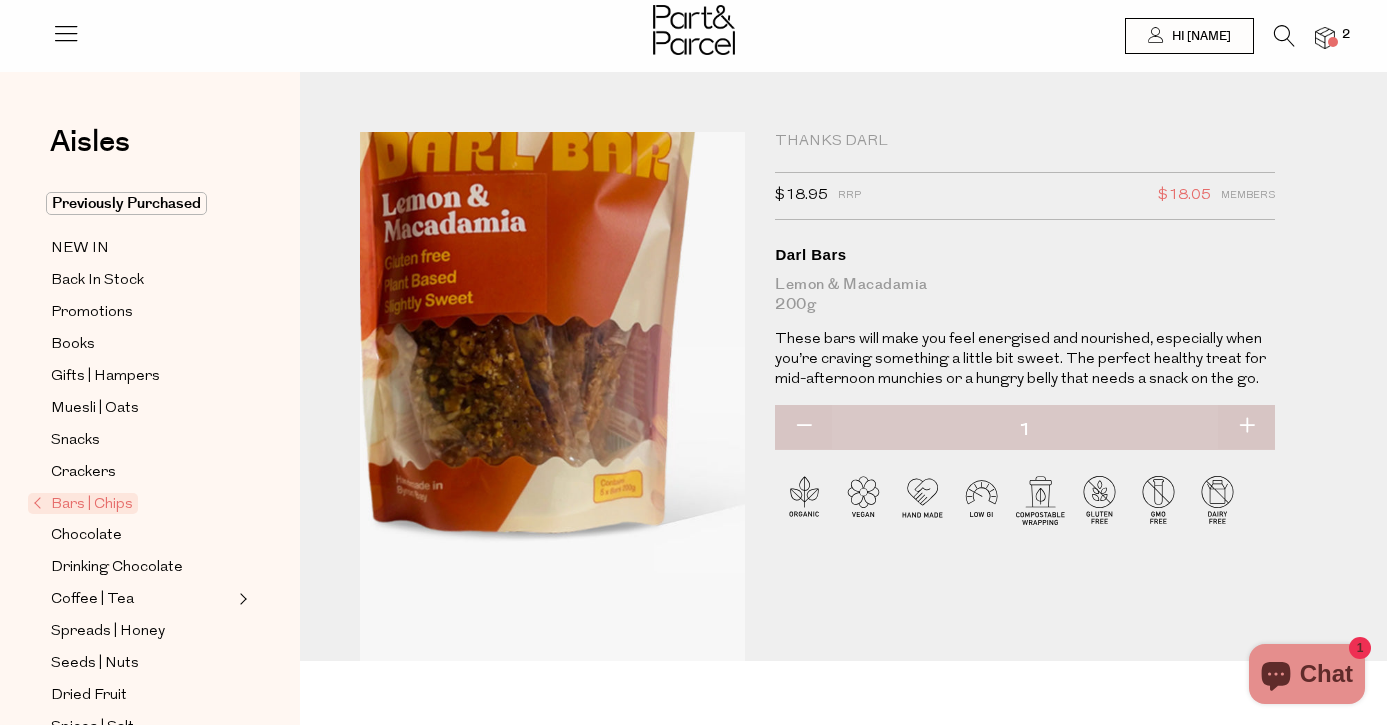 click at bounding box center (520, 270) 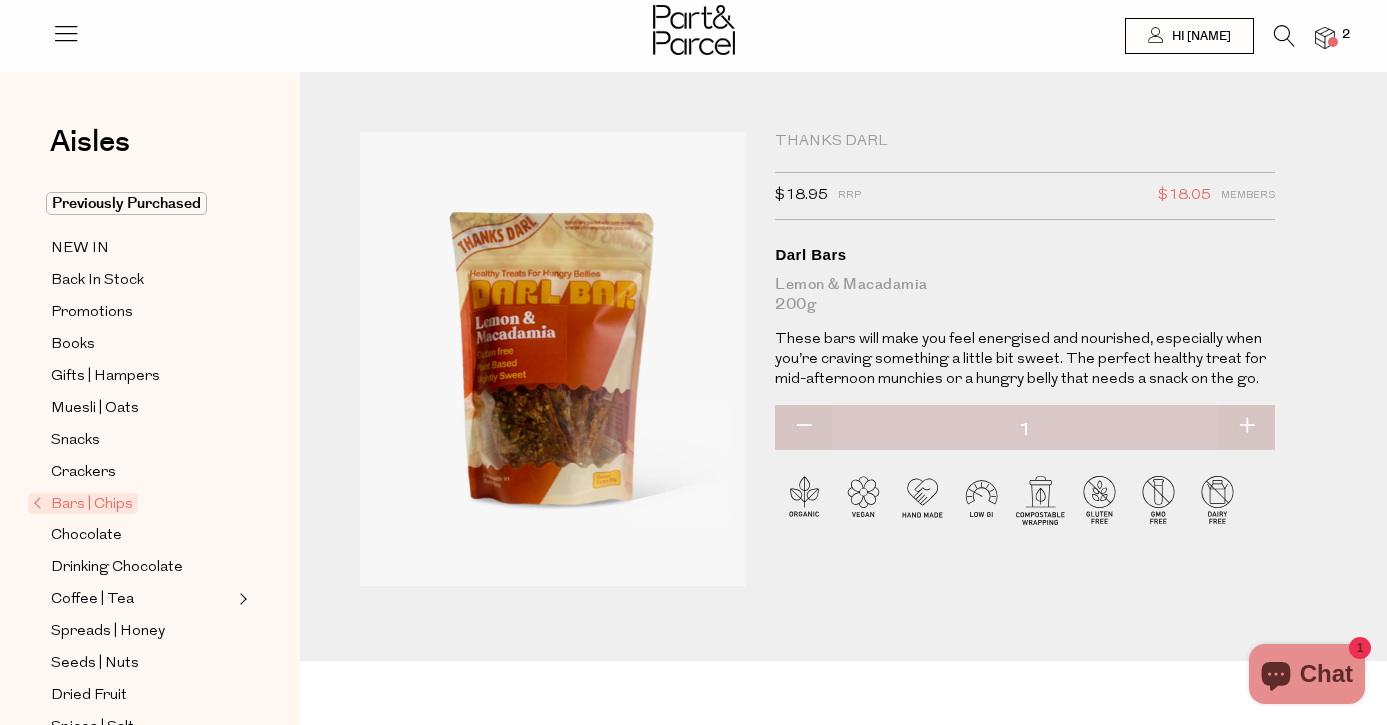 click at bounding box center (1325, 38) 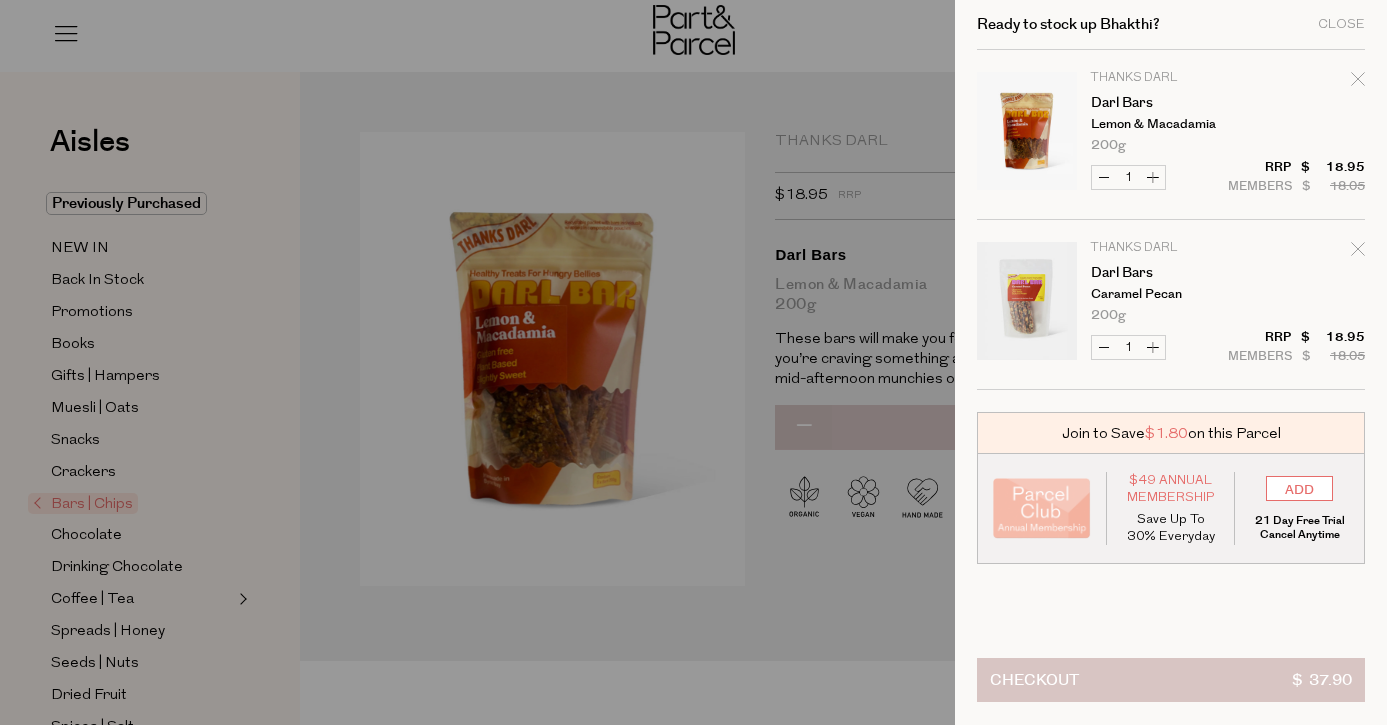 click on "Checkout $ 37.90" at bounding box center [1171, 680] 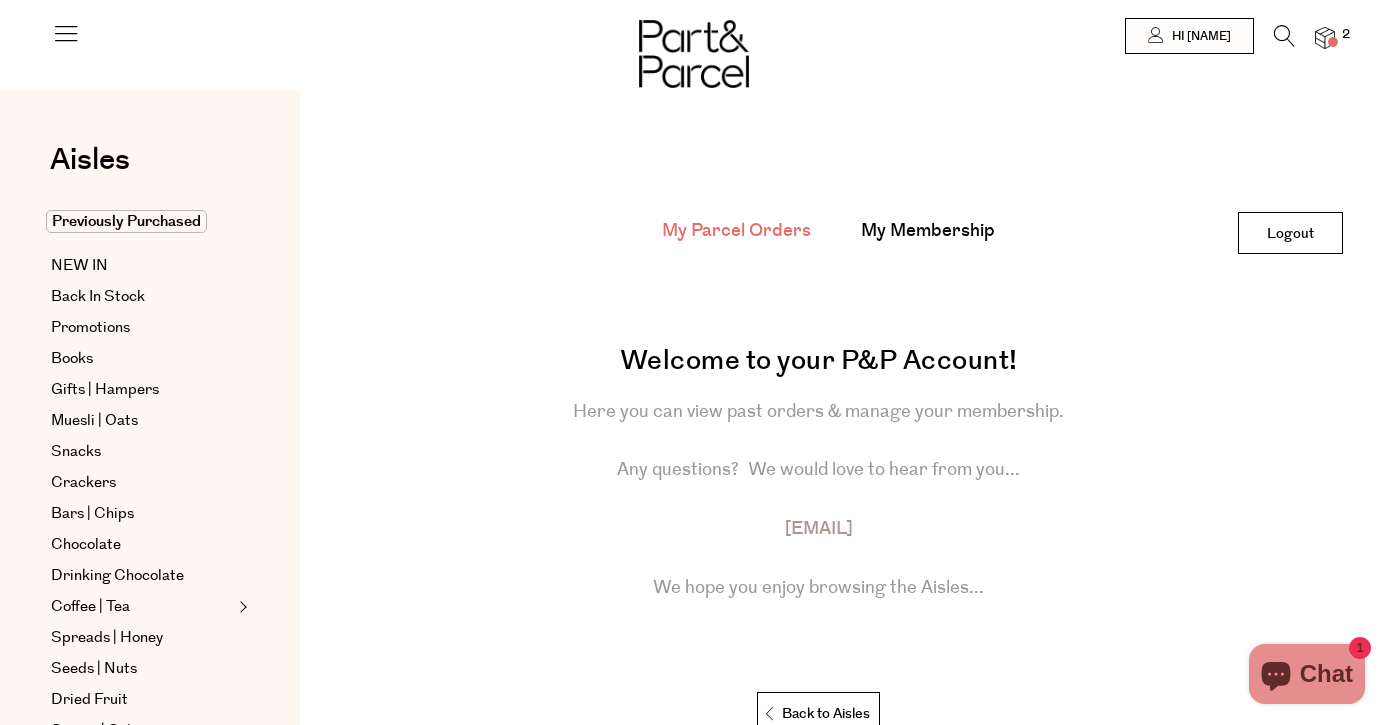 scroll, scrollTop: 0, scrollLeft: 0, axis: both 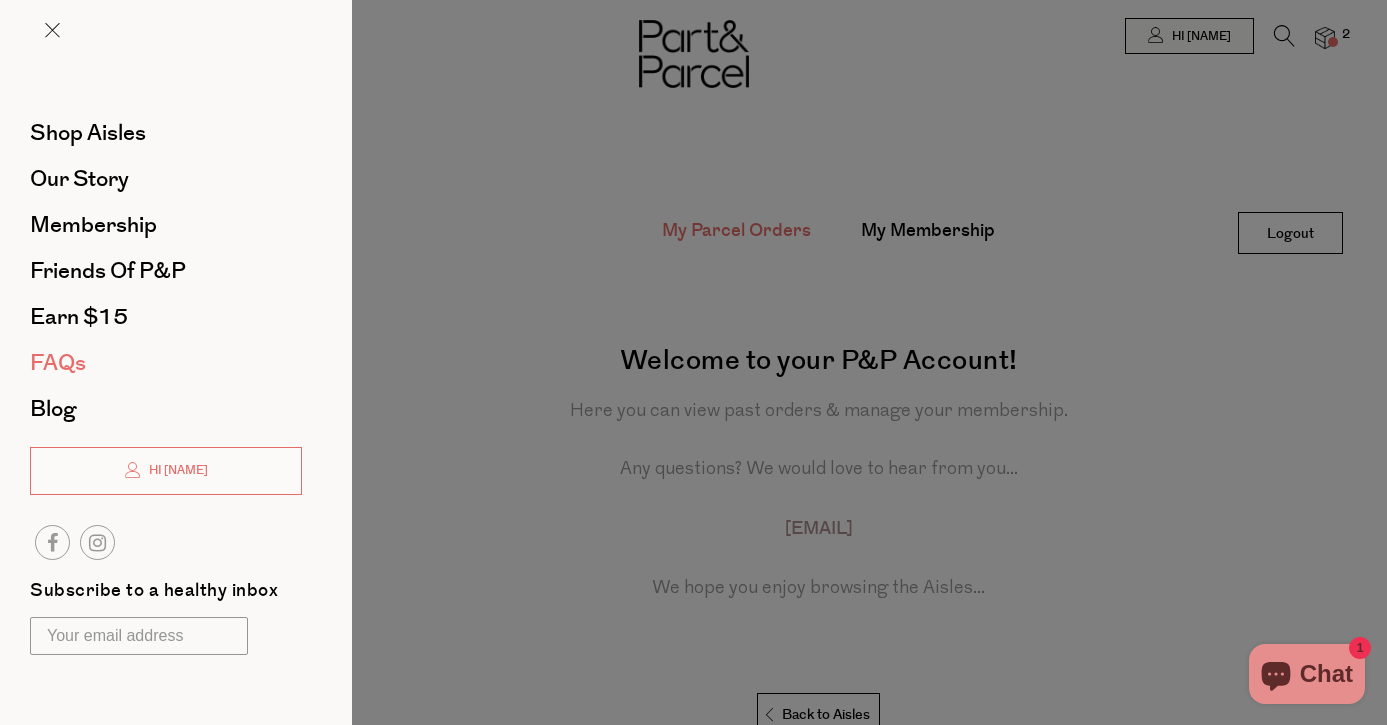 click on "FAQs" at bounding box center [166, 363] 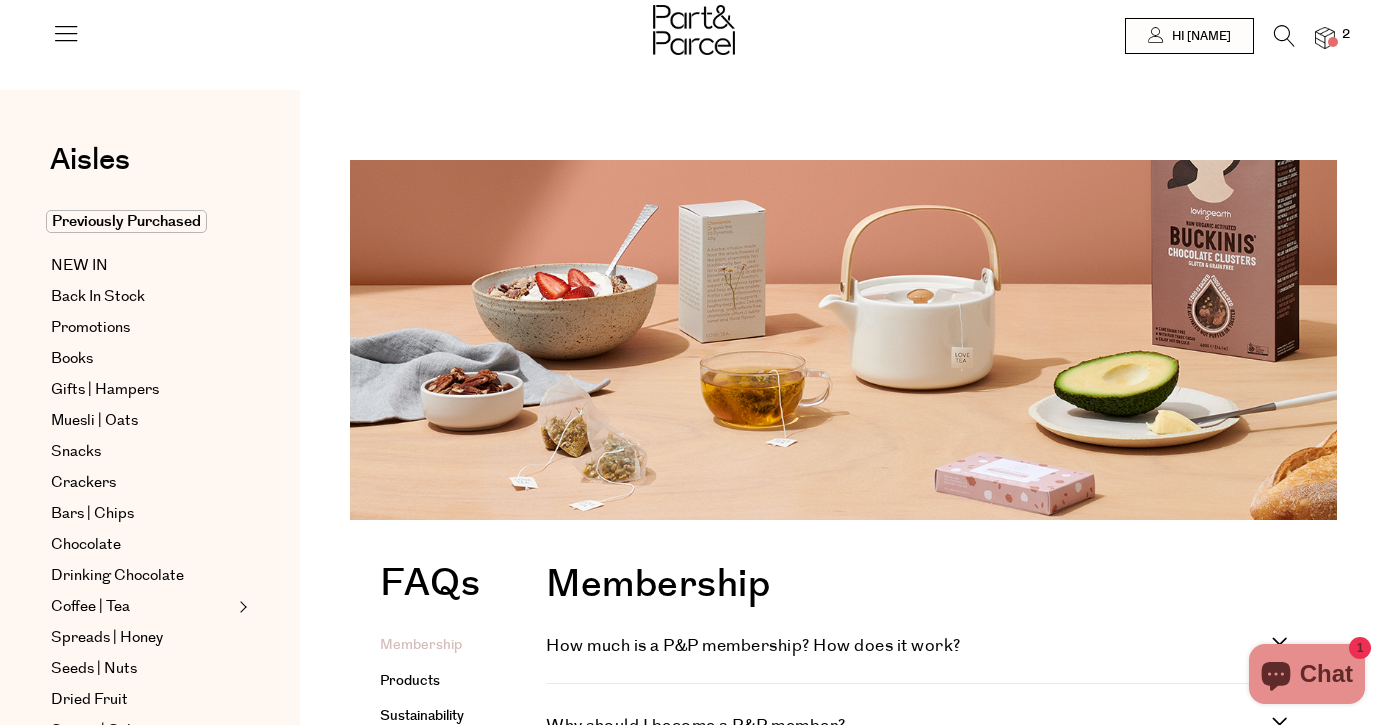 scroll, scrollTop: 252, scrollLeft: 0, axis: vertical 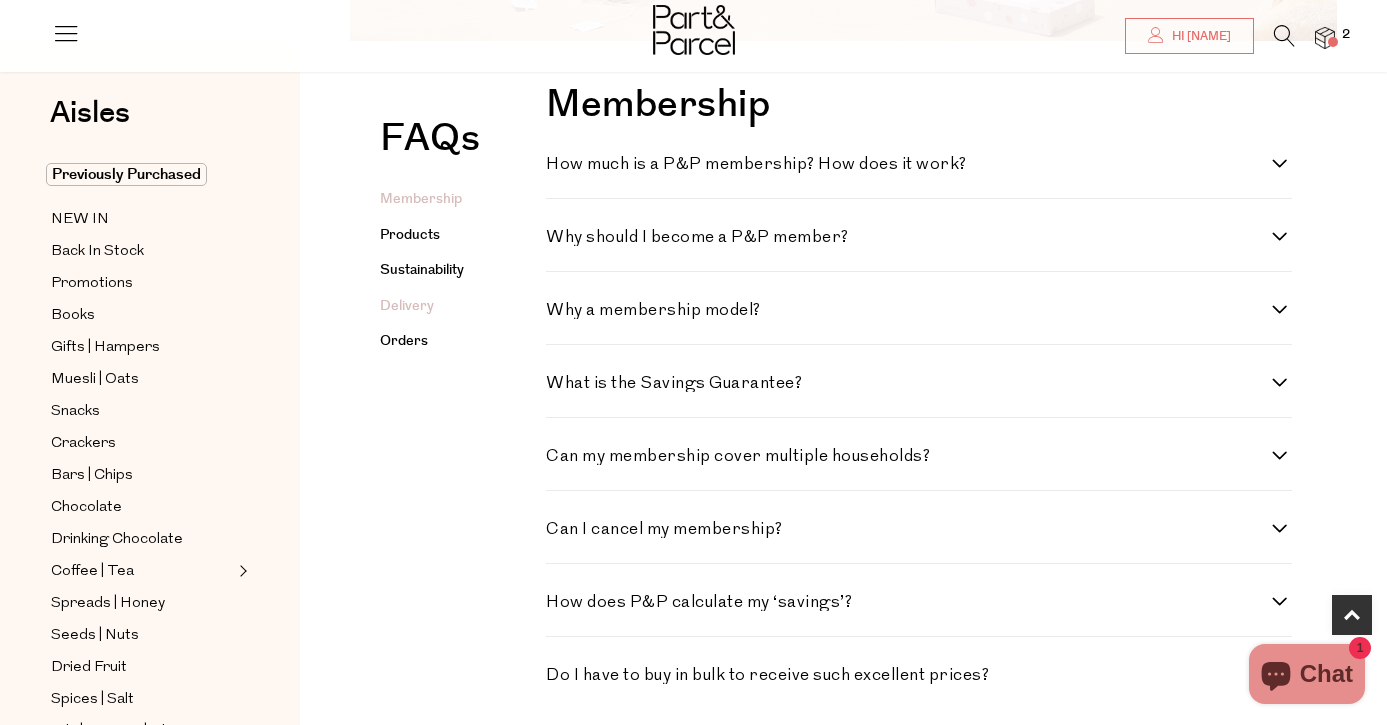 click on "Delivery" at bounding box center (407, 306) 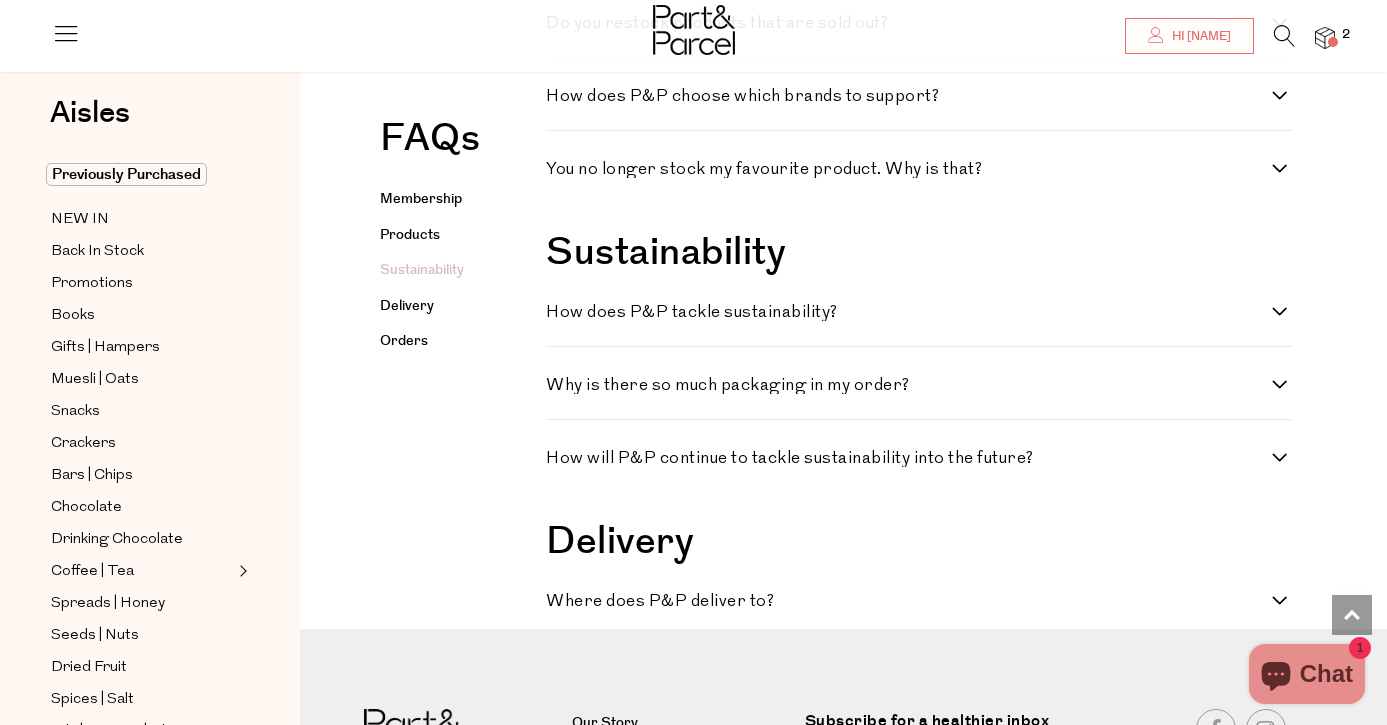 scroll, scrollTop: 1963, scrollLeft: 0, axis: vertical 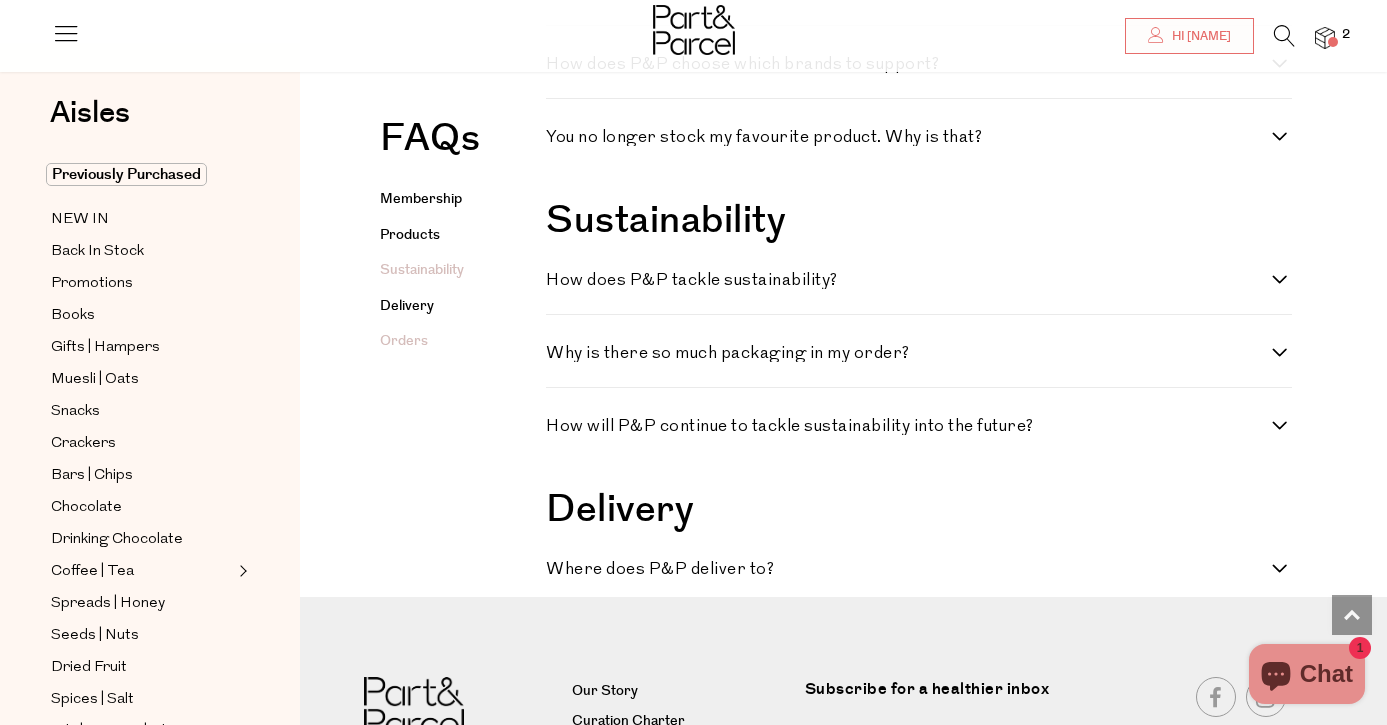 click on "Orders" at bounding box center [404, 341] 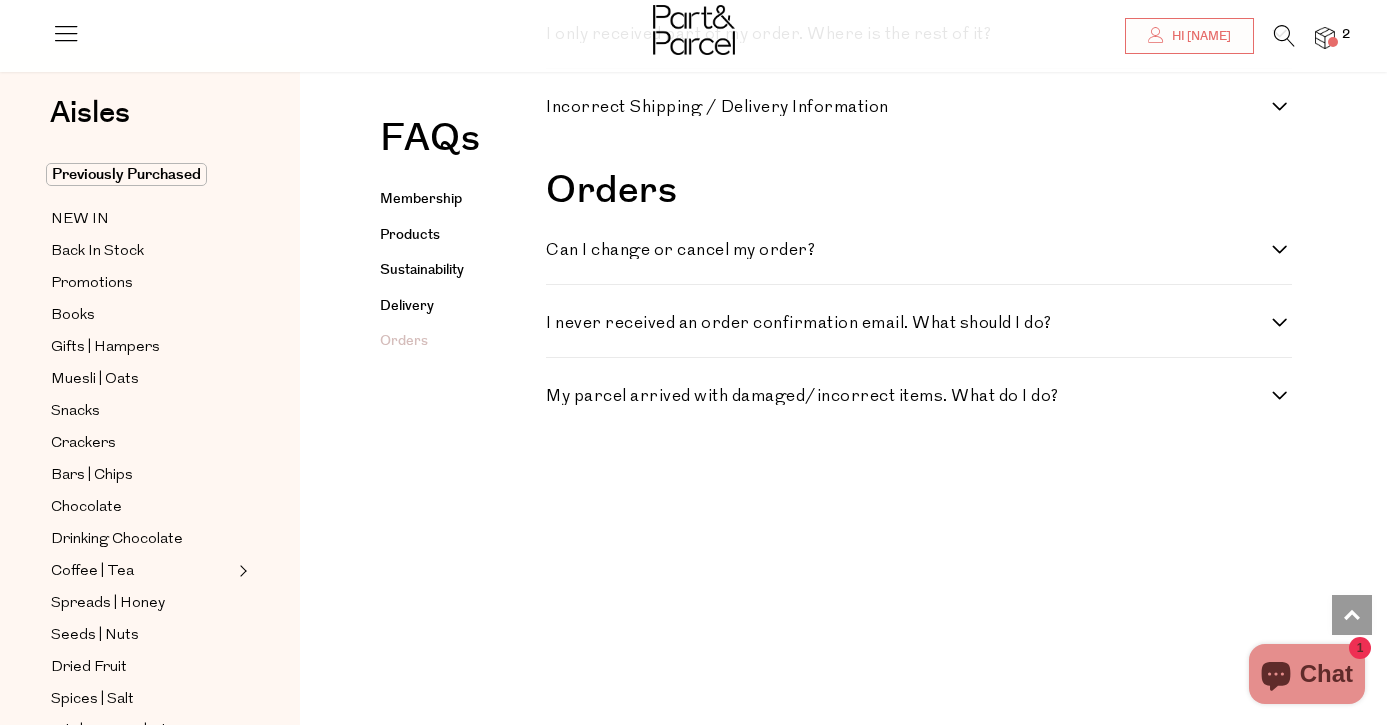 scroll, scrollTop: 3134, scrollLeft: 0, axis: vertical 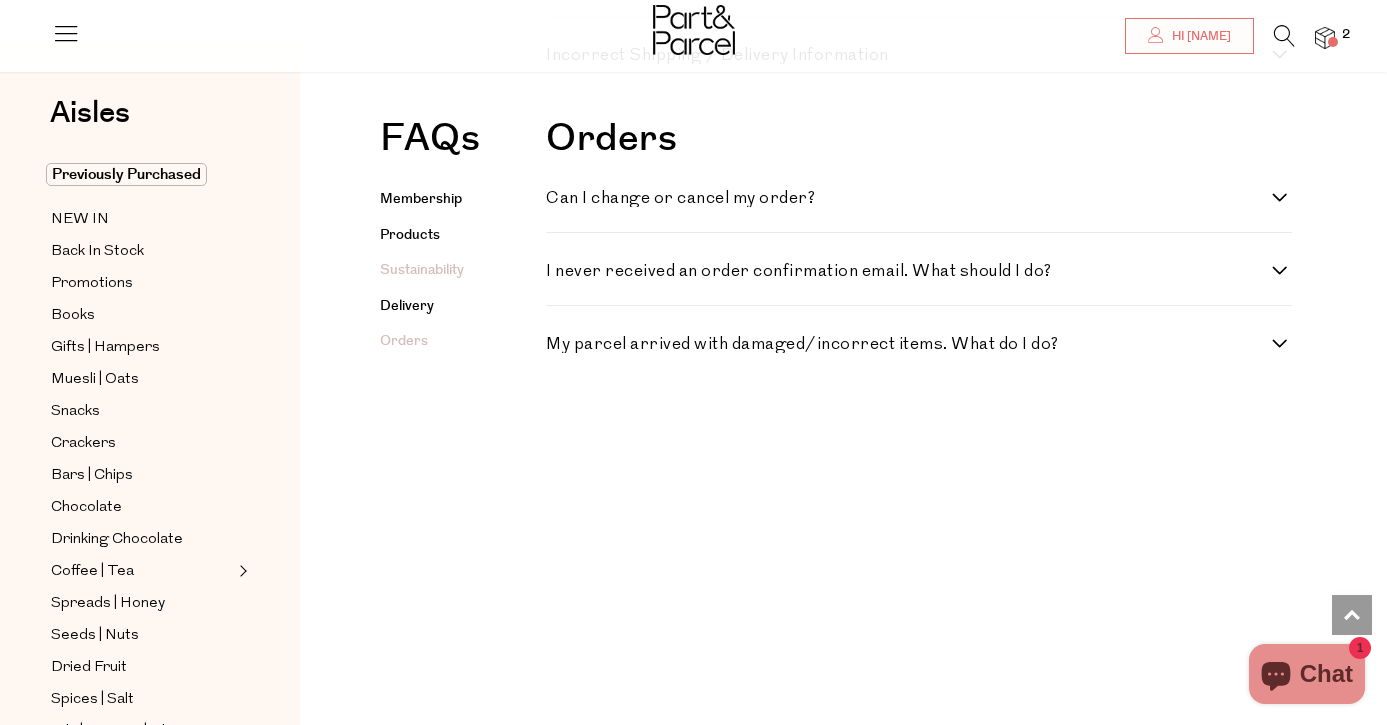 click on "Sustainability" at bounding box center (422, 270) 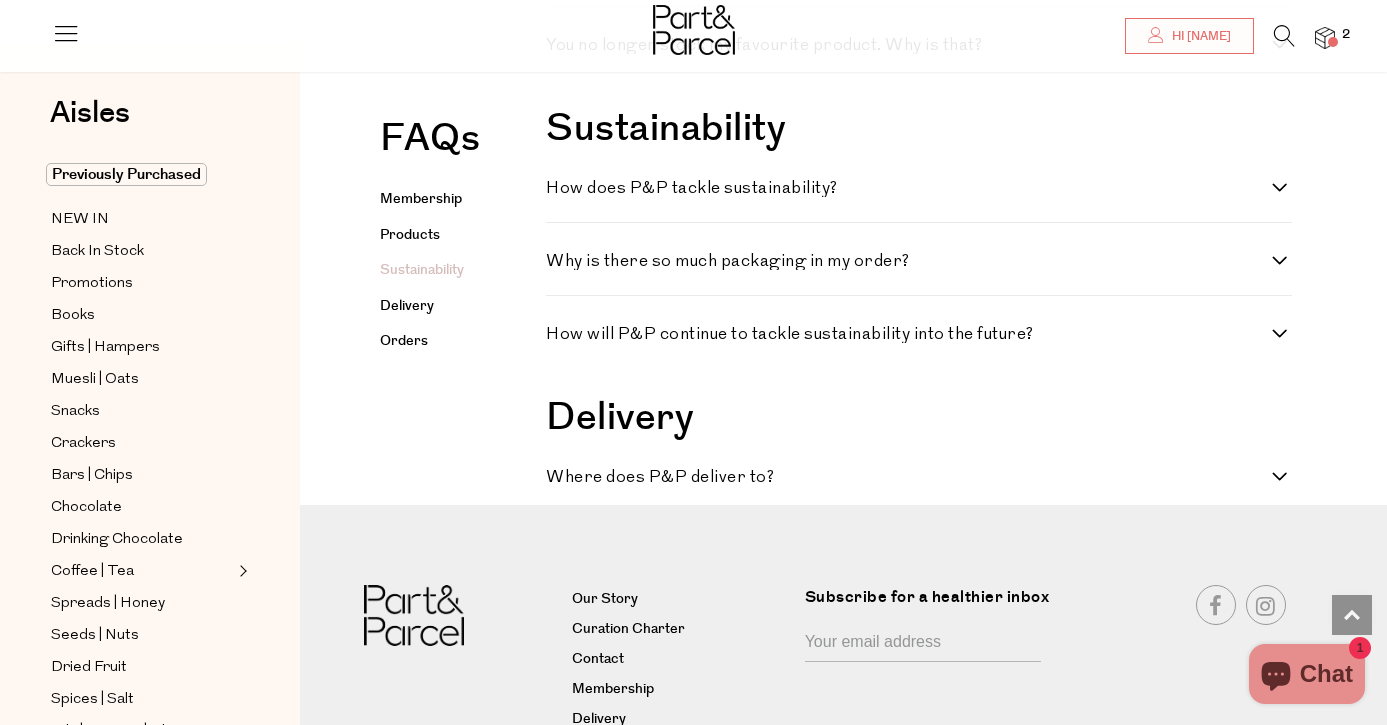 scroll, scrollTop: 2045, scrollLeft: 0, axis: vertical 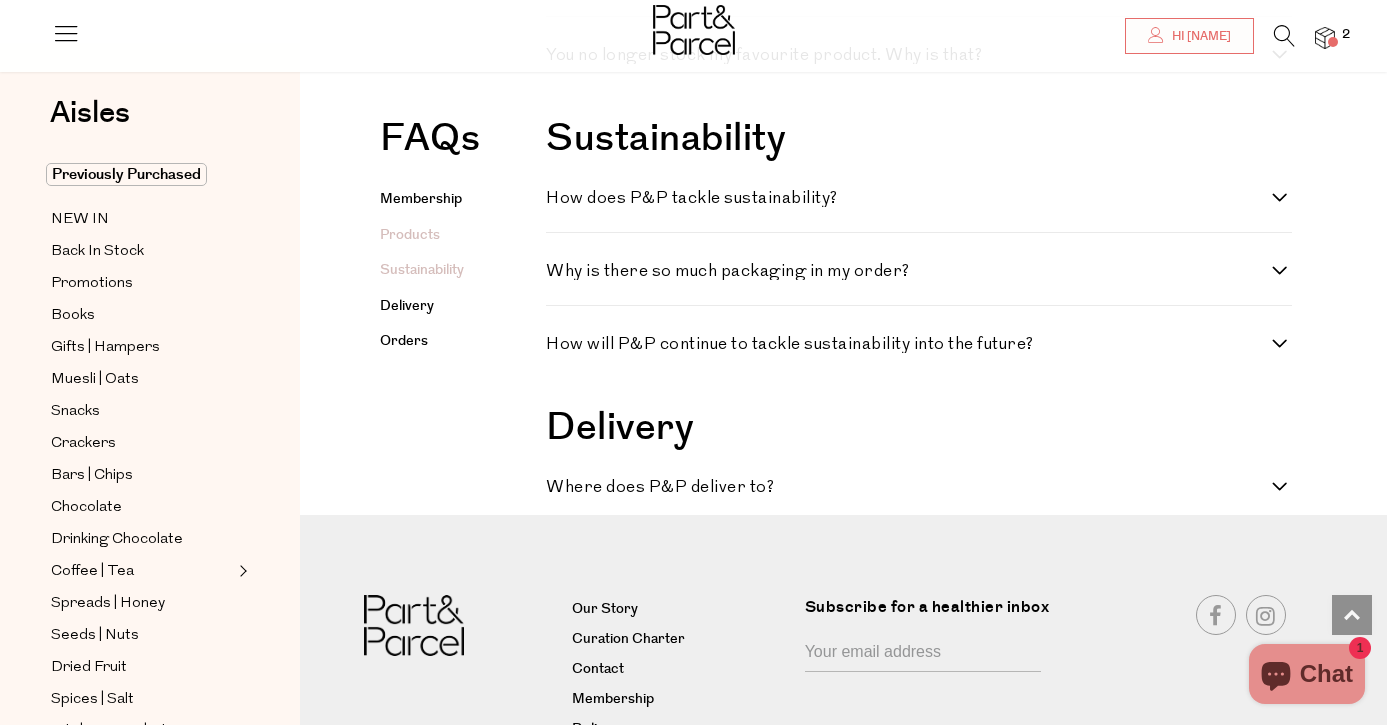 click on "Products" at bounding box center (410, 235) 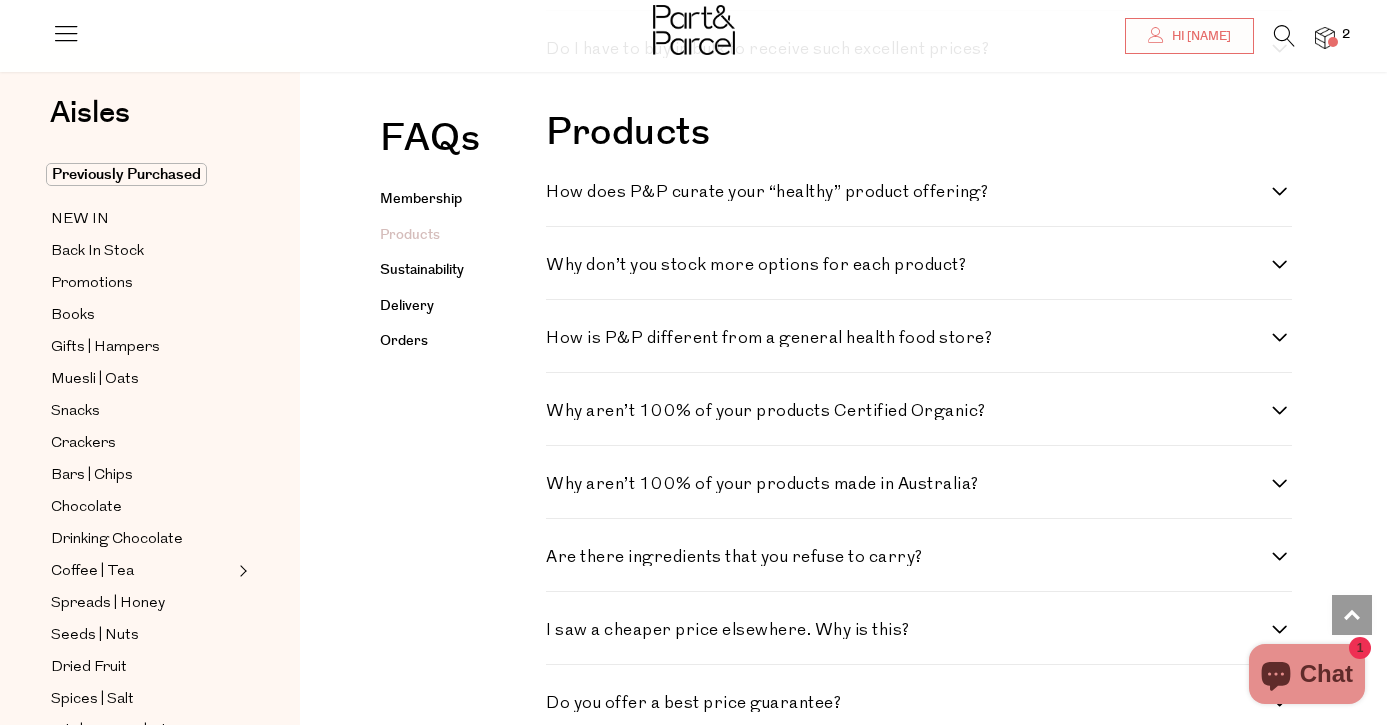 scroll, scrollTop: 1099, scrollLeft: 0, axis: vertical 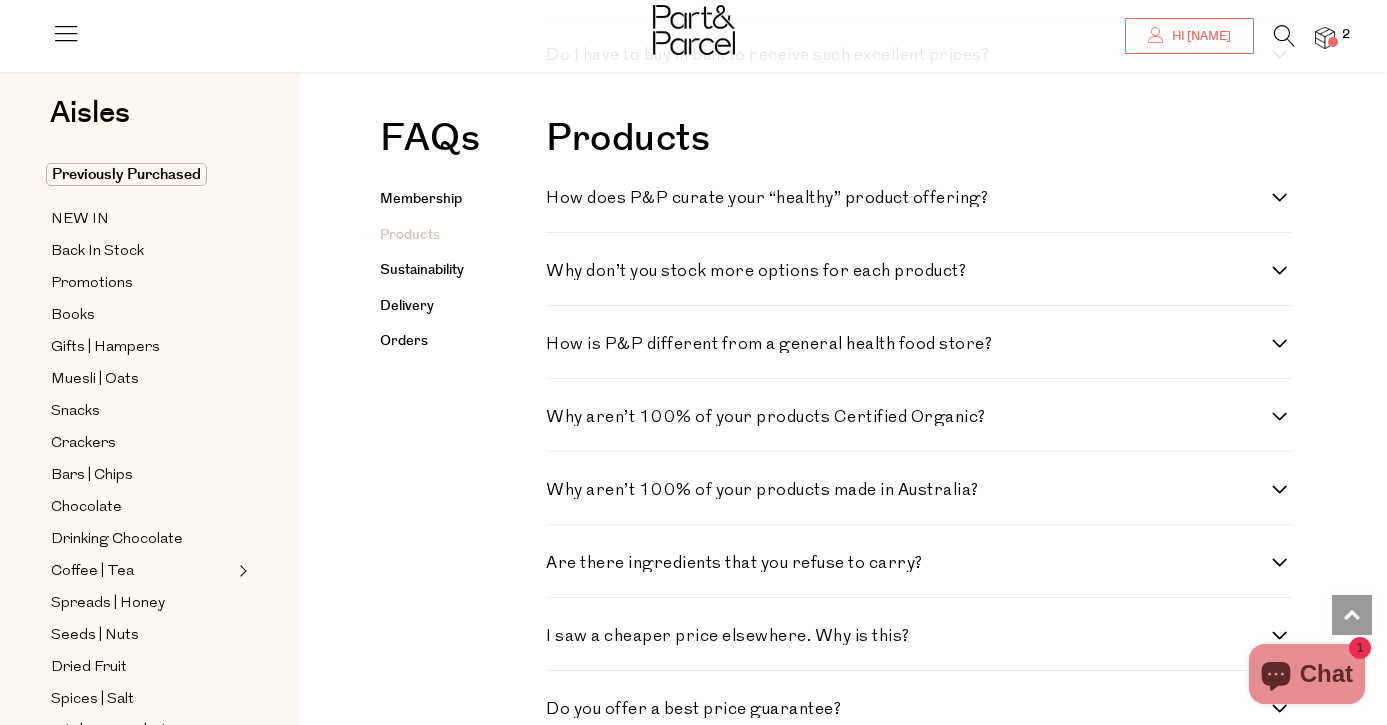 click on "Why don’t you stock more options for each product?" at bounding box center (909, 271) 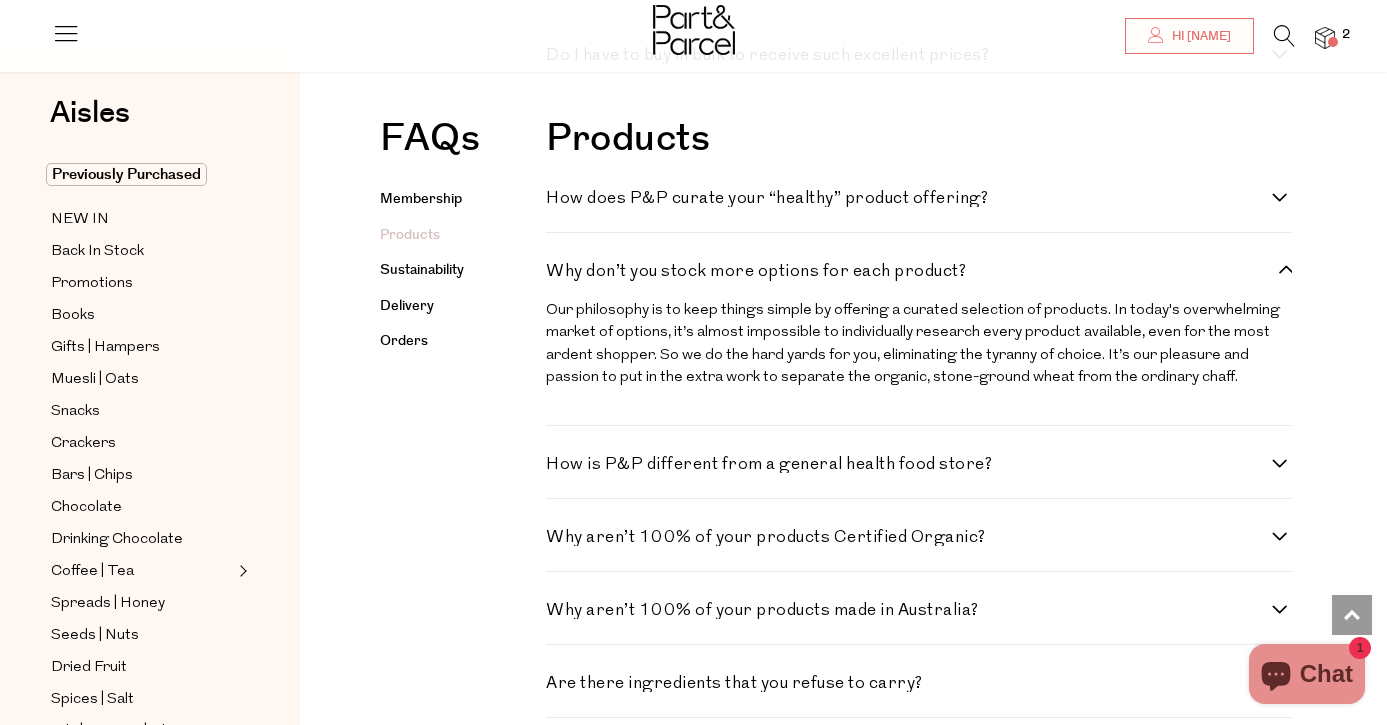 click on "Why don’t you stock more options for each product?" at bounding box center (909, 271) 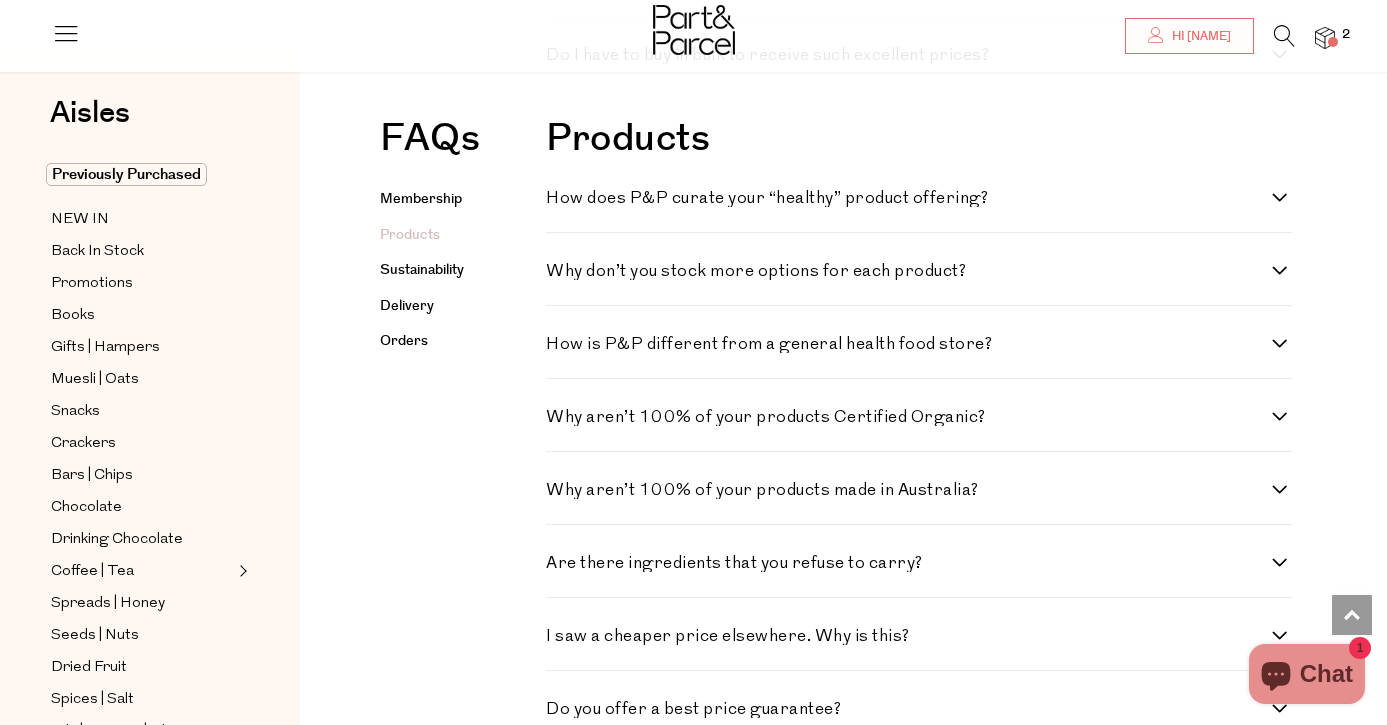 click on "Why aren’t 100% of your products Certified Organic?" at bounding box center [909, 417] 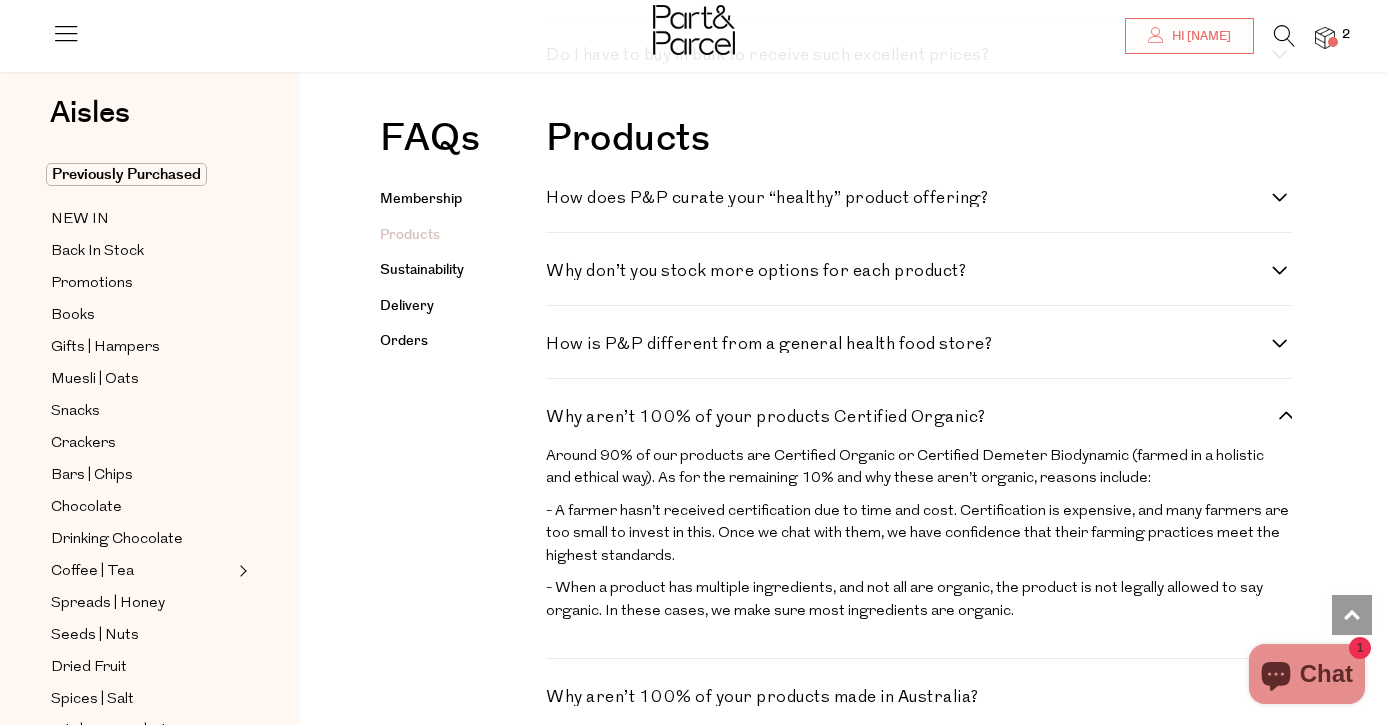 click on "Why aren’t 100% of your products Certified Organic?" at bounding box center (909, 417) 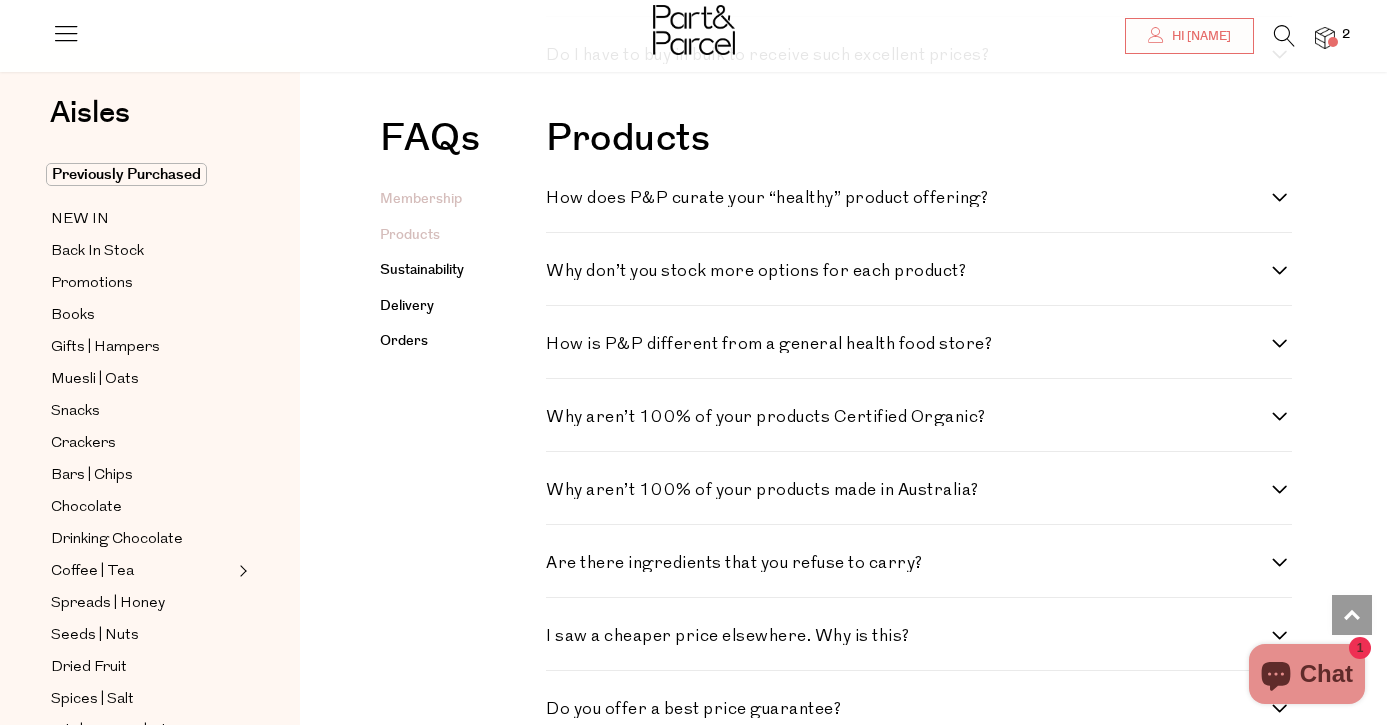 click on "Membership" at bounding box center (421, 199) 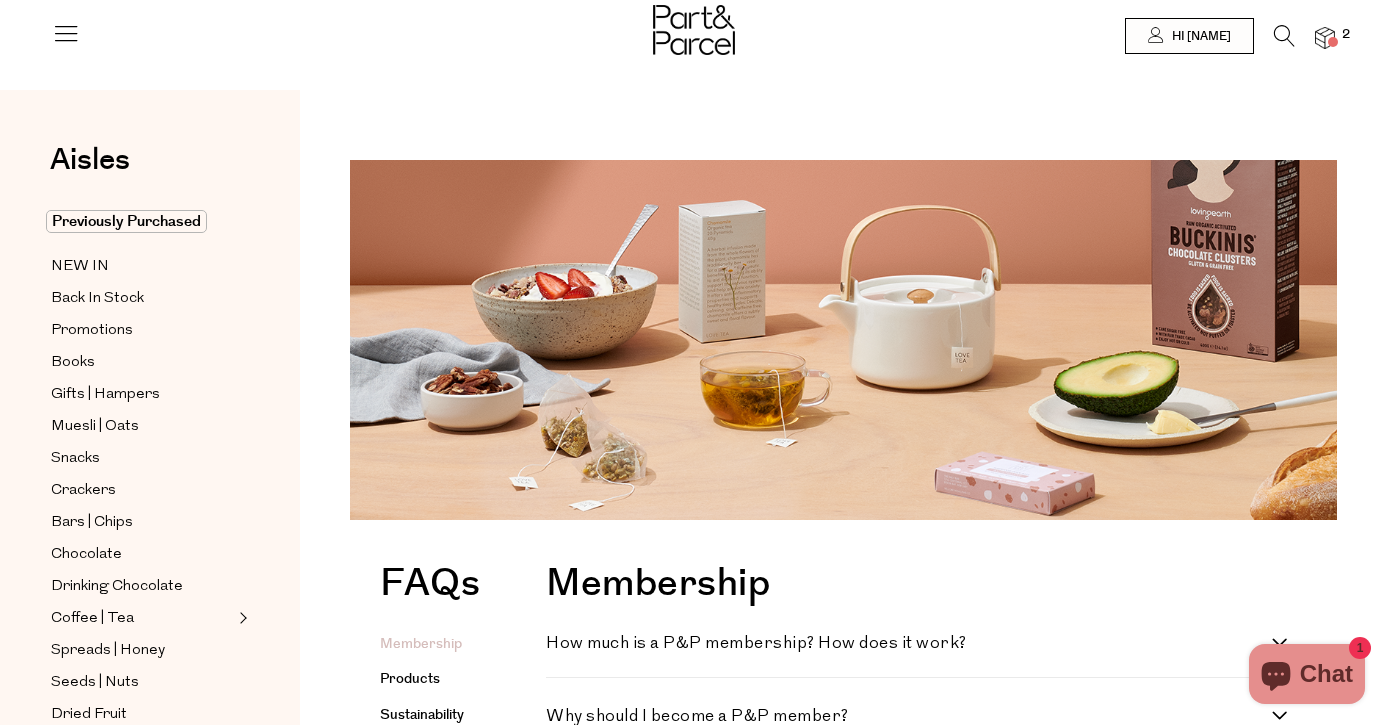 scroll, scrollTop: 0, scrollLeft: 0, axis: both 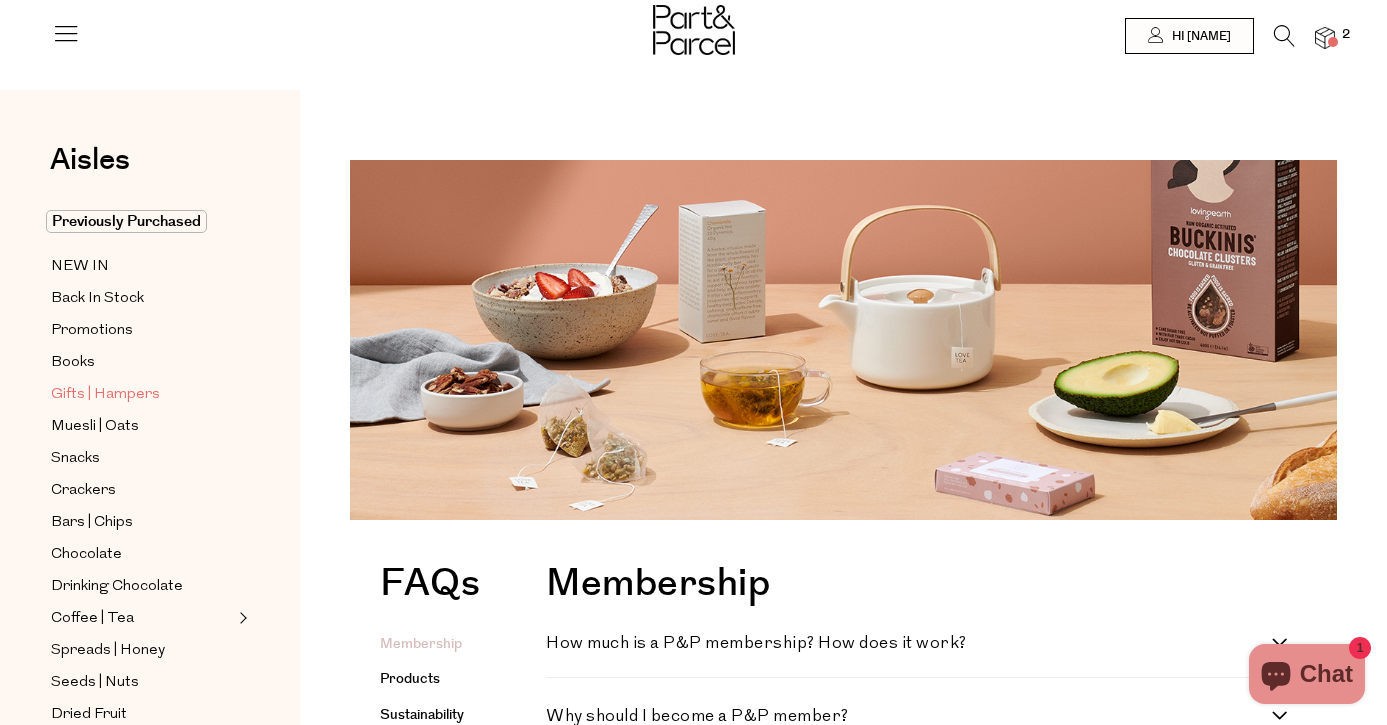 click on "Gifts | Hampers" at bounding box center (105, 395) 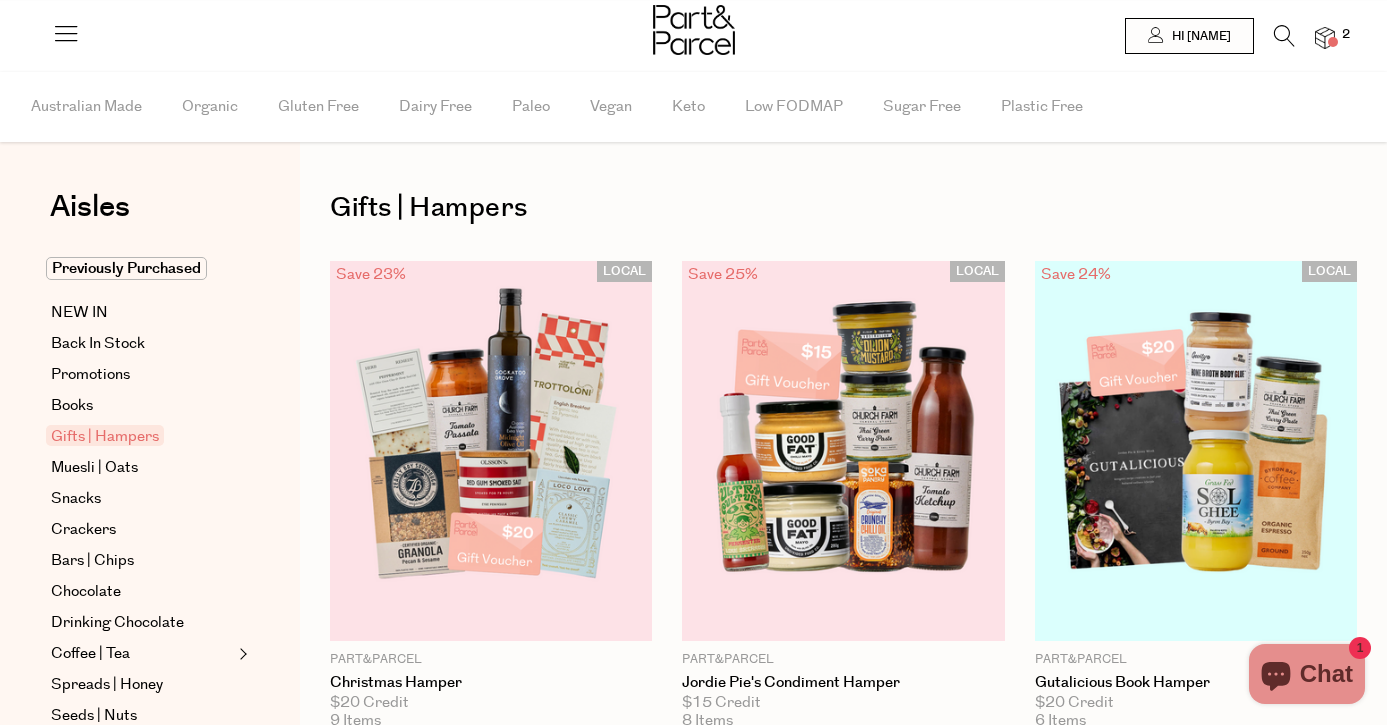scroll, scrollTop: 0, scrollLeft: 0, axis: both 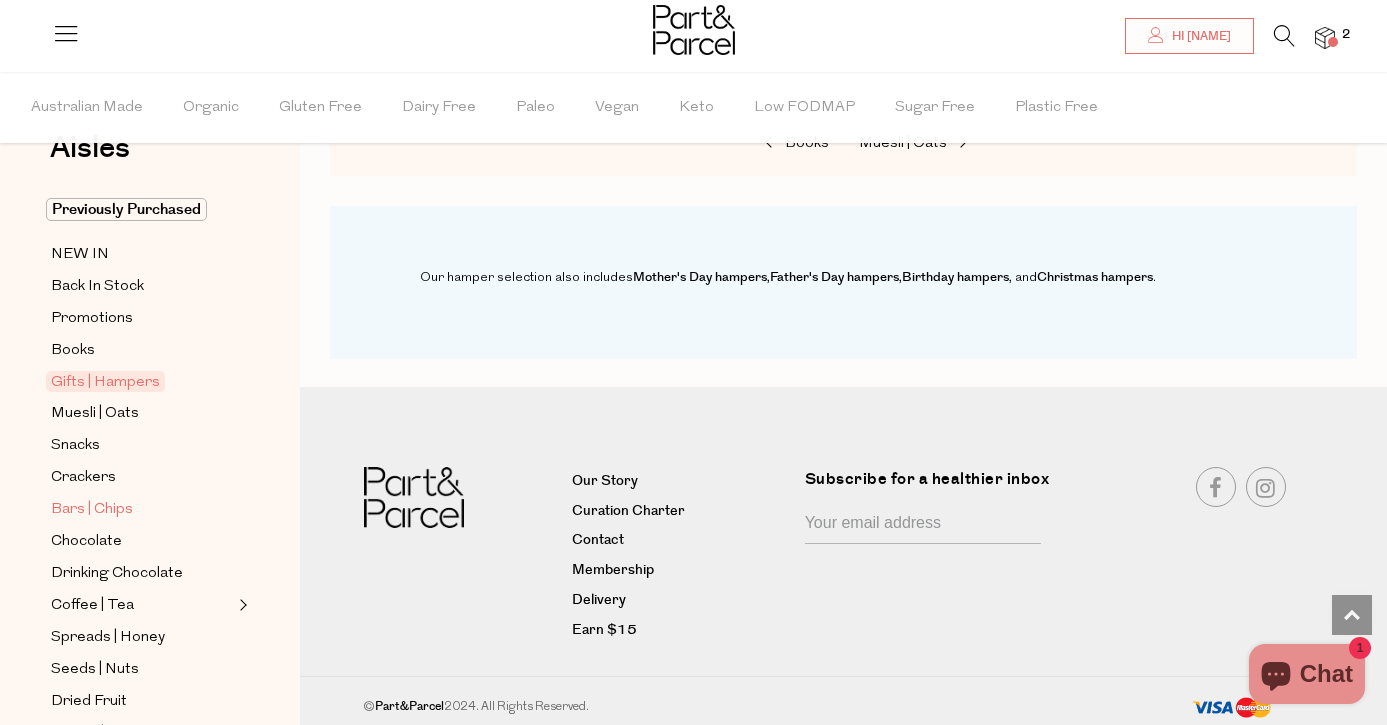 click on "Bars | Chips" at bounding box center (92, 510) 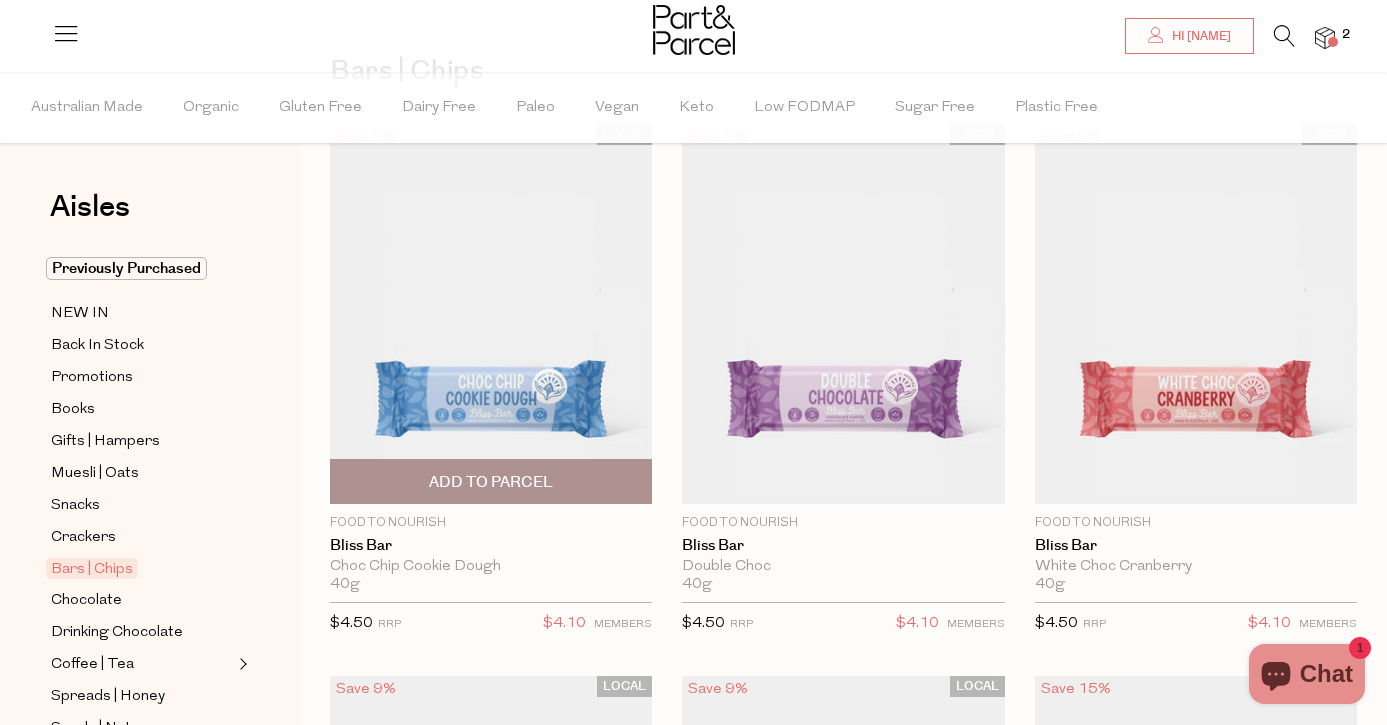 scroll, scrollTop: 139, scrollLeft: 0, axis: vertical 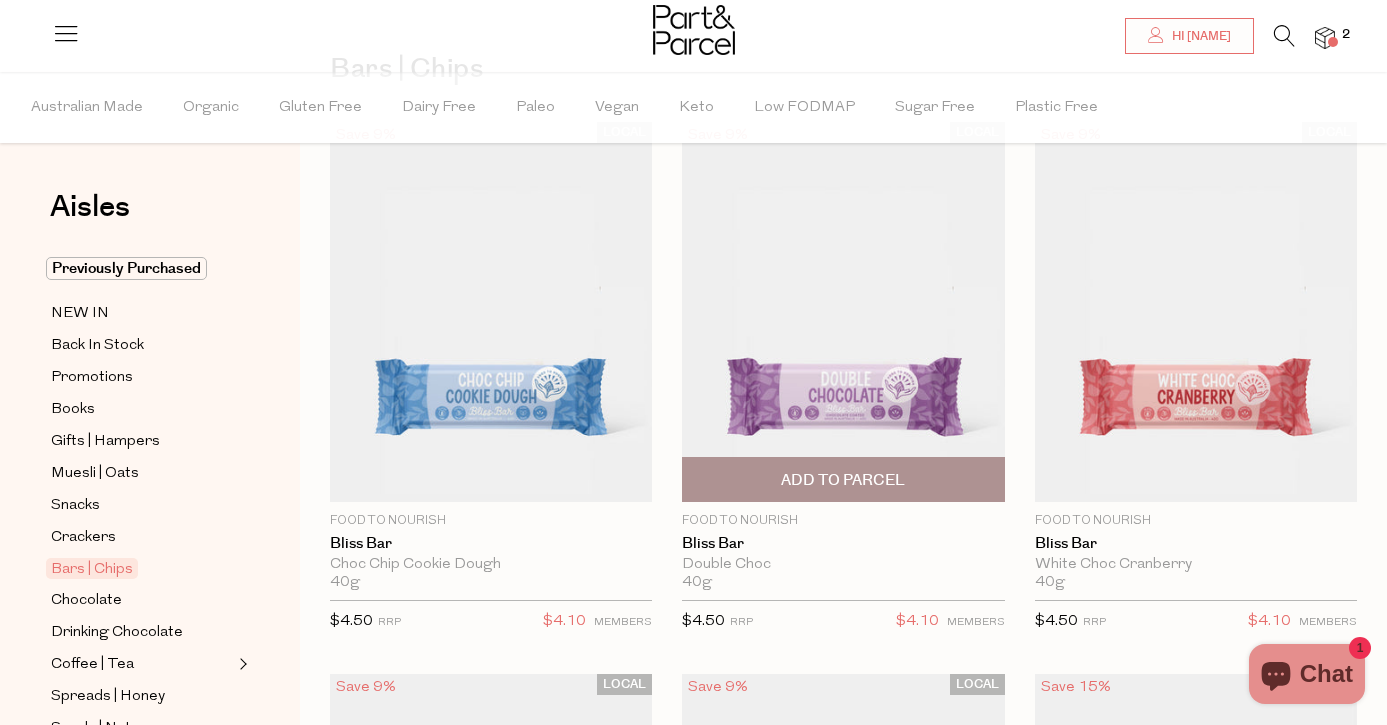 click at bounding box center [843, 312] 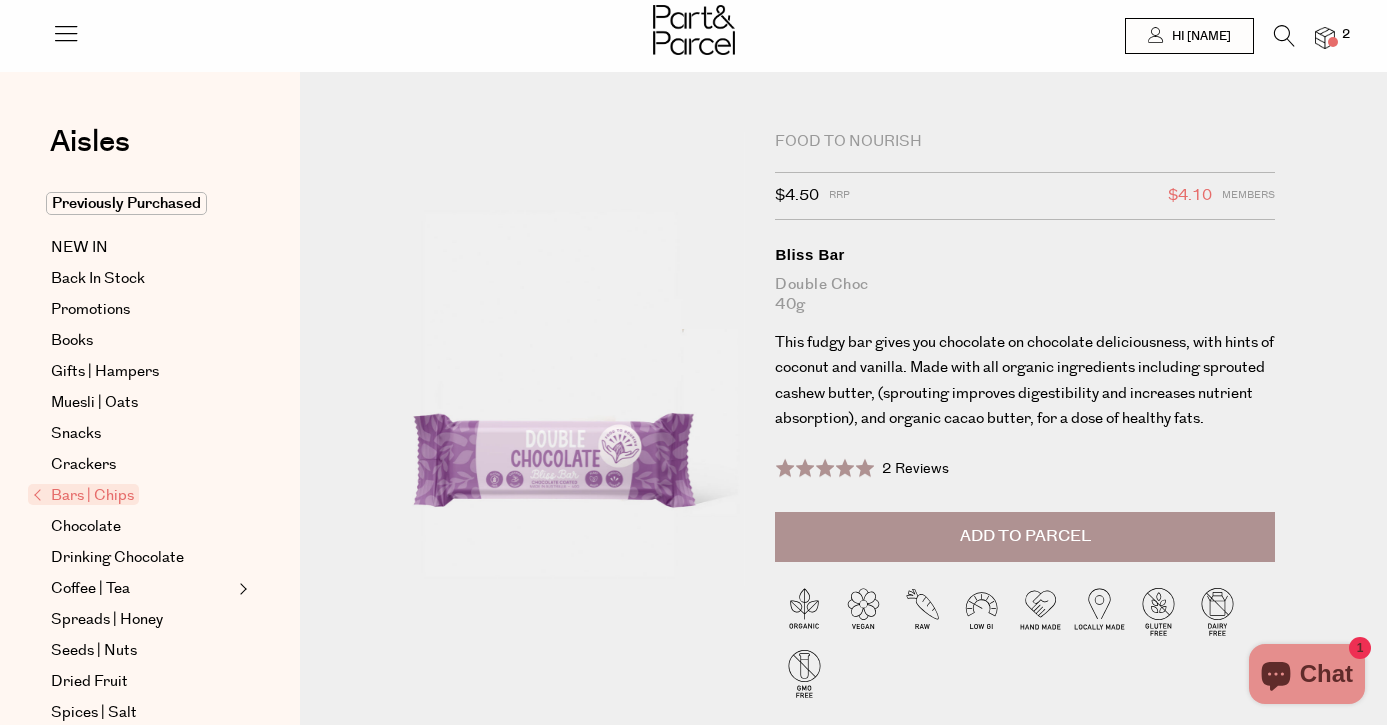 scroll, scrollTop: 0, scrollLeft: 0, axis: both 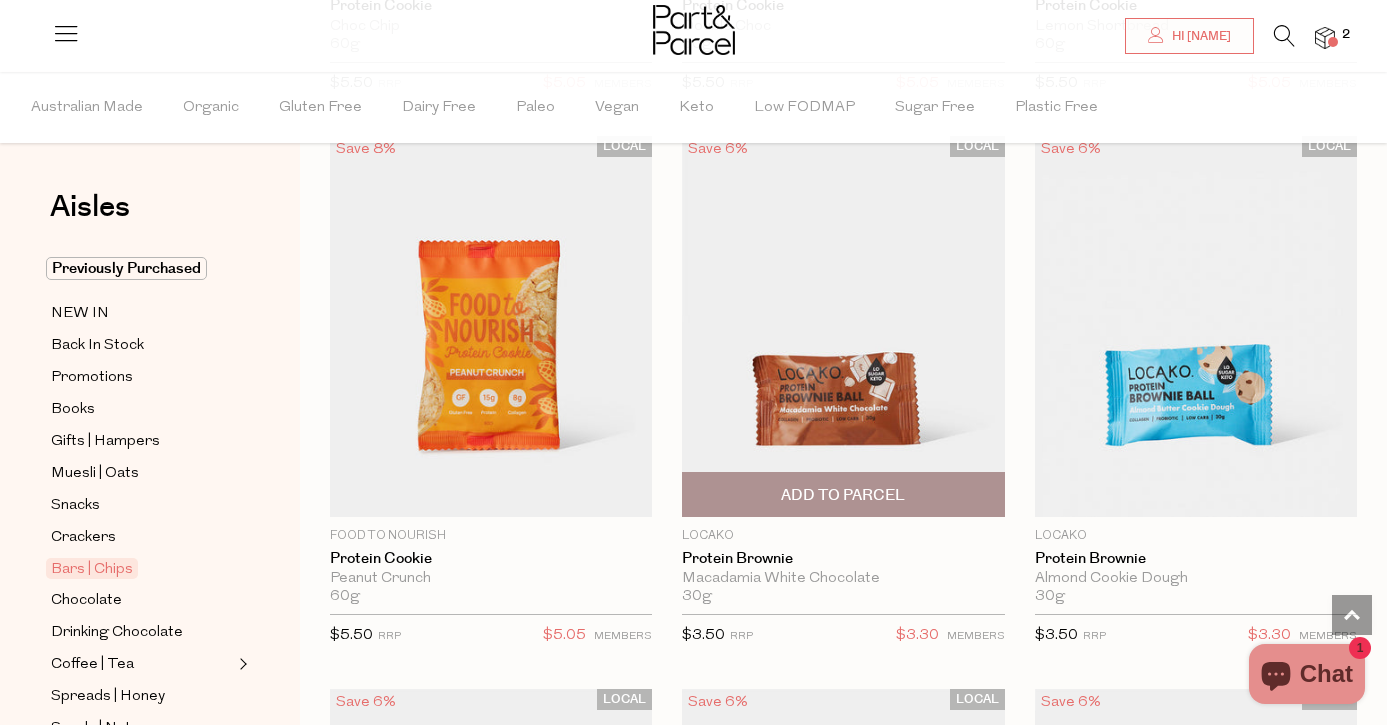 click at bounding box center [843, 326] 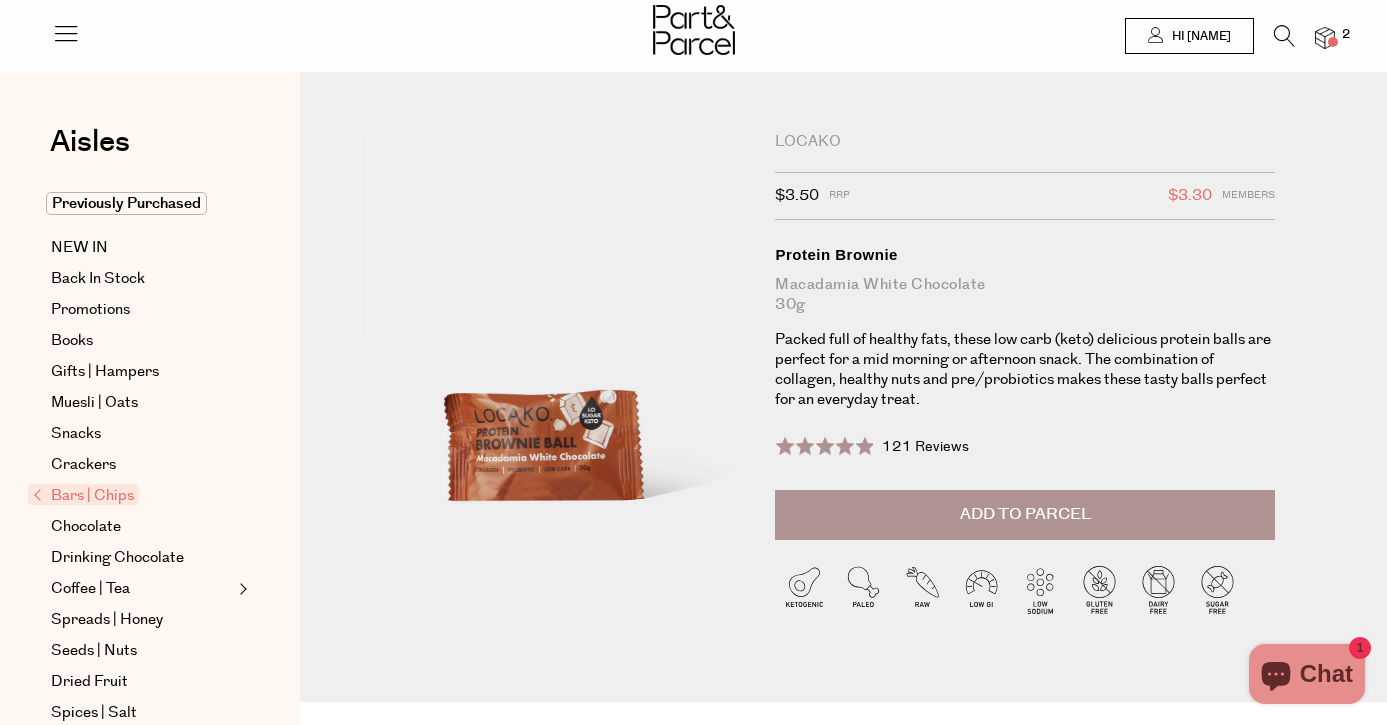 scroll, scrollTop: 0, scrollLeft: 0, axis: both 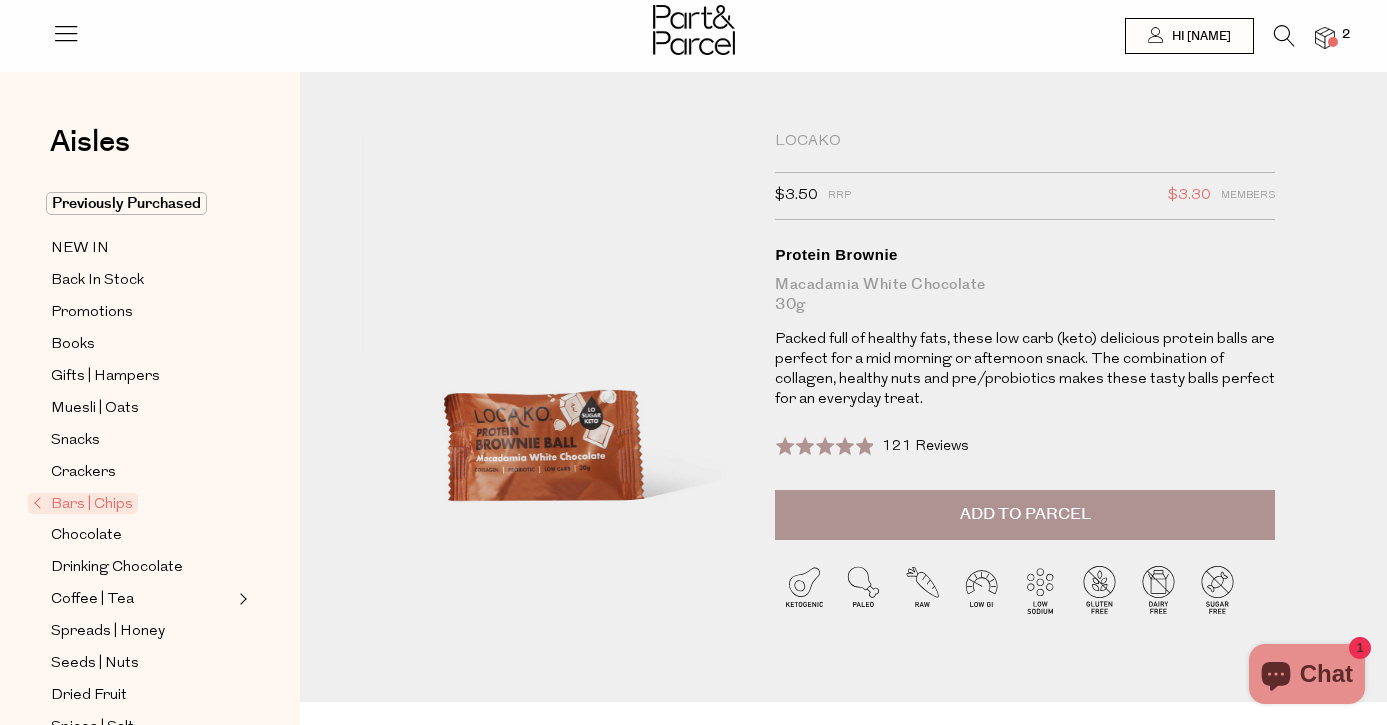 click at bounding box center (1325, 38) 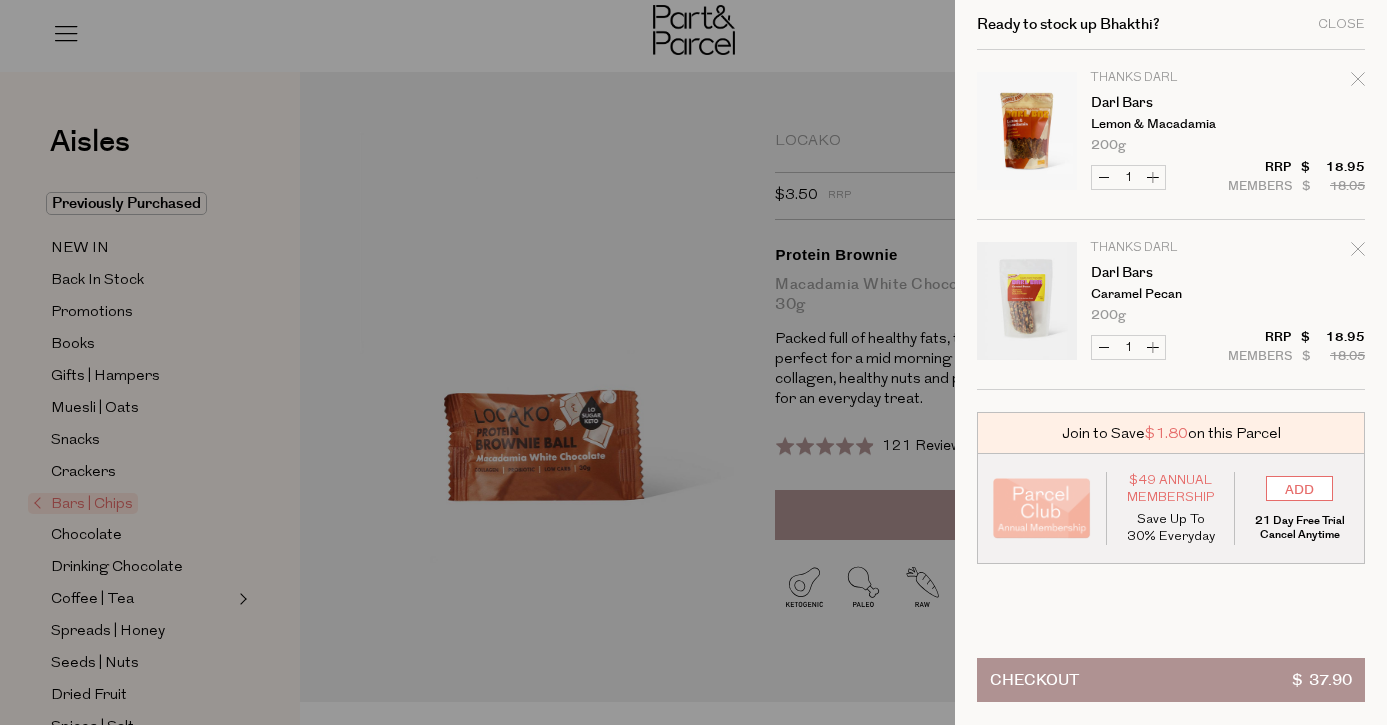 click at bounding box center [693, 362] 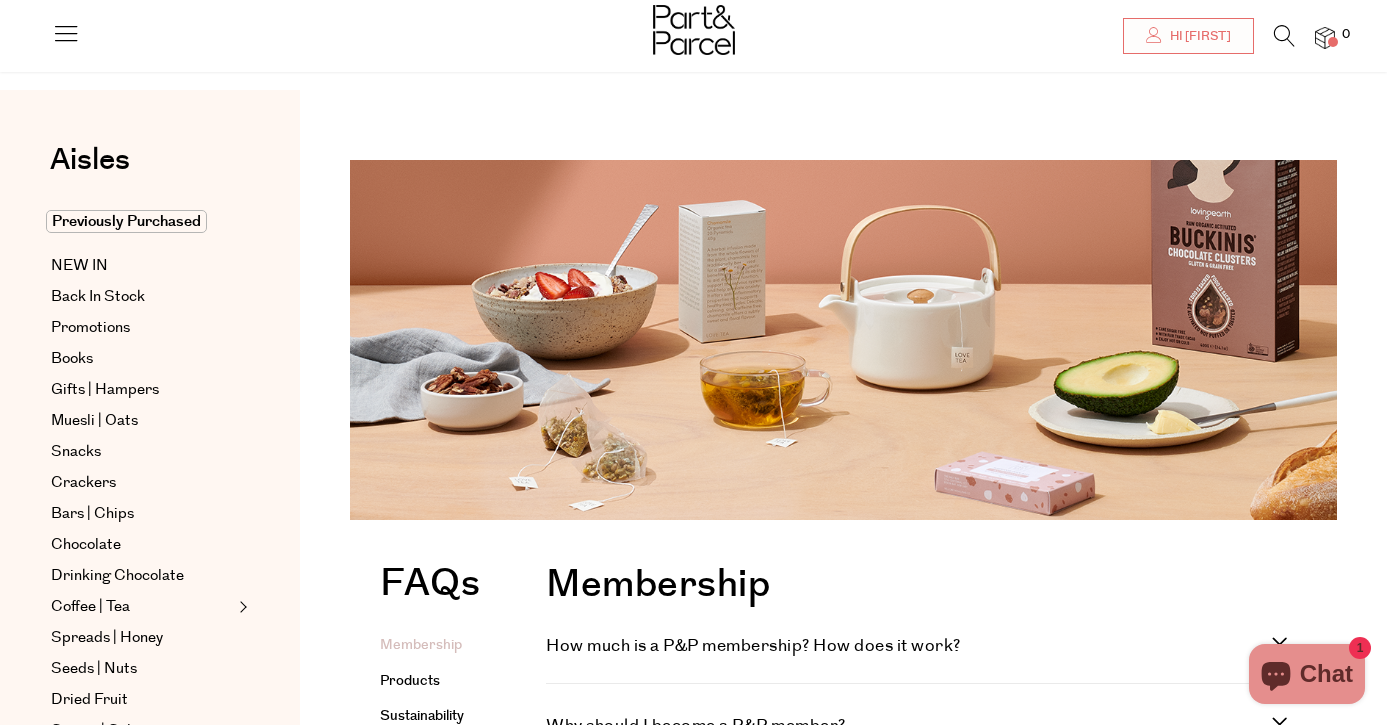 scroll, scrollTop: 220, scrollLeft: 0, axis: vertical 